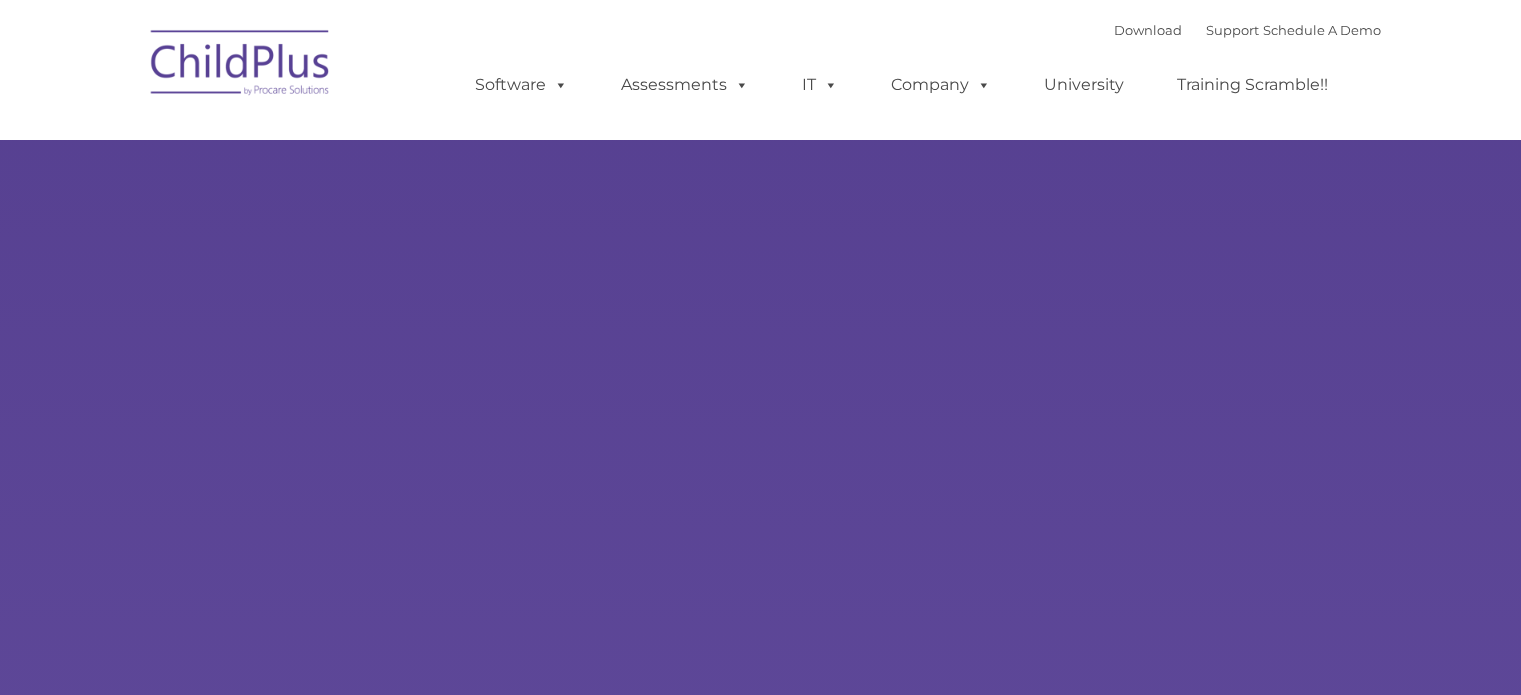 scroll, scrollTop: 0, scrollLeft: 0, axis: both 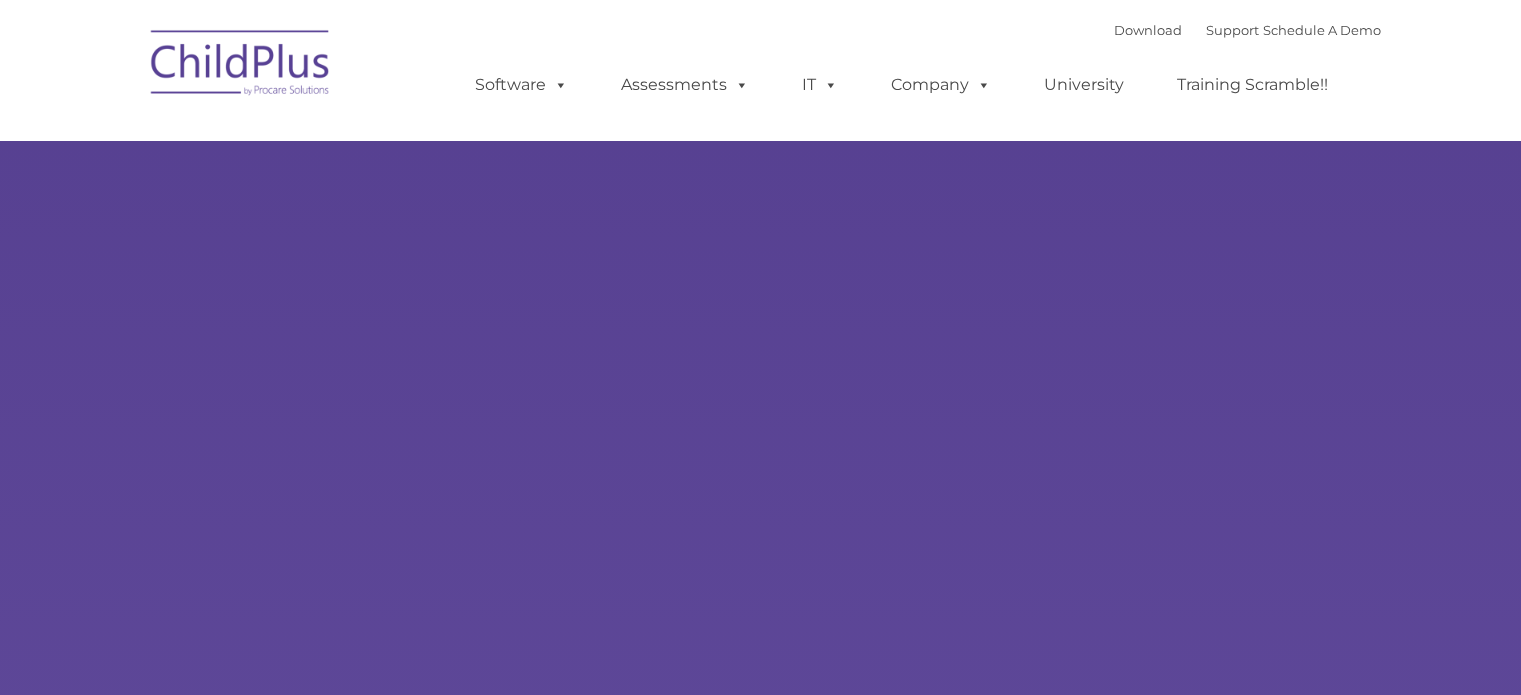 type on "" 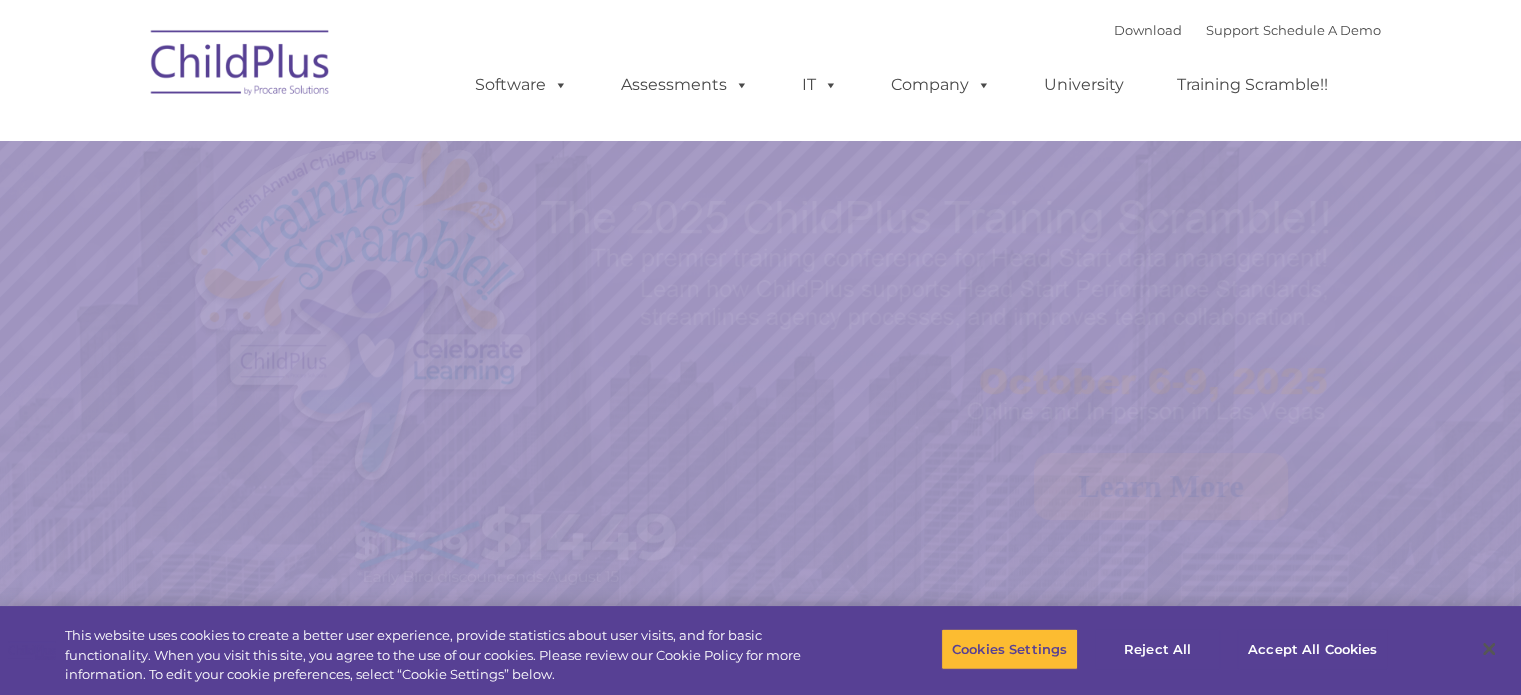 select on "MEDIUM" 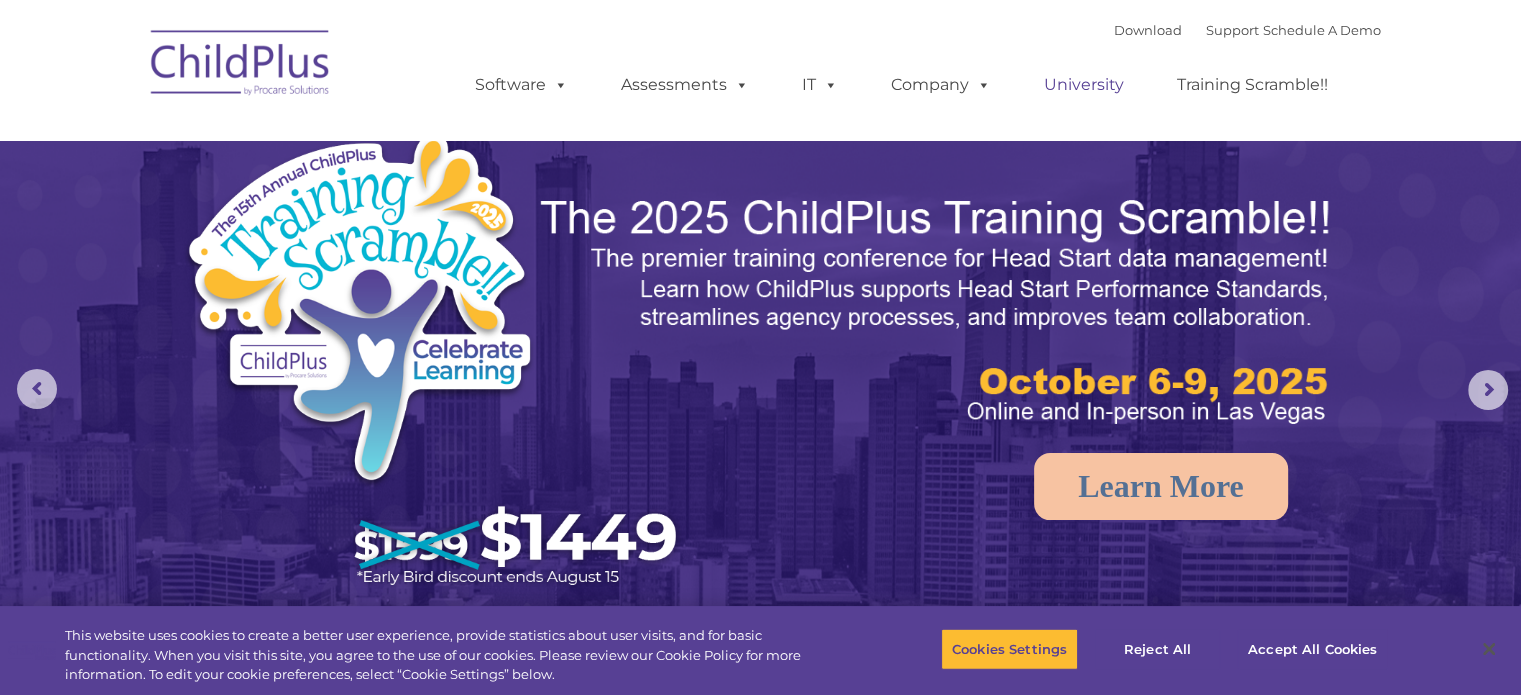 click on "University" at bounding box center [1084, 85] 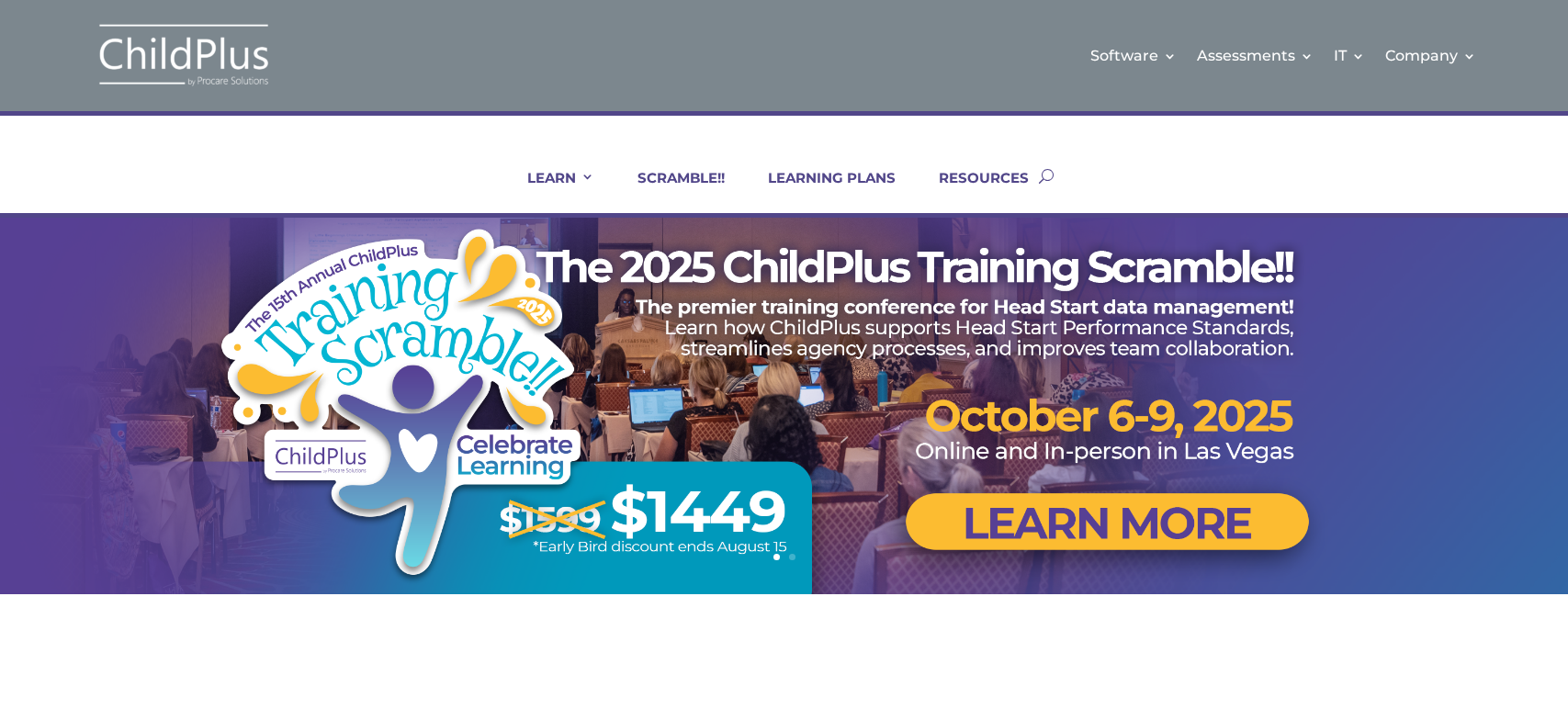scroll, scrollTop: 0, scrollLeft: 0, axis: both 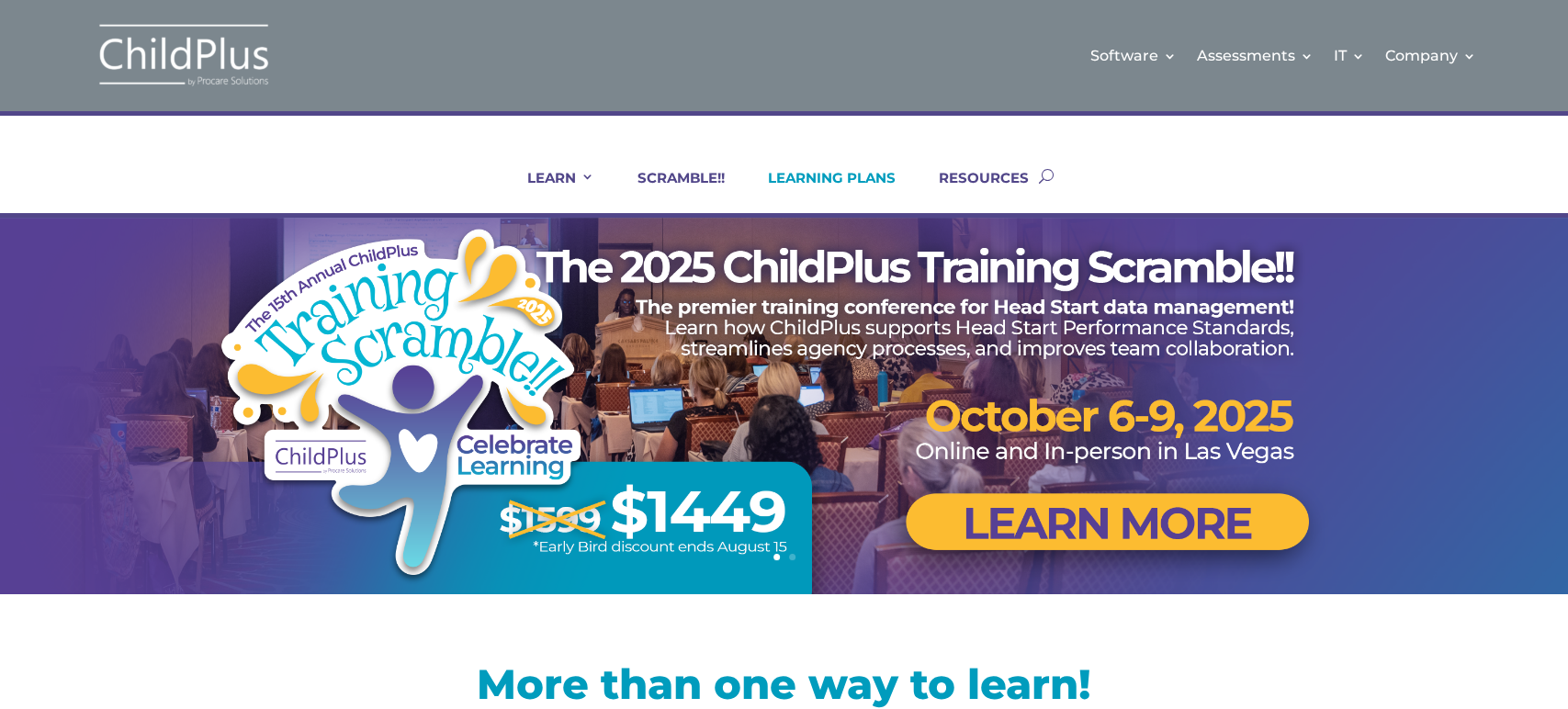 click on "LEARNING PLANS" at bounding box center (820, 191) 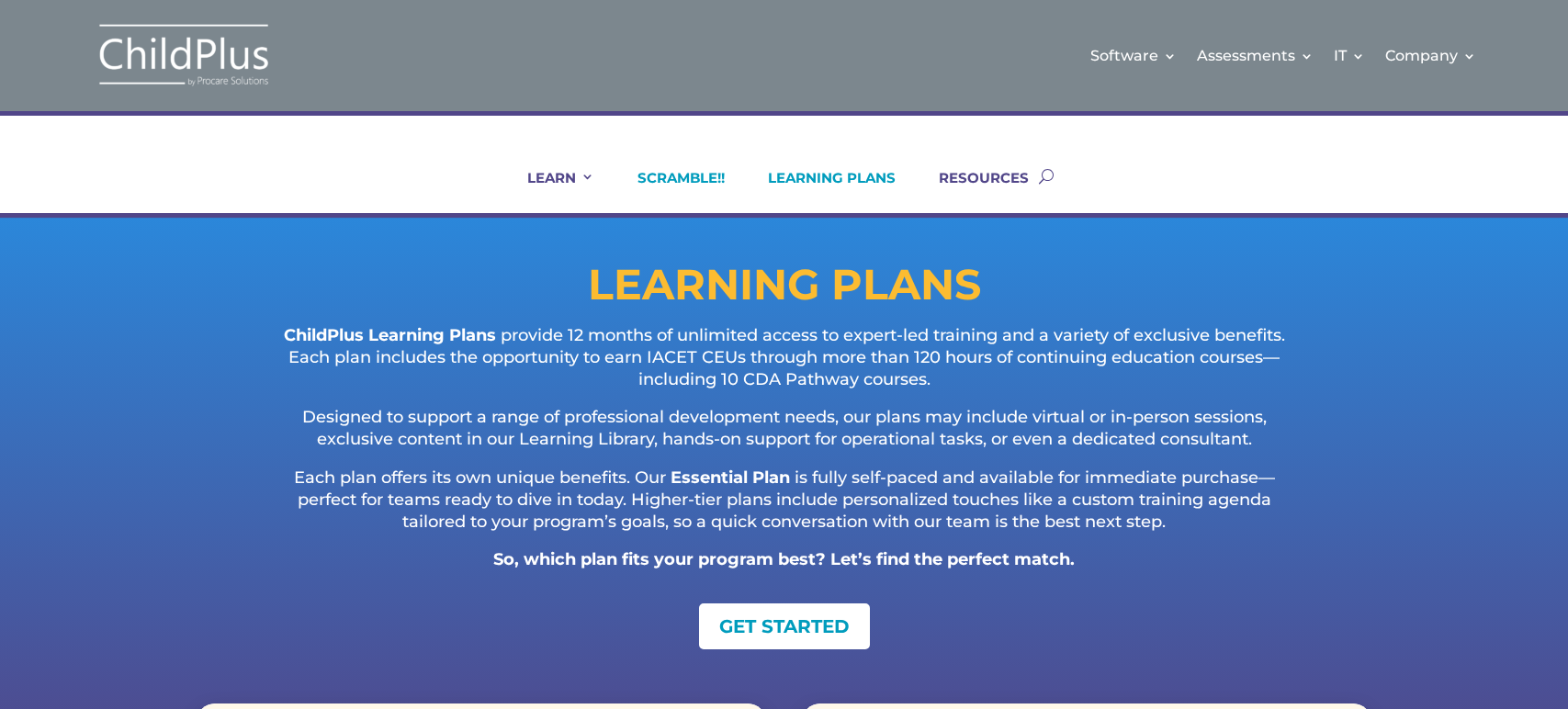 scroll, scrollTop: 0, scrollLeft: 0, axis: both 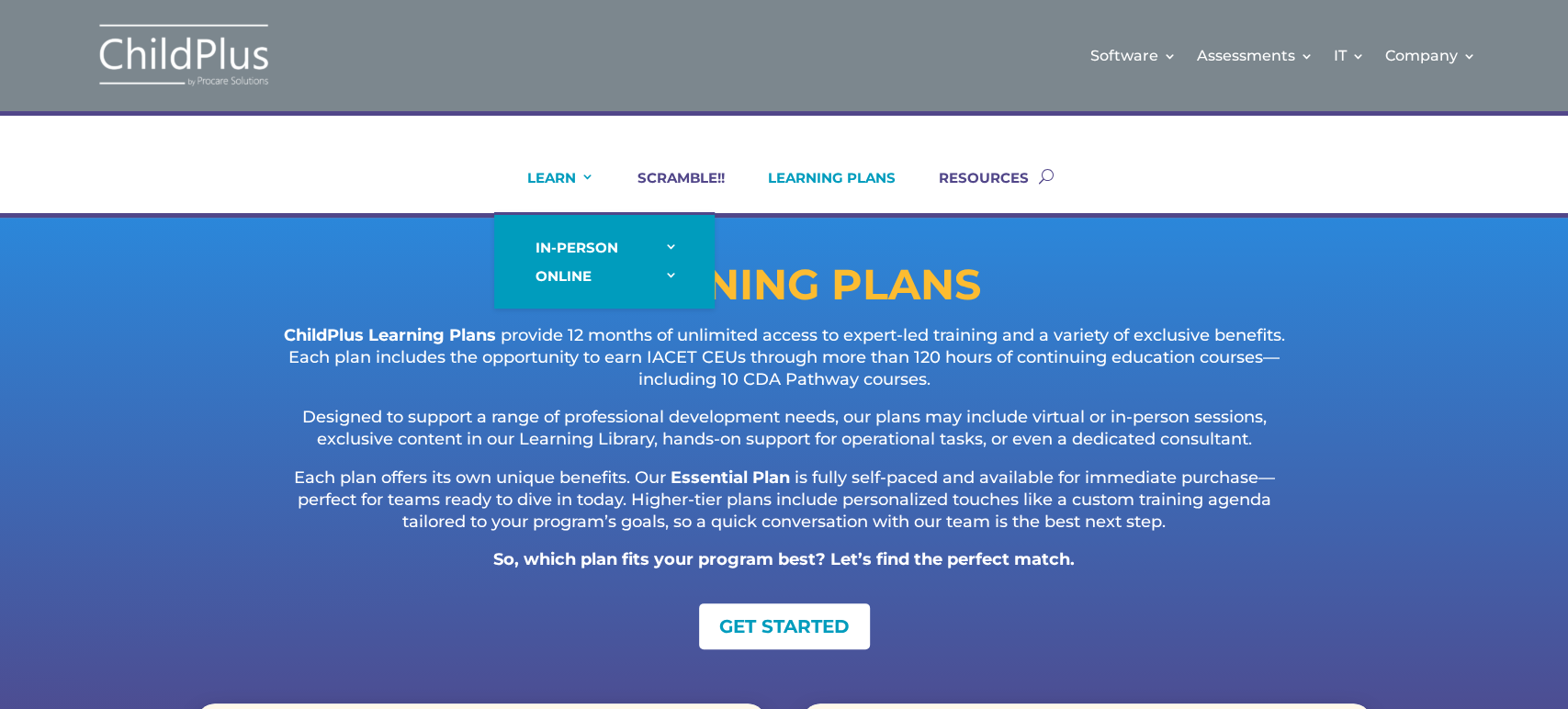 click on "LEARN" at bounding box center [549, 191] 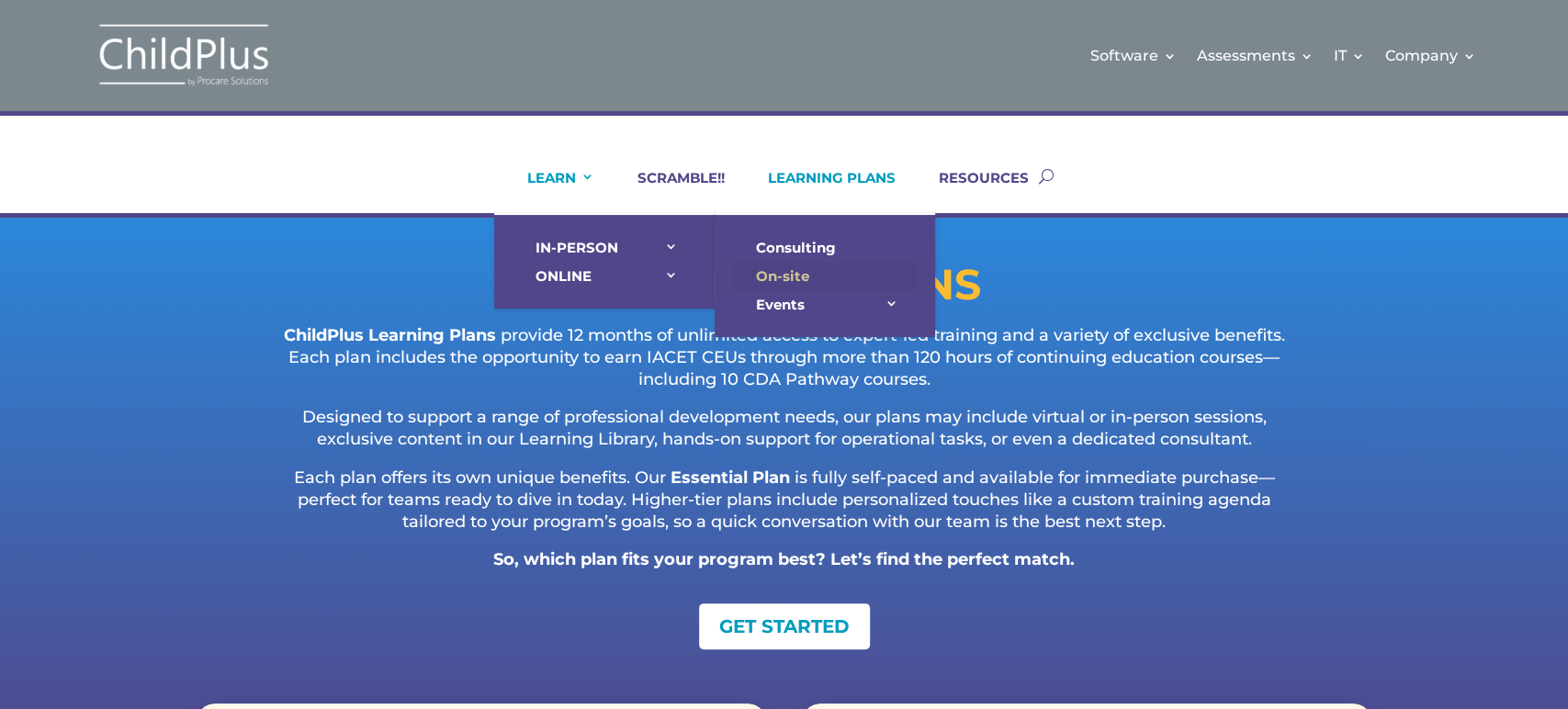 click on "On-site" at bounding box center [825, 276] 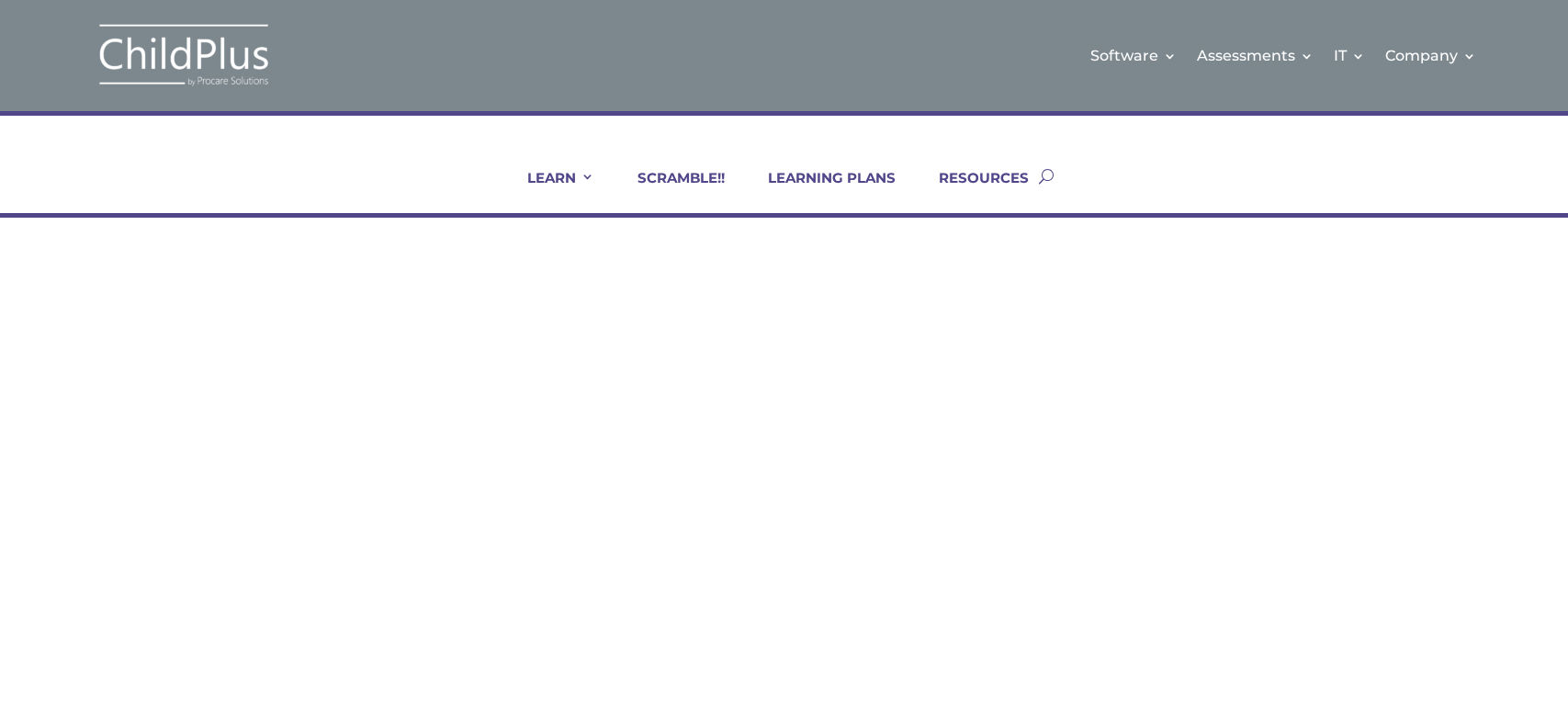 scroll, scrollTop: 0, scrollLeft: 0, axis: both 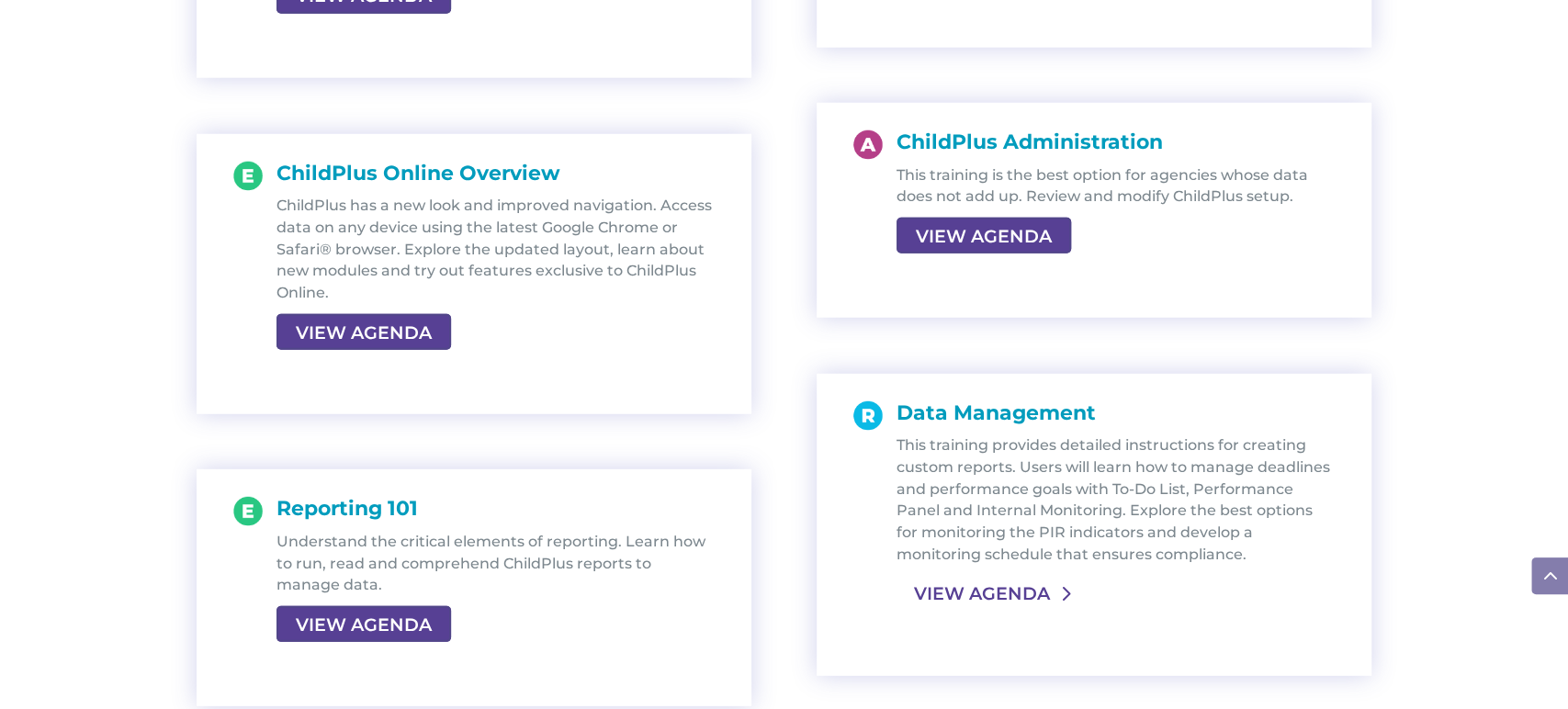 click on "VIEW AGENDA" at bounding box center (982, 593) 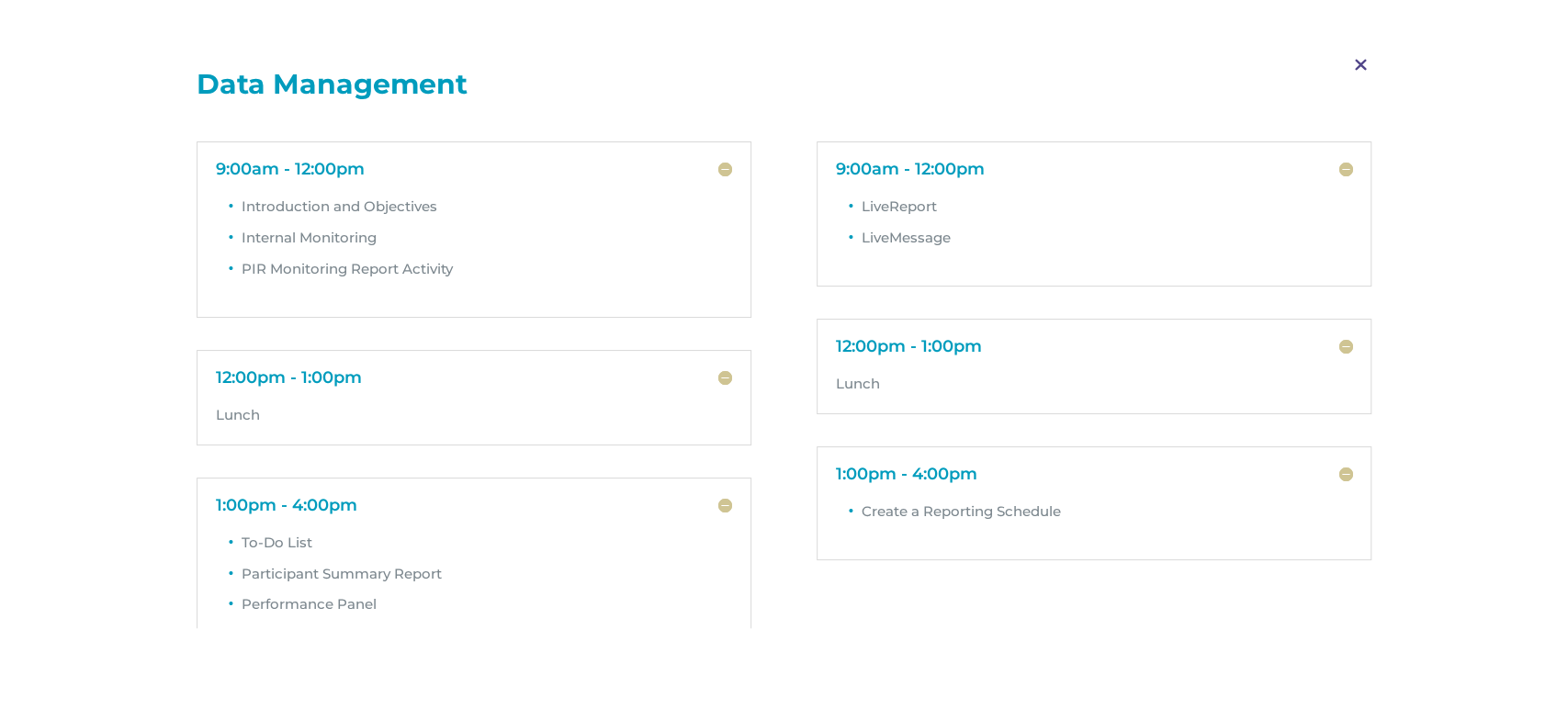 scroll, scrollTop: 0, scrollLeft: 0, axis: both 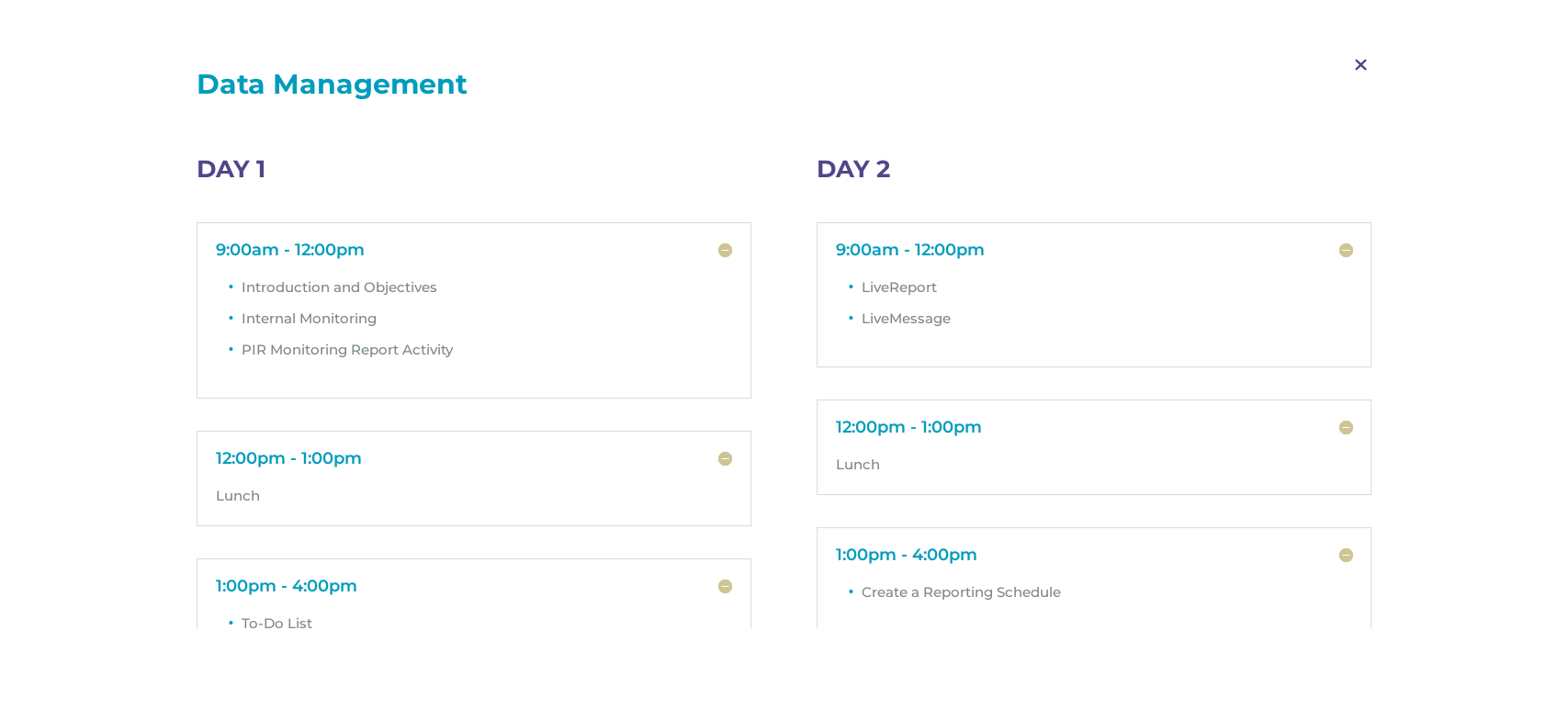 click on "M" at bounding box center [1360, 65] 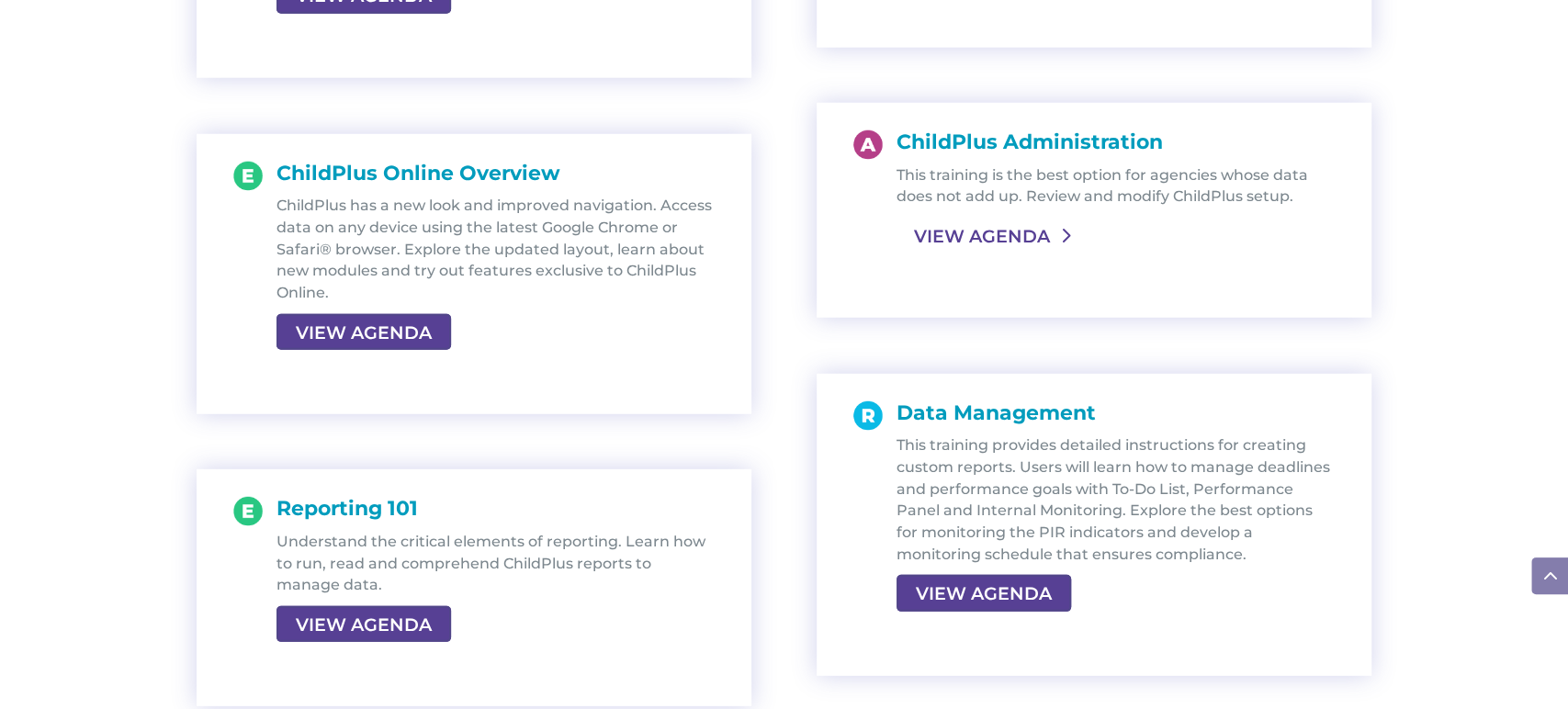 click on "VIEW AGENDA" at bounding box center [982, 236] 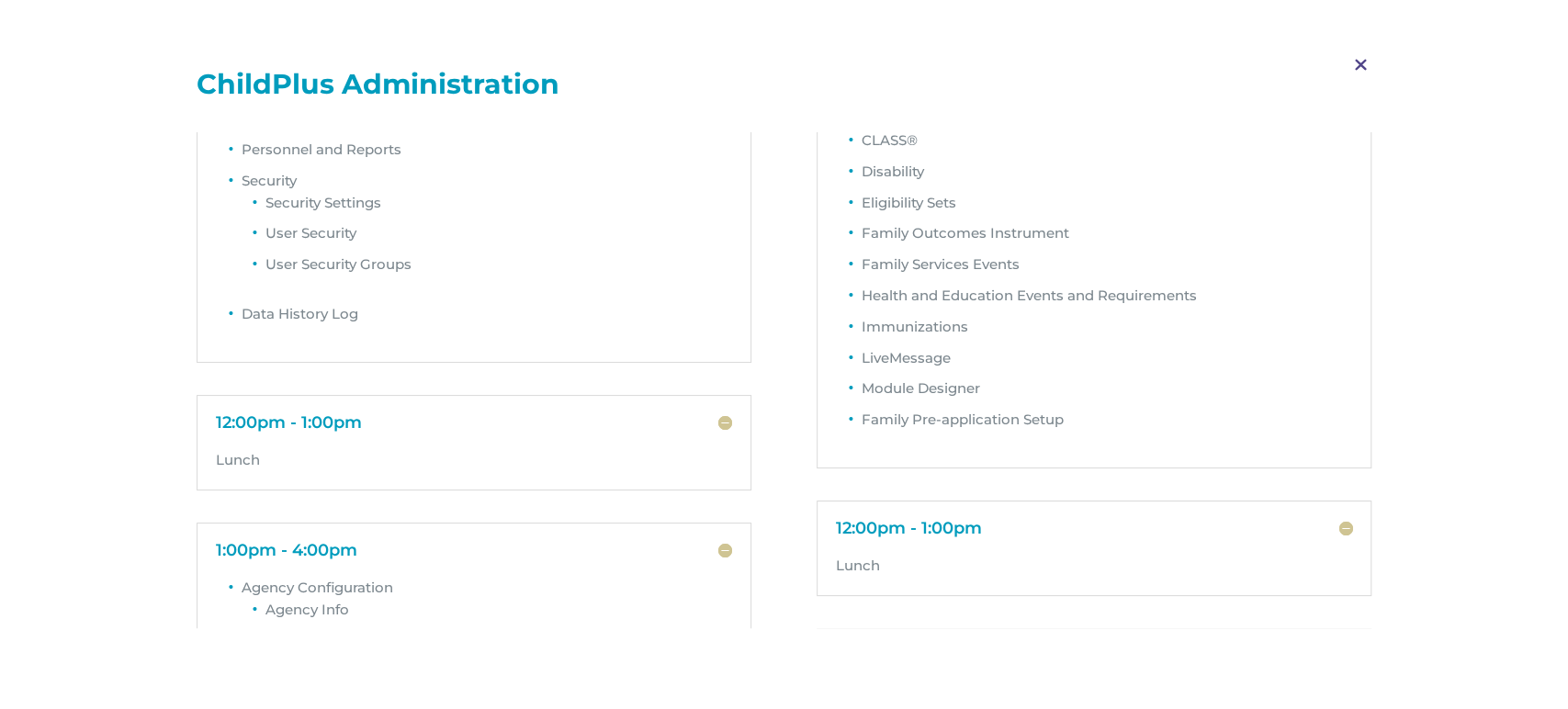 scroll, scrollTop: 0, scrollLeft: 0, axis: both 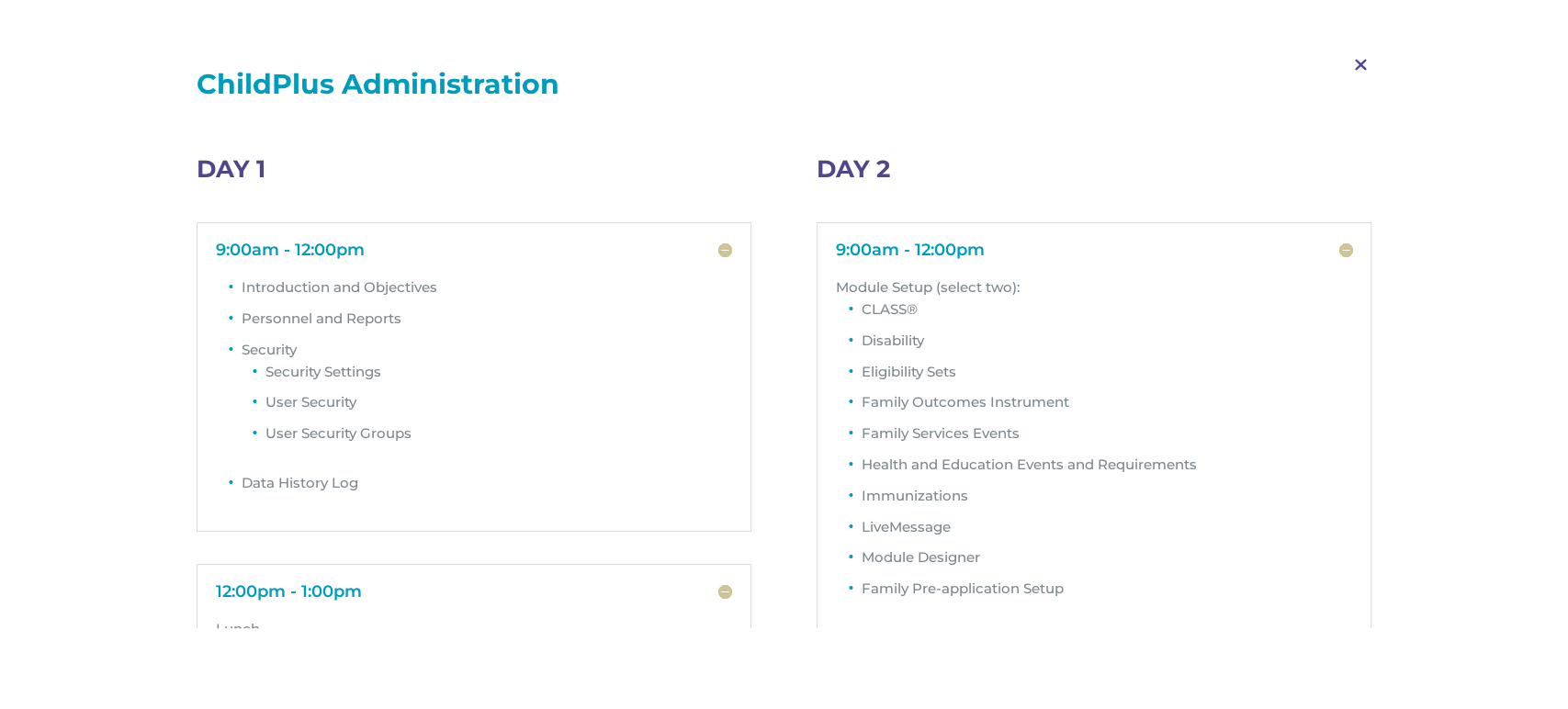 click on "M" at bounding box center [1360, 65] 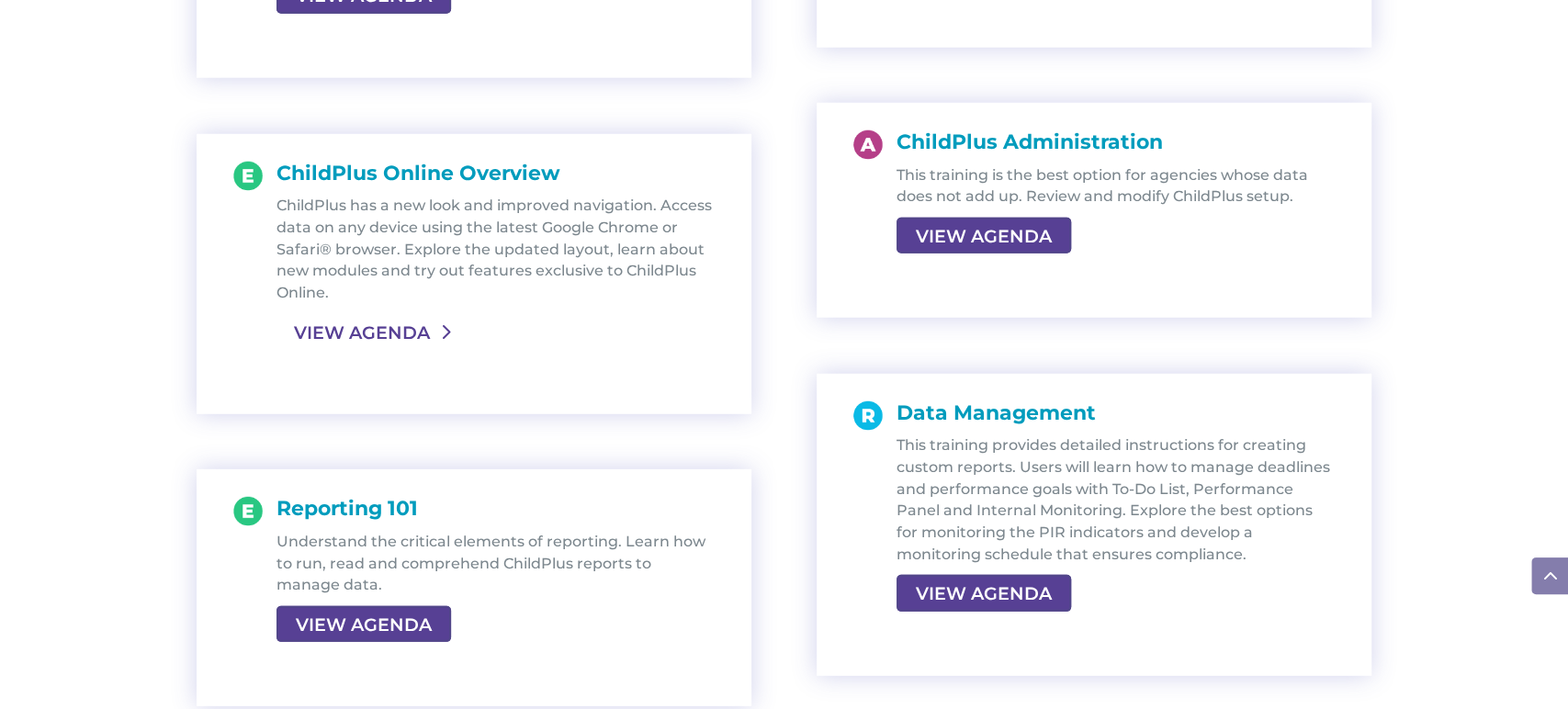click on "VIEW AGENDA" at bounding box center (362, 332) 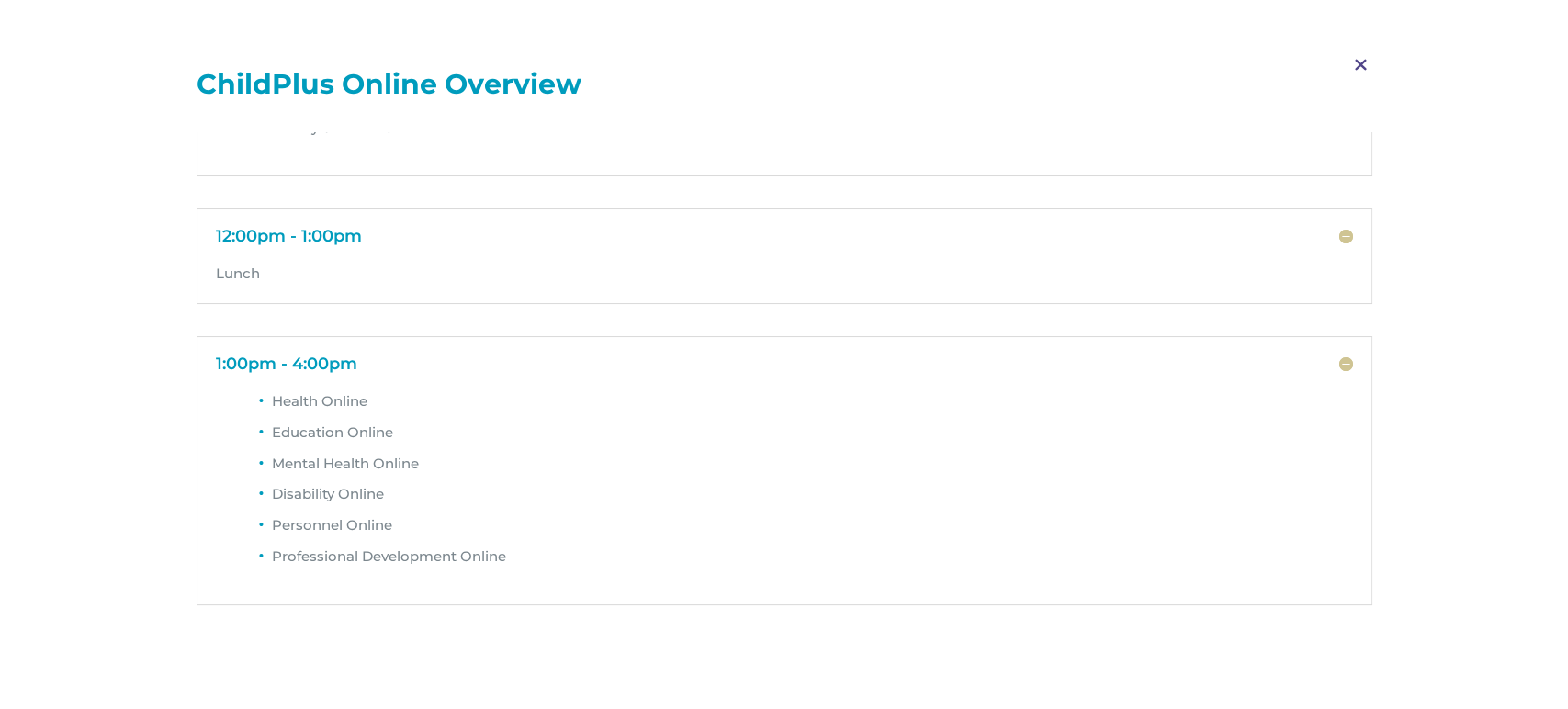 scroll, scrollTop: 0, scrollLeft: 0, axis: both 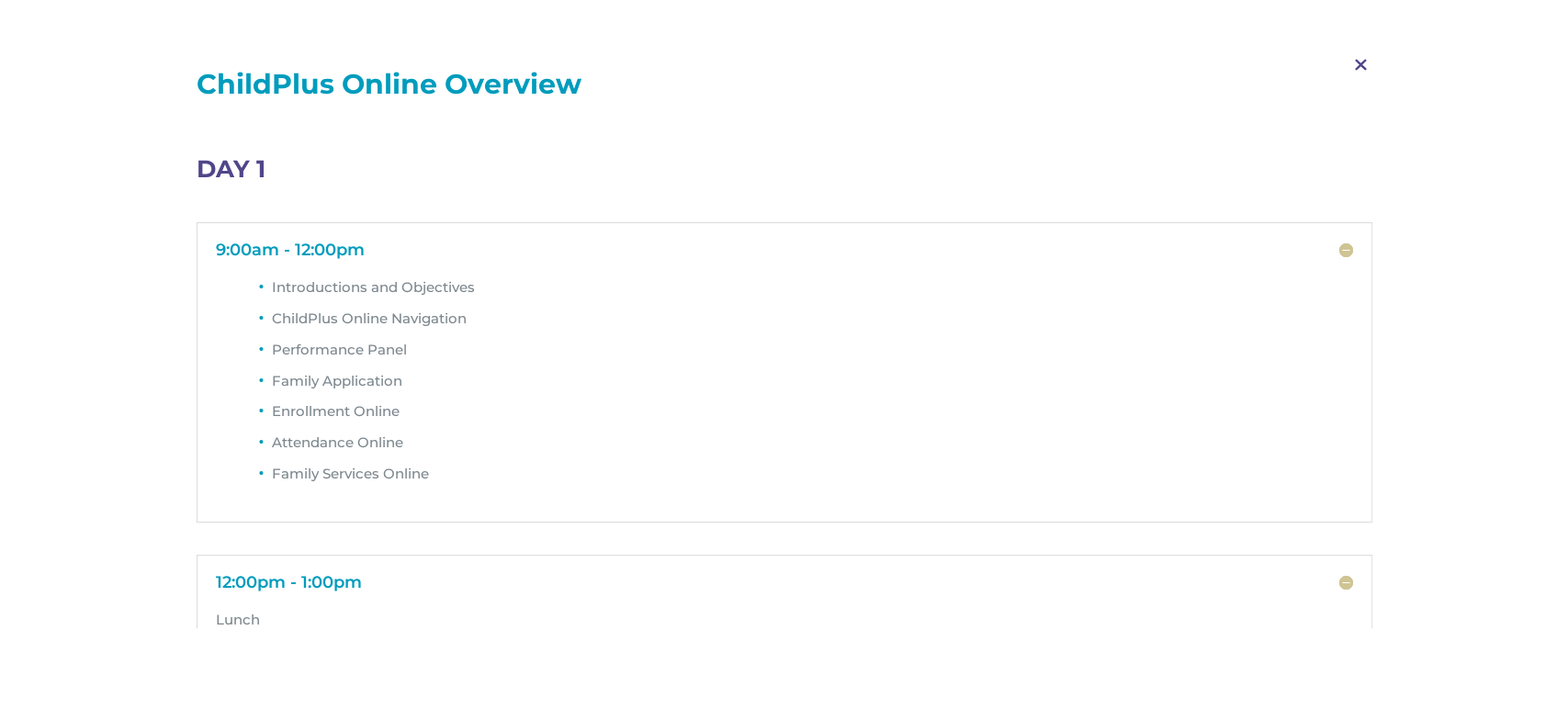 click on "M" at bounding box center (1360, 65) 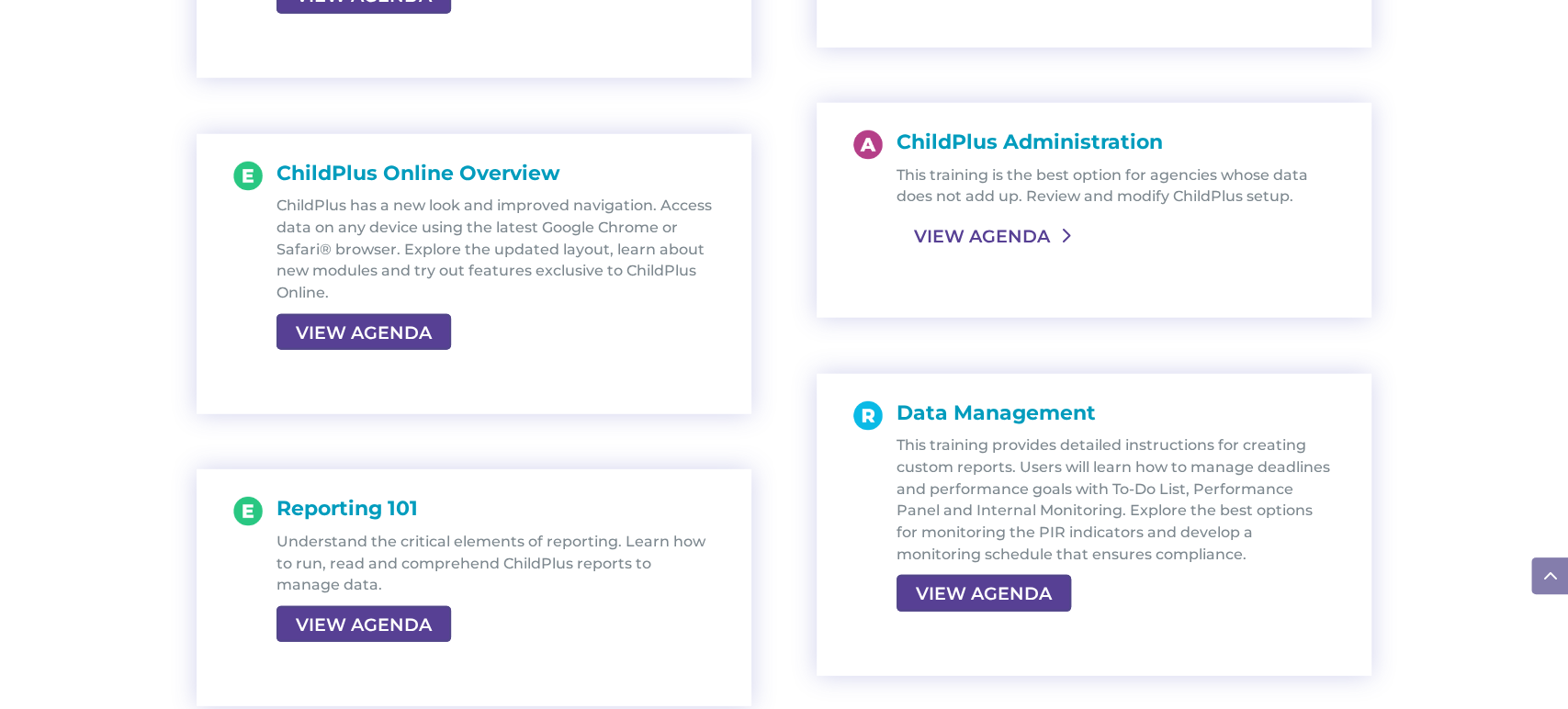 click on "VIEW AGENDA" at bounding box center (982, 236) 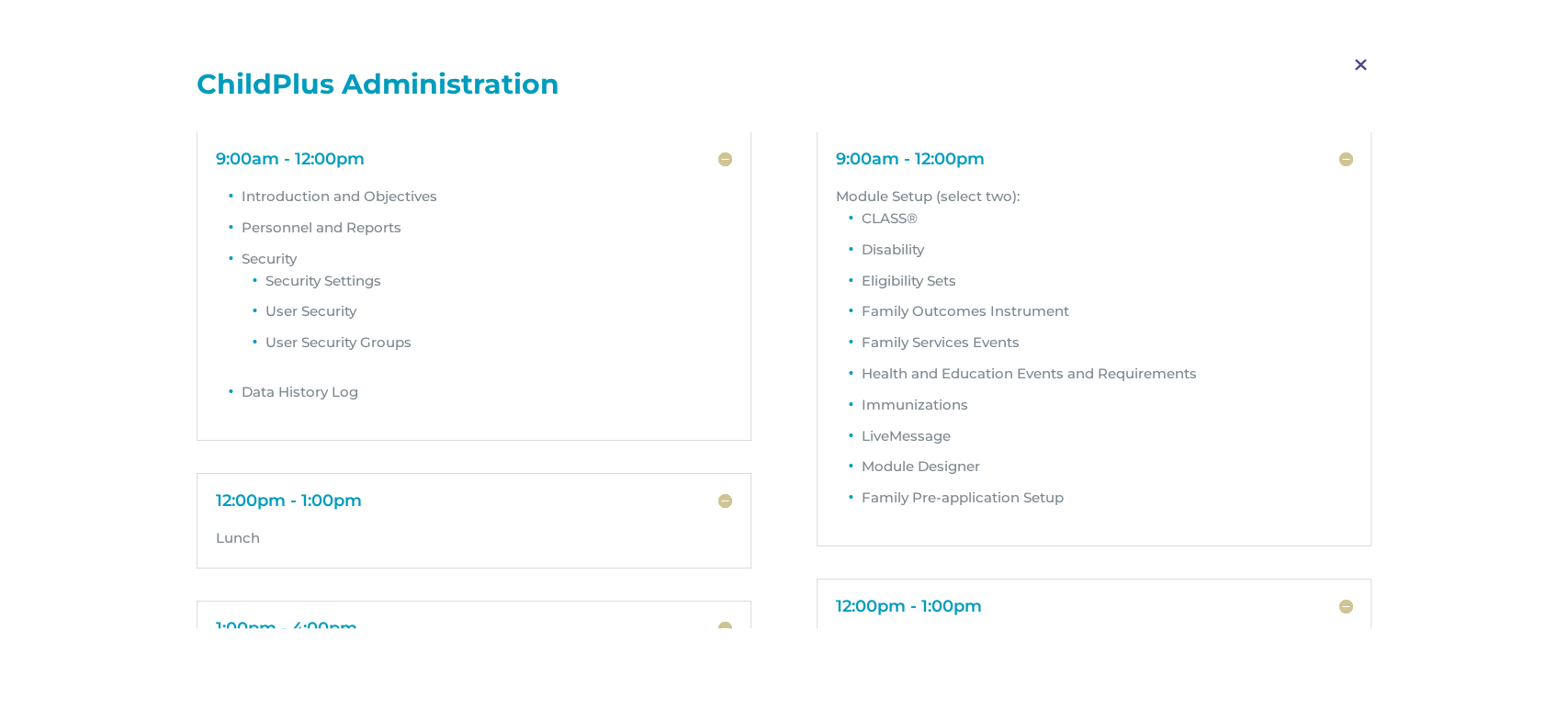 scroll, scrollTop: 0, scrollLeft: 0, axis: both 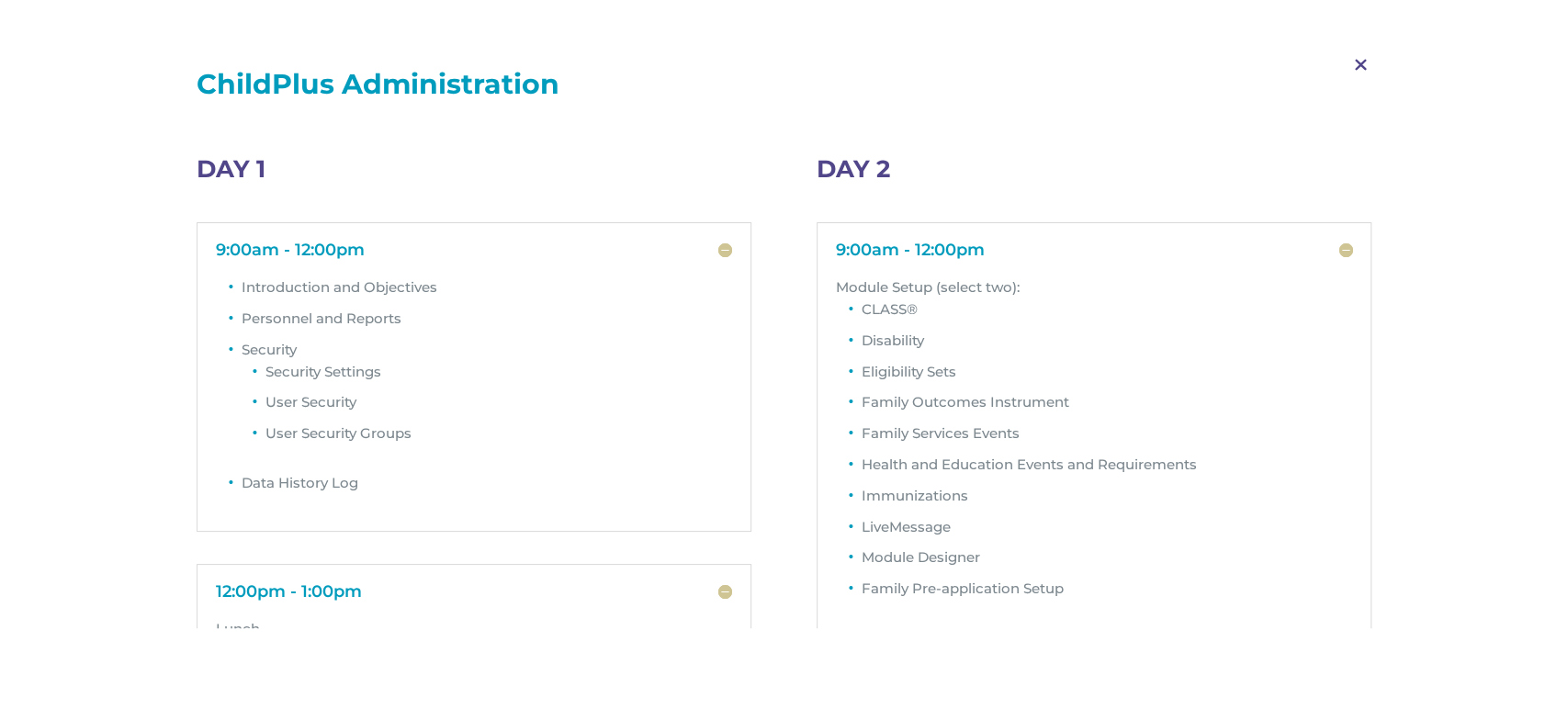 click on "M" at bounding box center [1360, 65] 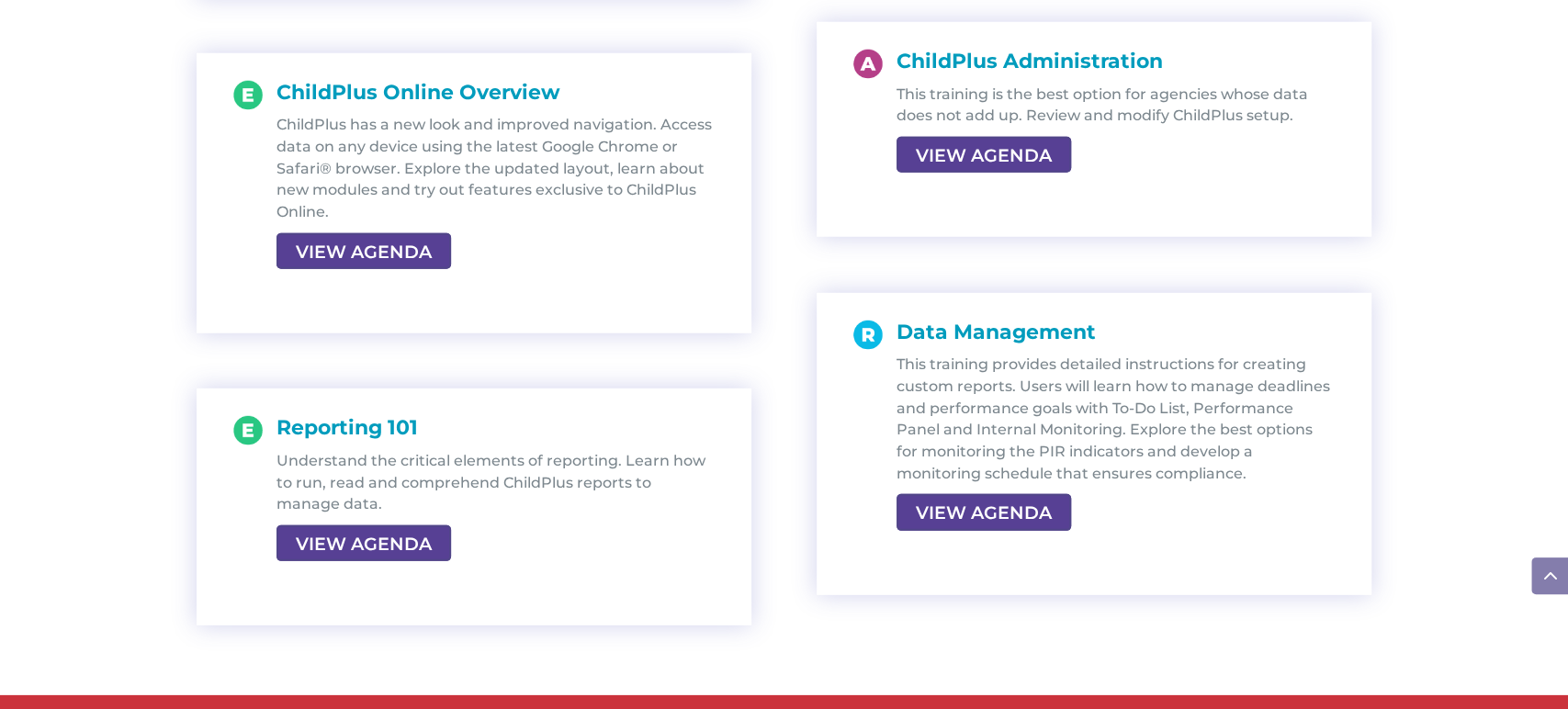 scroll, scrollTop: 3443, scrollLeft: 0, axis: vertical 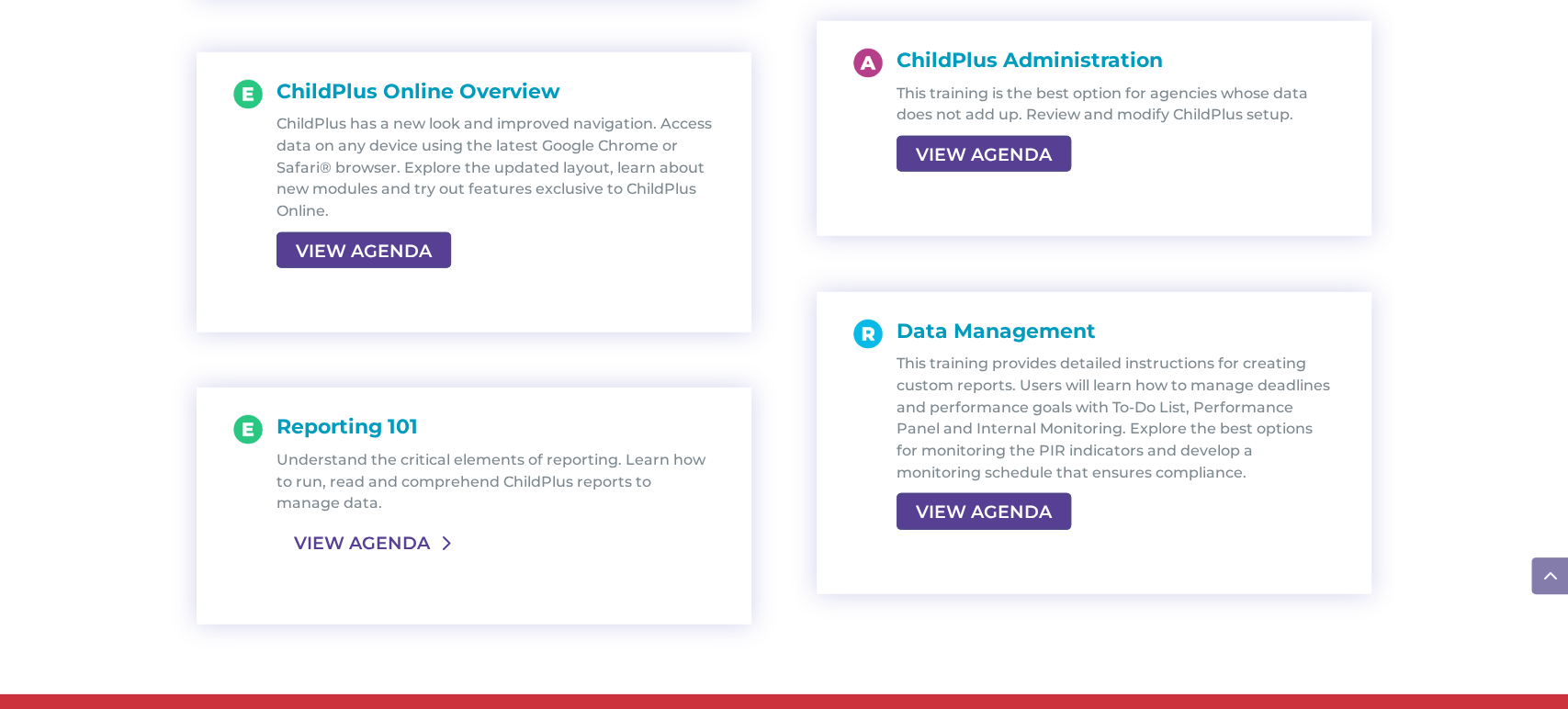drag, startPoint x: 371, startPoint y: 569, endPoint x: 377, endPoint y: 555, distance: 15.231546 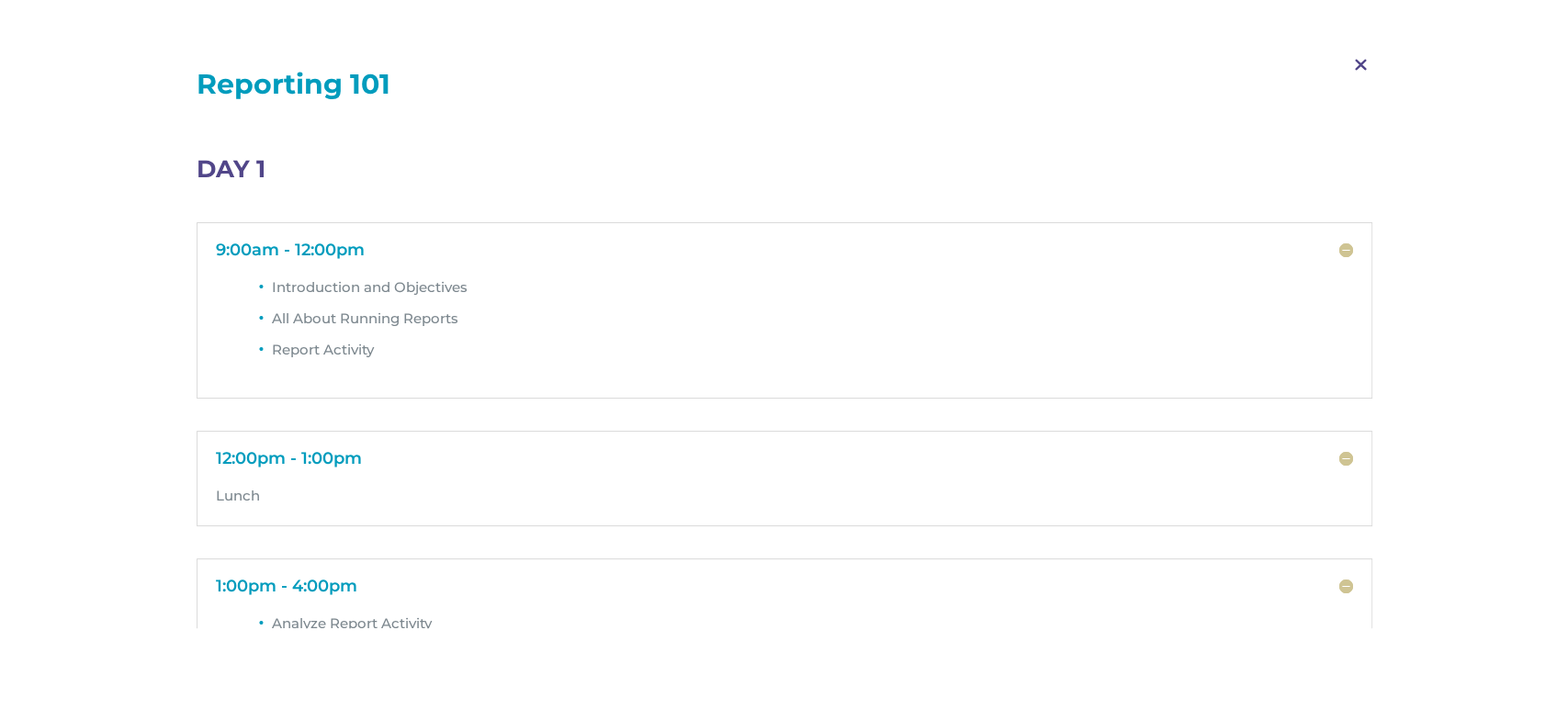 scroll, scrollTop: 98, scrollLeft: 0, axis: vertical 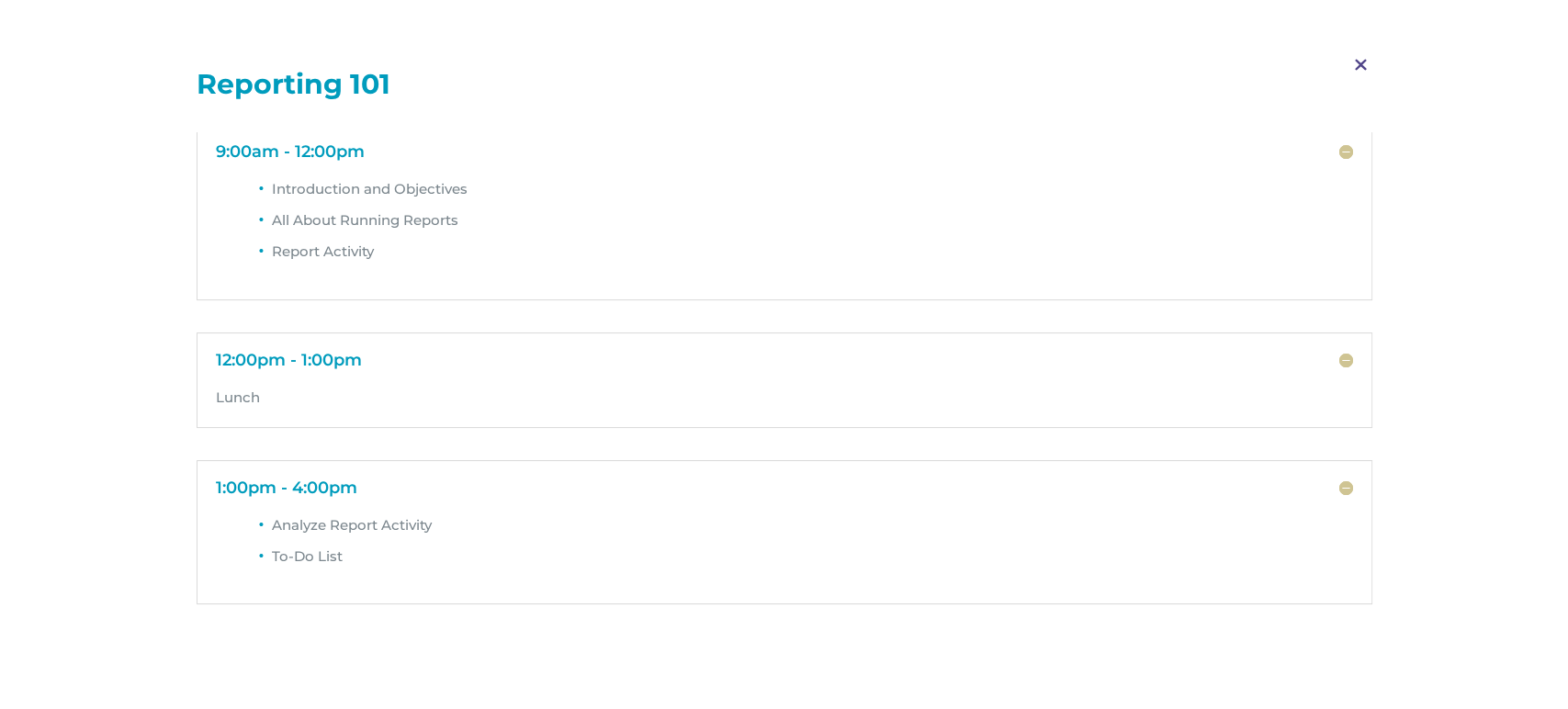 drag, startPoint x: 1363, startPoint y: 58, endPoint x: 1352, endPoint y: 62, distance: 12 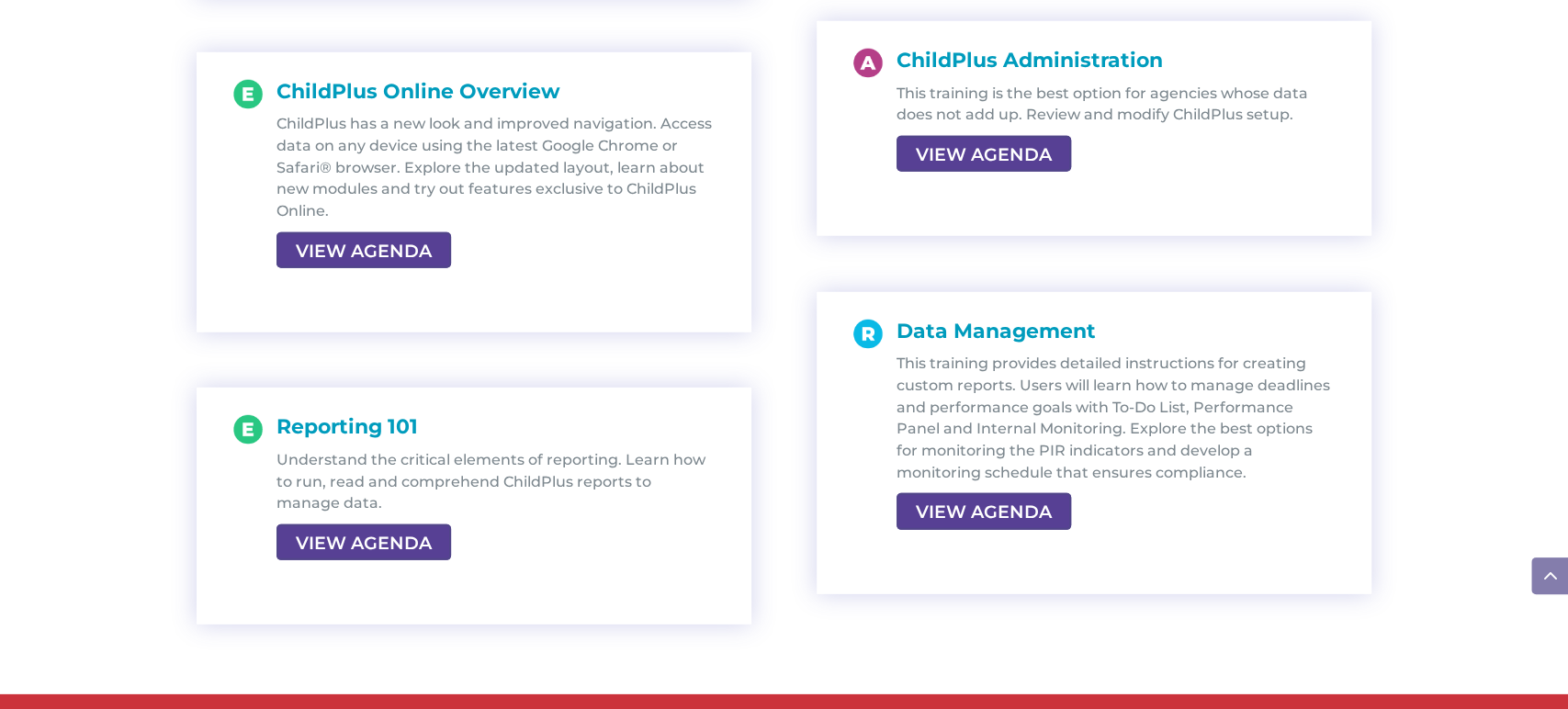 scroll, scrollTop: 72, scrollLeft: 0, axis: vertical 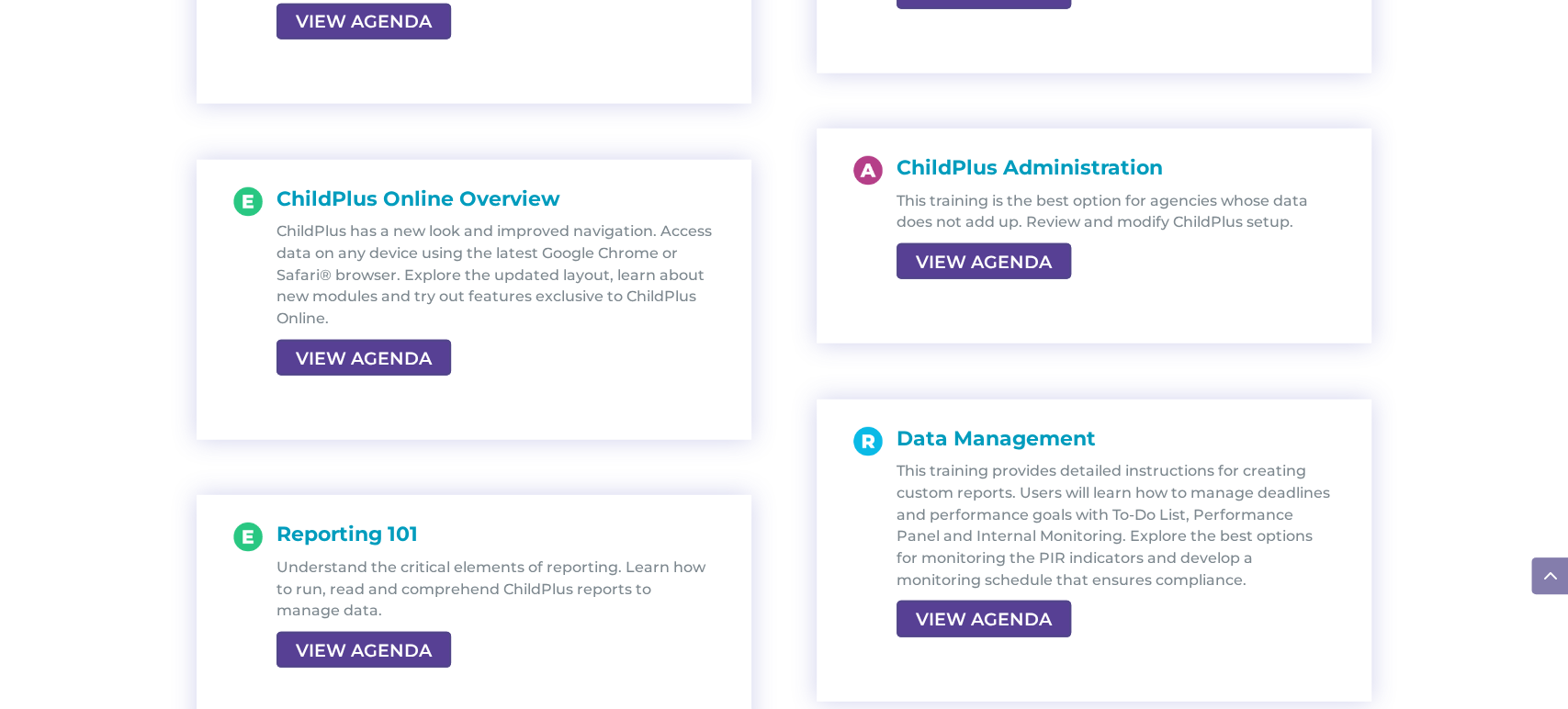 click on "Data Management
This training provides detailed instructions for creating custom reports. Users will learn how to manage deadlines and performance goals with To-Do List, Performance Panel and Internal Monitoring. Explore the best options for monitoring the PIR indicators and develop a monitoring schedule that ensures compliance.
VIEW AGENDA" at bounding box center [1109, 550] 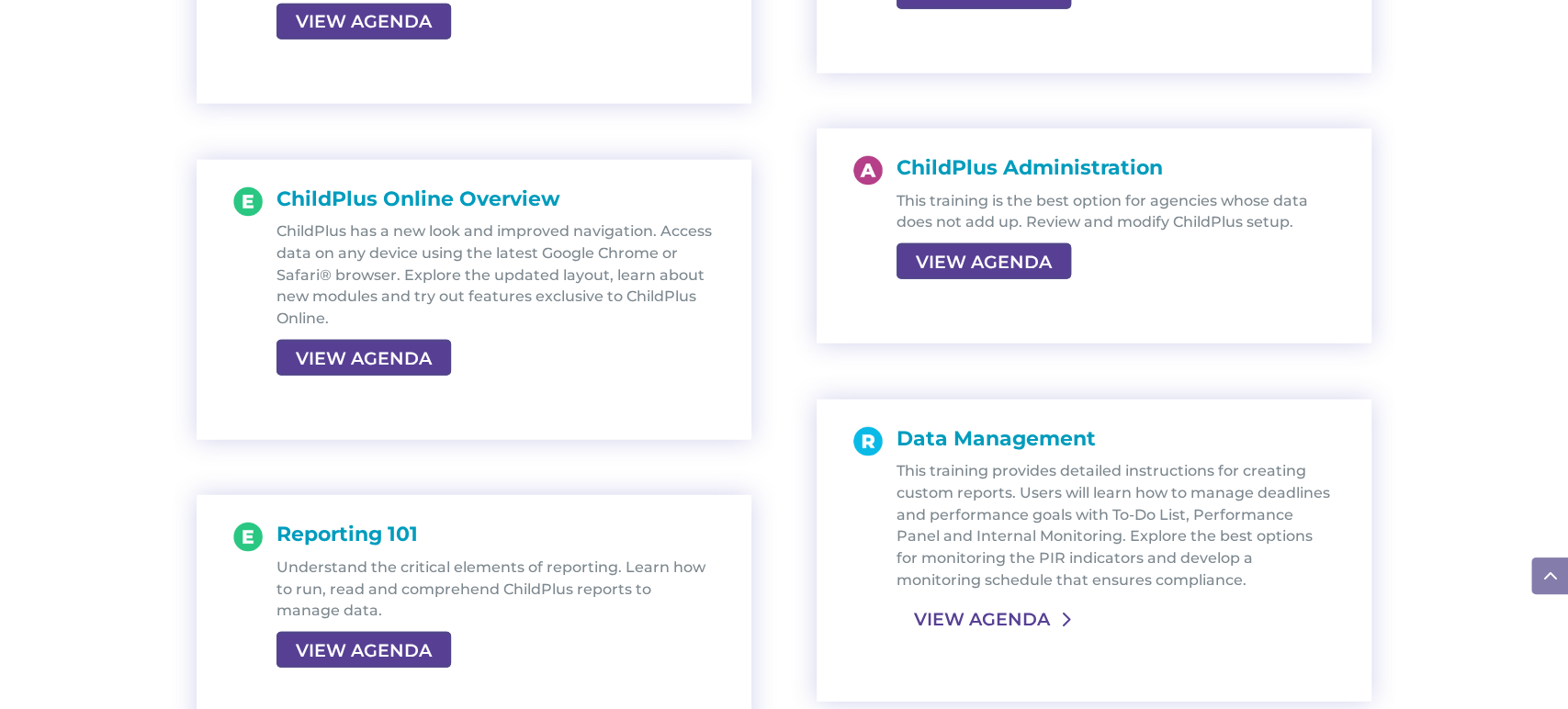 click on "VIEW AGENDA" at bounding box center [982, 619] 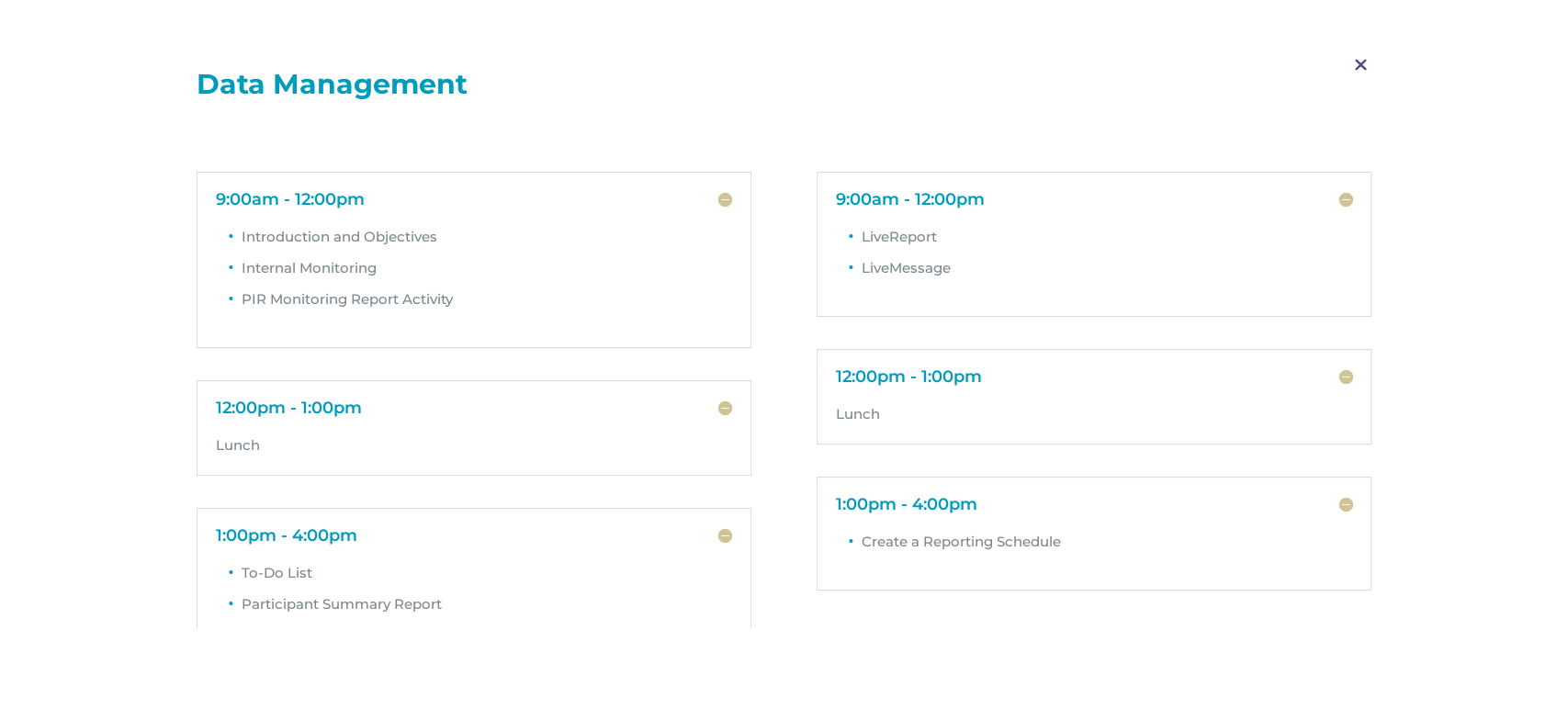 scroll, scrollTop: 49, scrollLeft: 0, axis: vertical 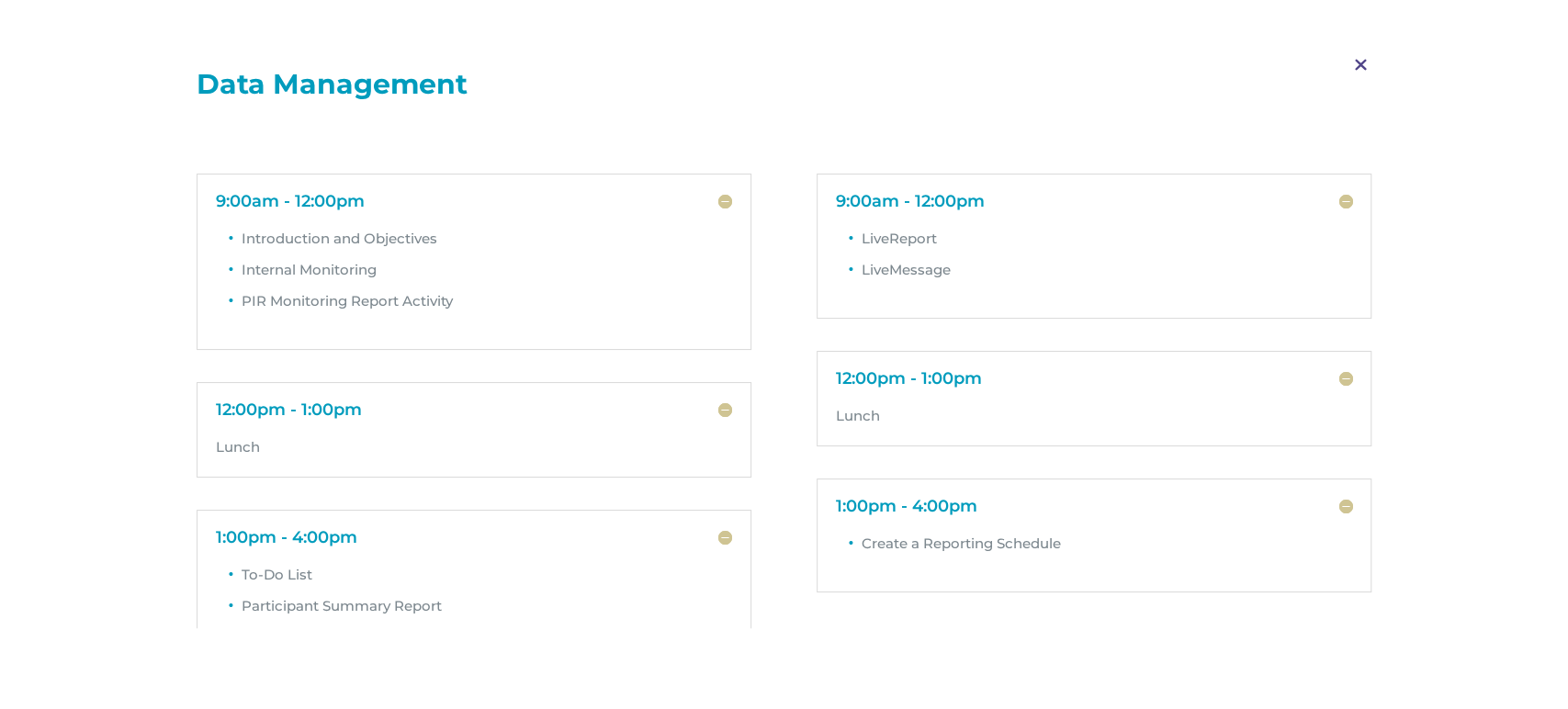 click on "M" at bounding box center [1360, 65] 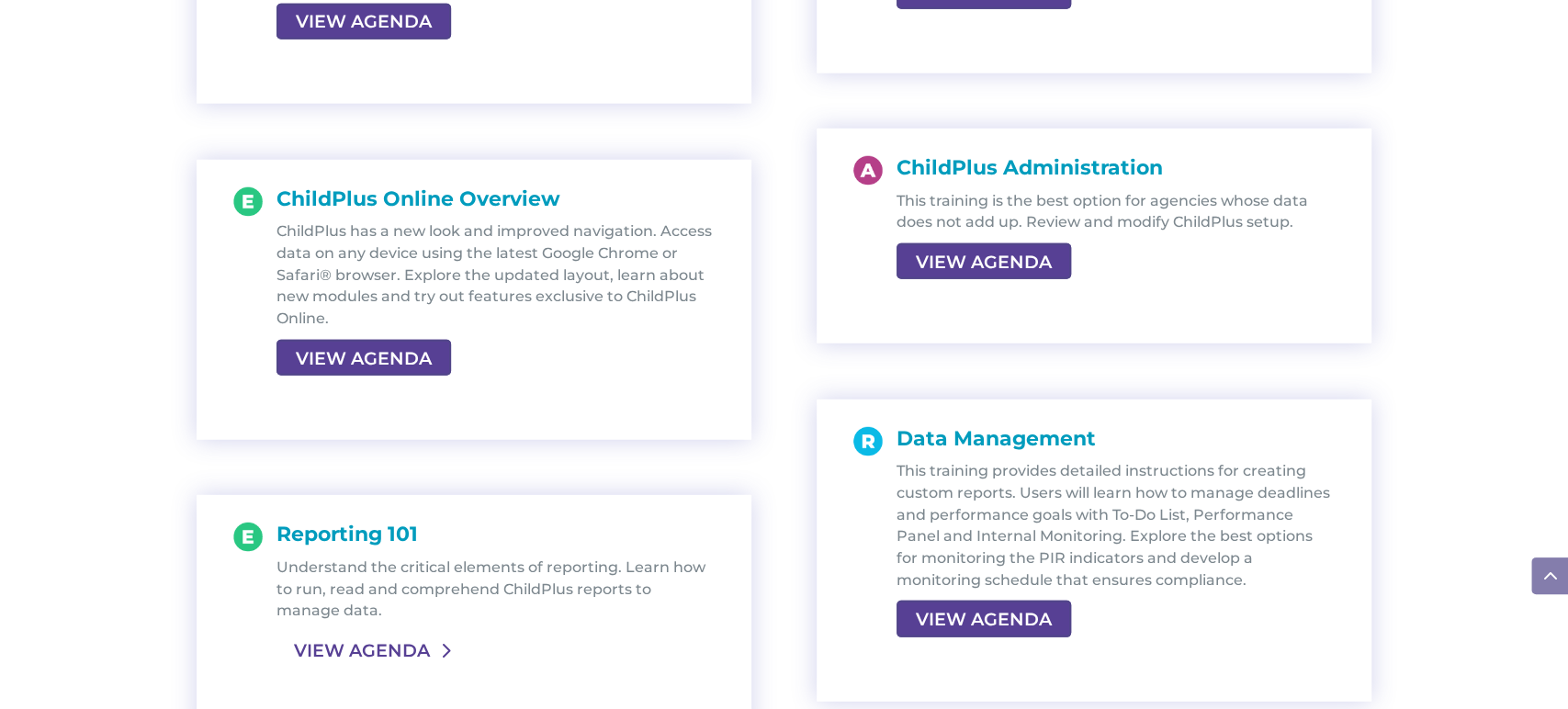 click on "VIEW AGENDA" at bounding box center [362, 650] 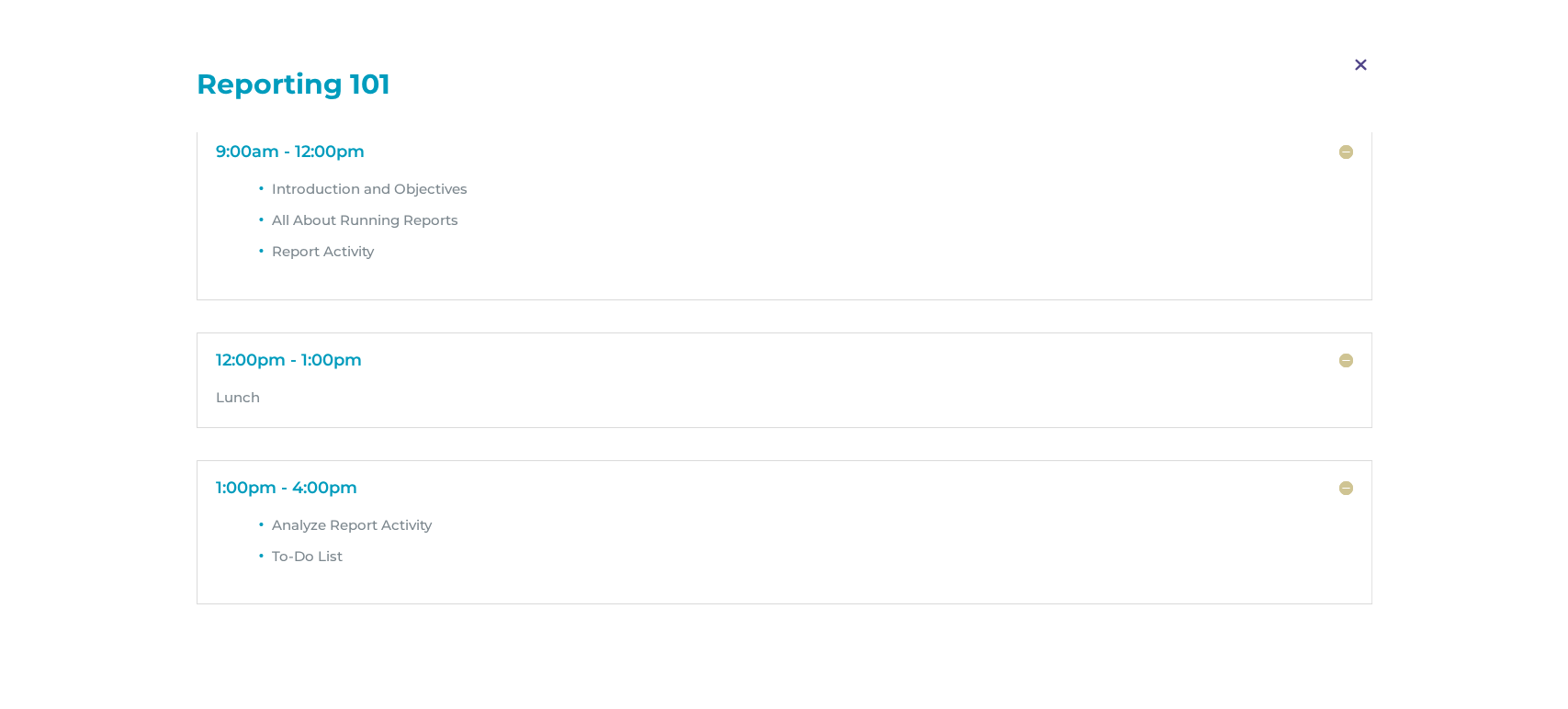click on "M" at bounding box center (1360, 65) 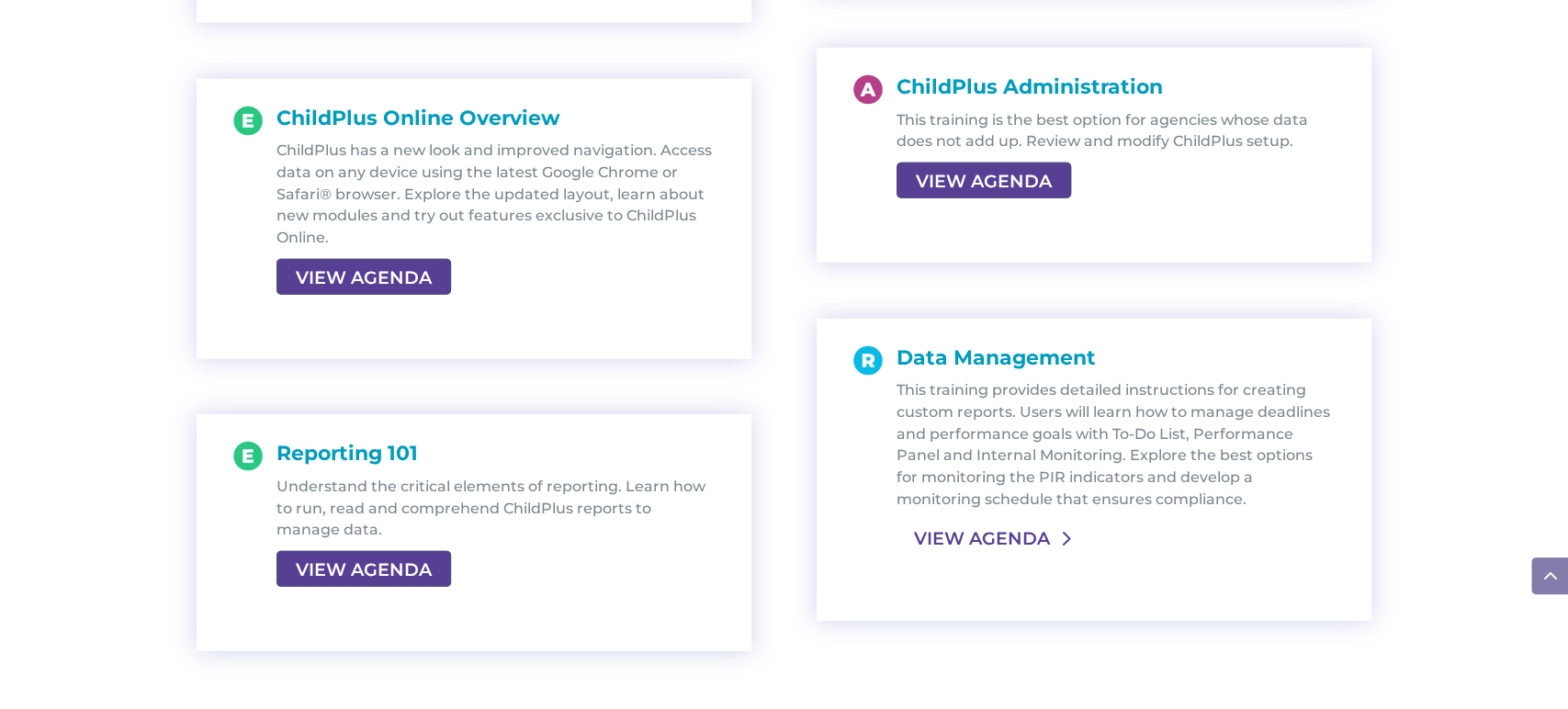 scroll, scrollTop: 3417, scrollLeft: 0, axis: vertical 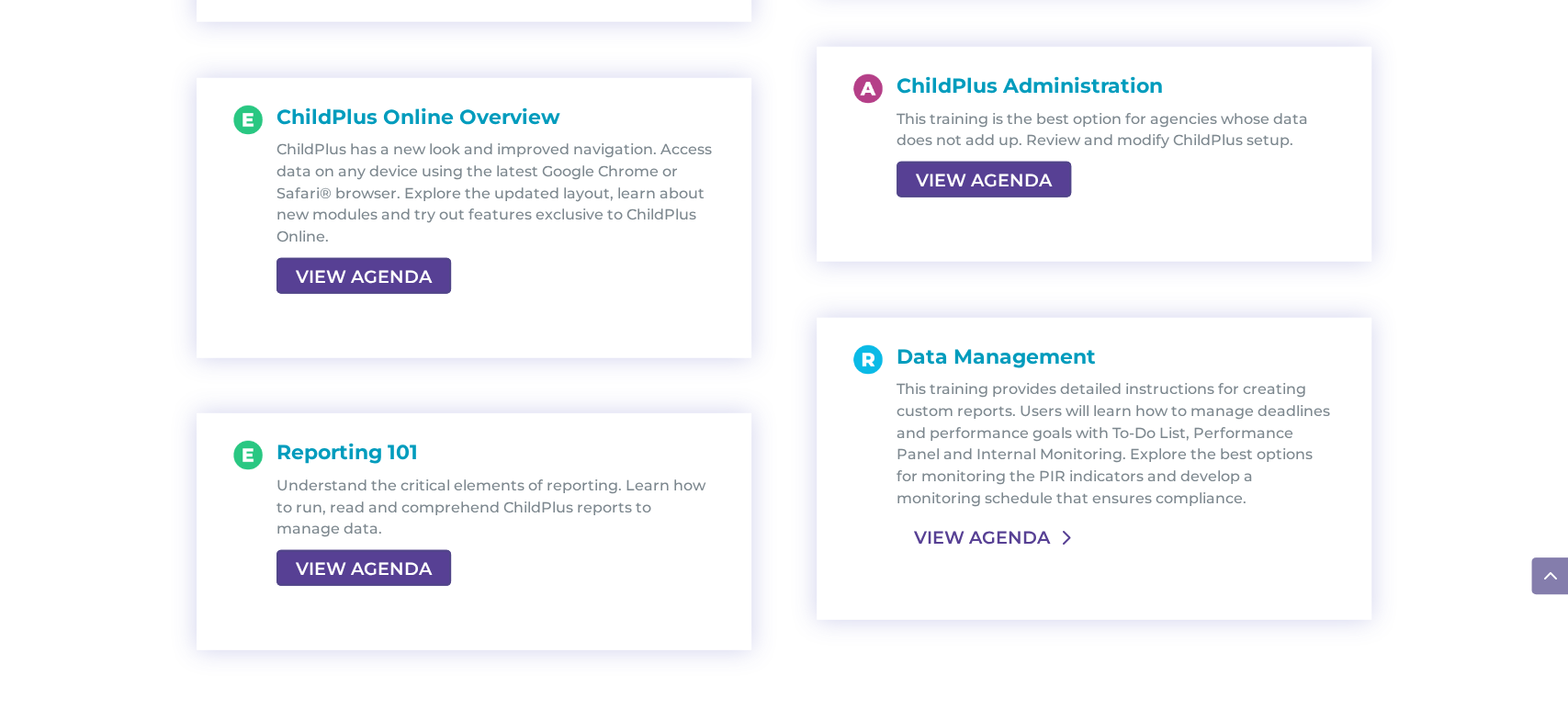 click on "This training provides detailed instructions for creating custom reports. Users will learn how to manage deadlines and performance goals with To-Do List, Performance Panel and Internal Monitoring. Explore the best options for monitoring the PIR indicators and develop a monitoring schedule that ensures compliance.
VIEW AGENDA" at bounding box center [1116, 466] 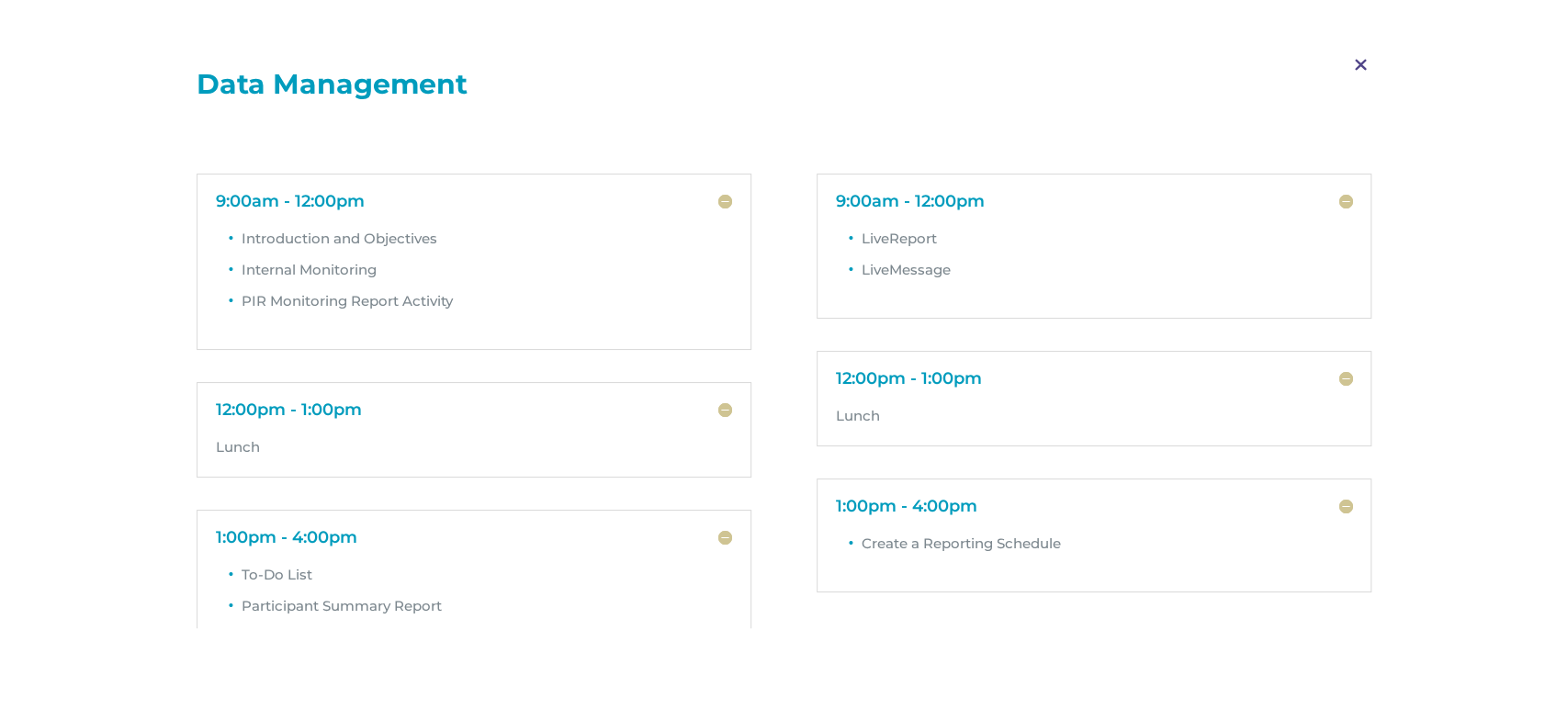 click on "M" at bounding box center (1360, 65) 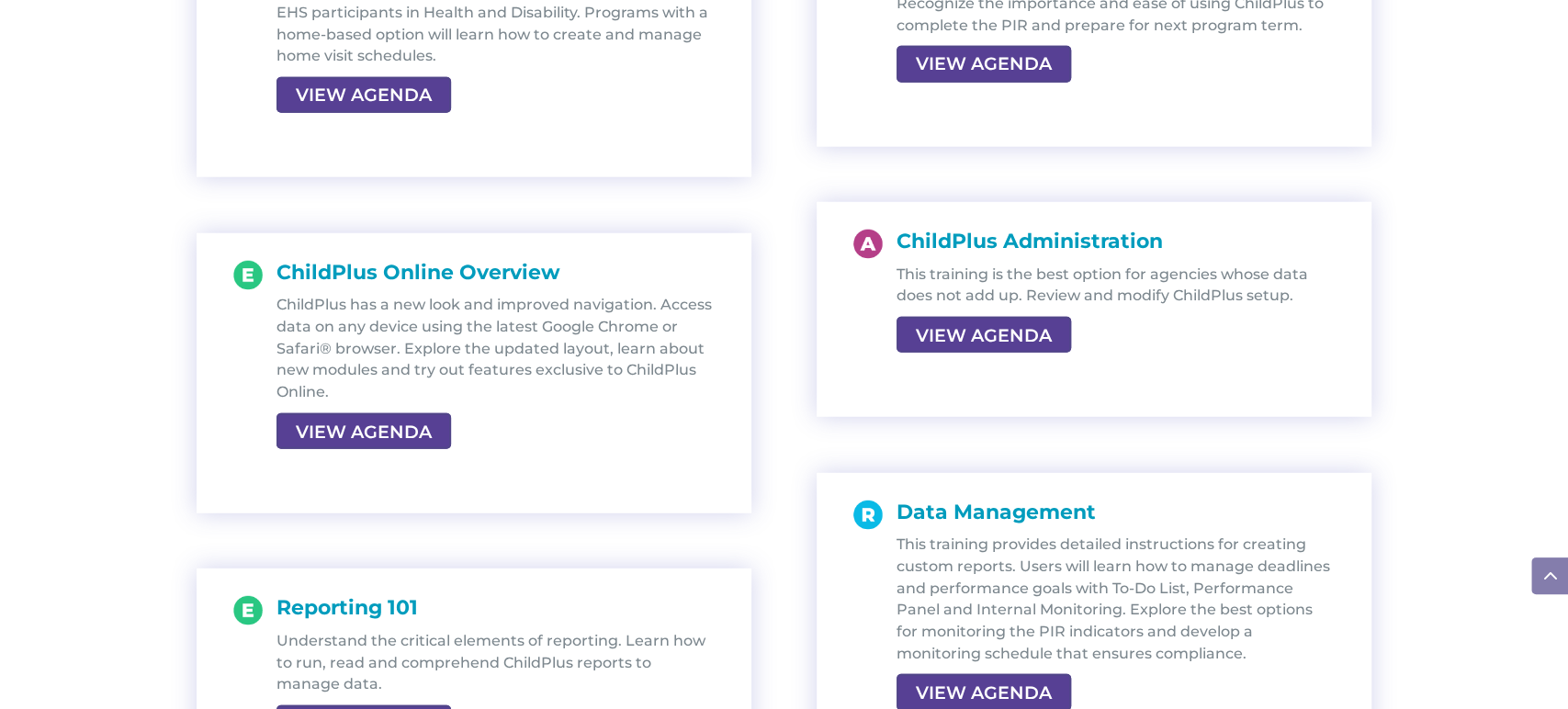 scroll, scrollTop: 3259, scrollLeft: 0, axis: vertical 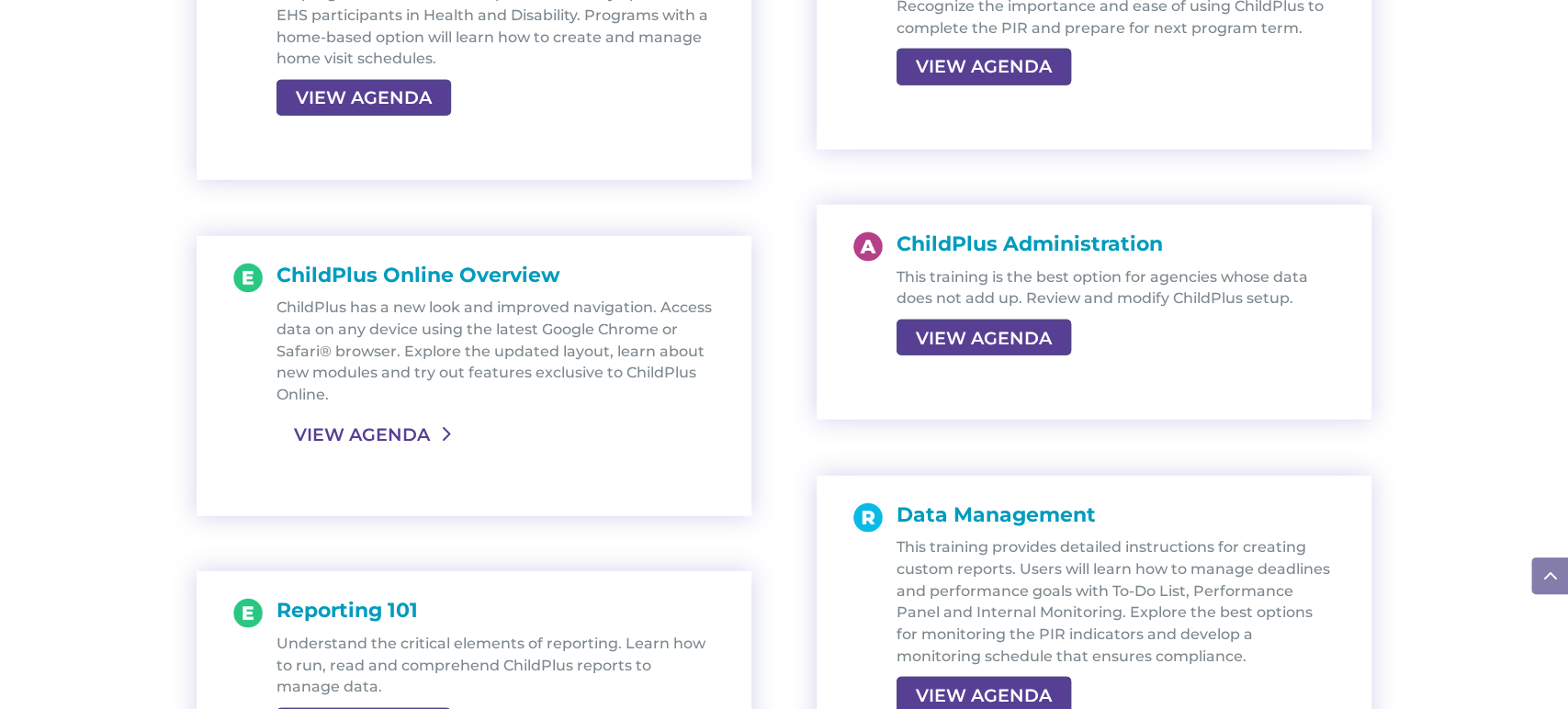 click on "VIEW AGENDA" at bounding box center (362, 434) 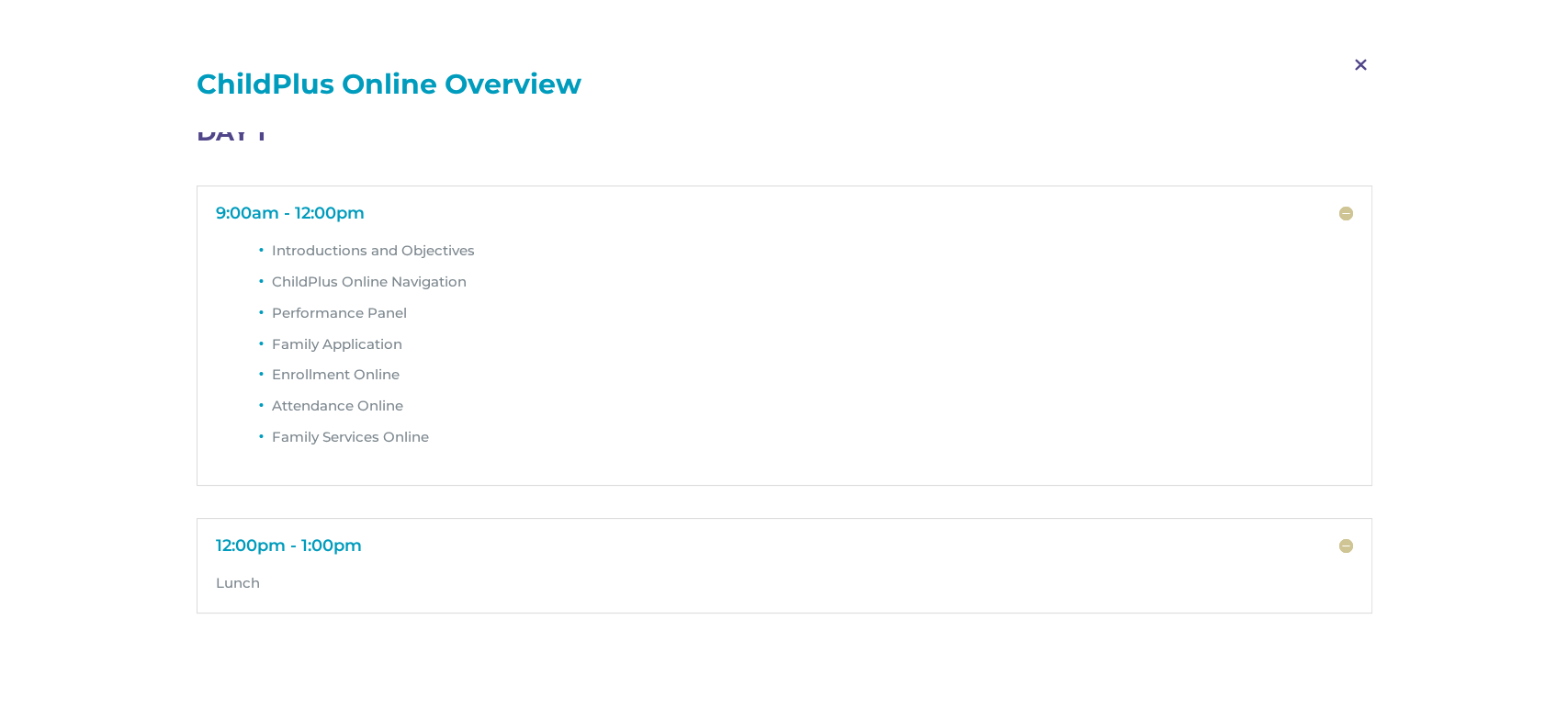 scroll, scrollTop: 0, scrollLeft: 0, axis: both 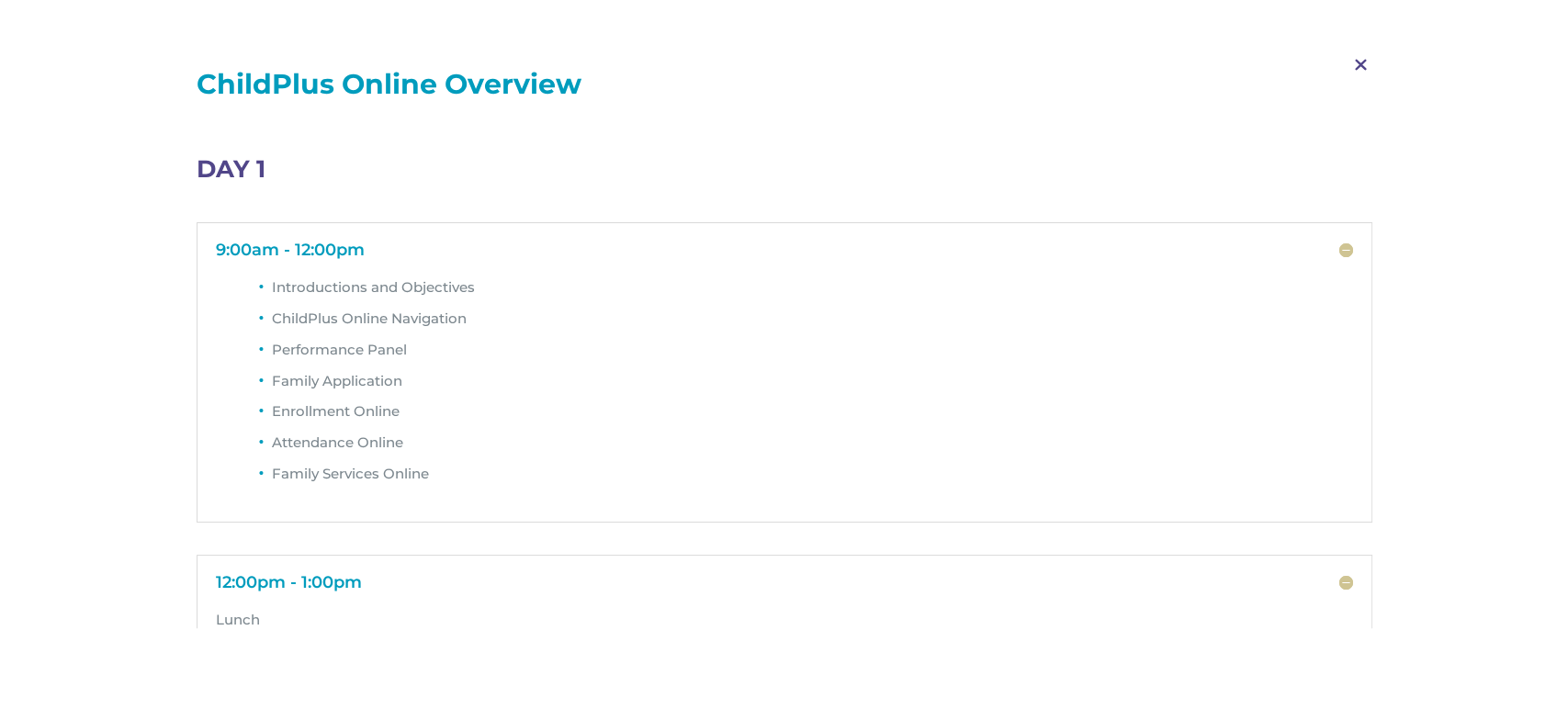 click on "M" at bounding box center (1360, 65) 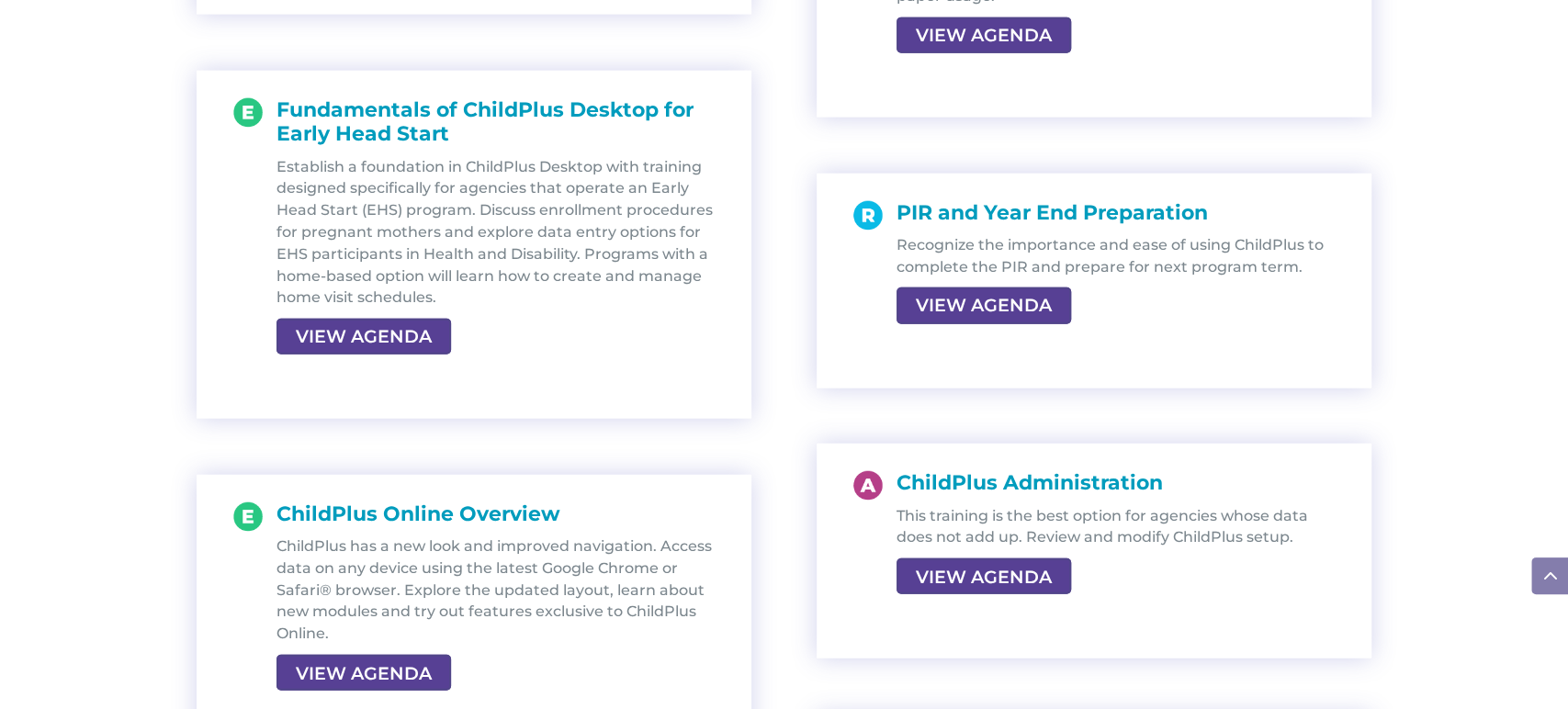 scroll, scrollTop: 3015, scrollLeft: 0, axis: vertical 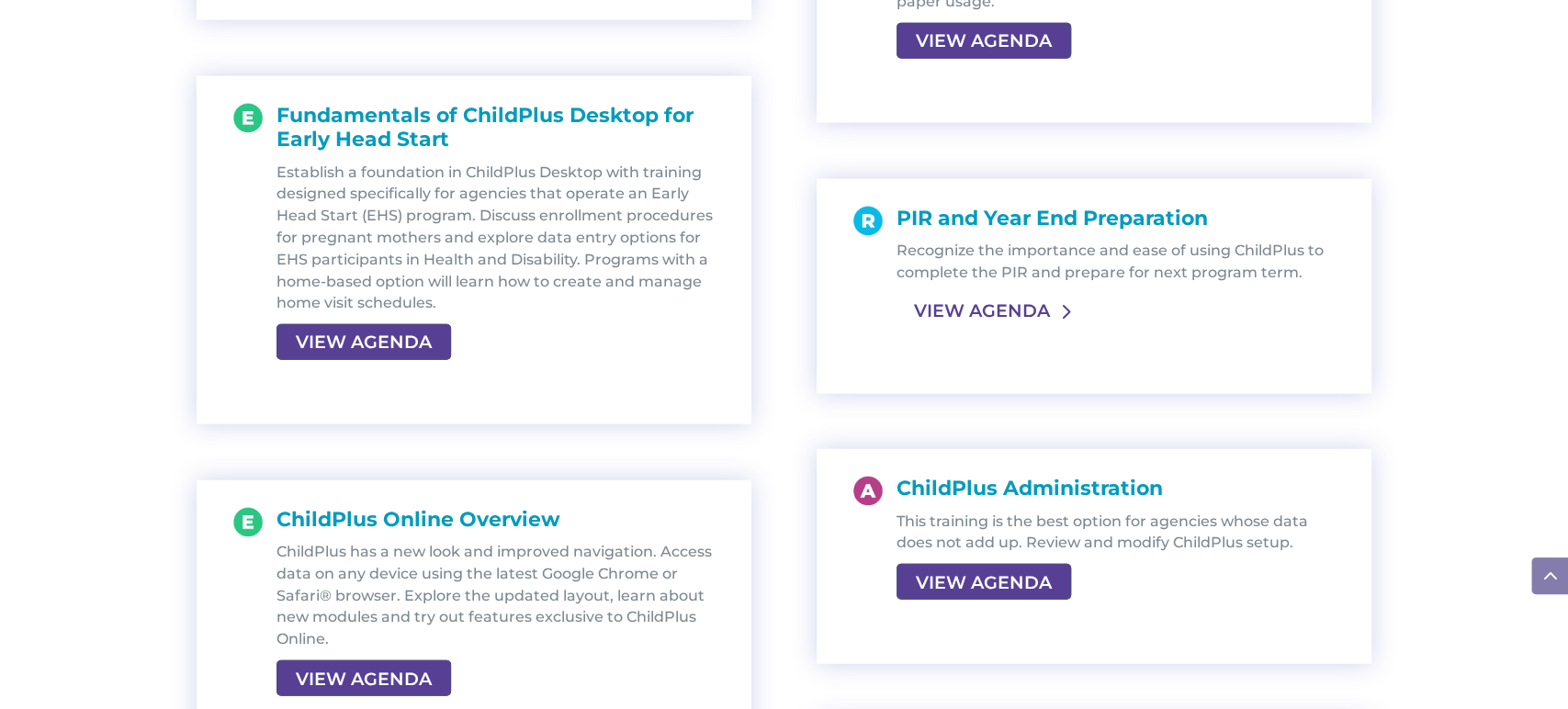 click on "VIEW AGENDA" at bounding box center [982, 311] 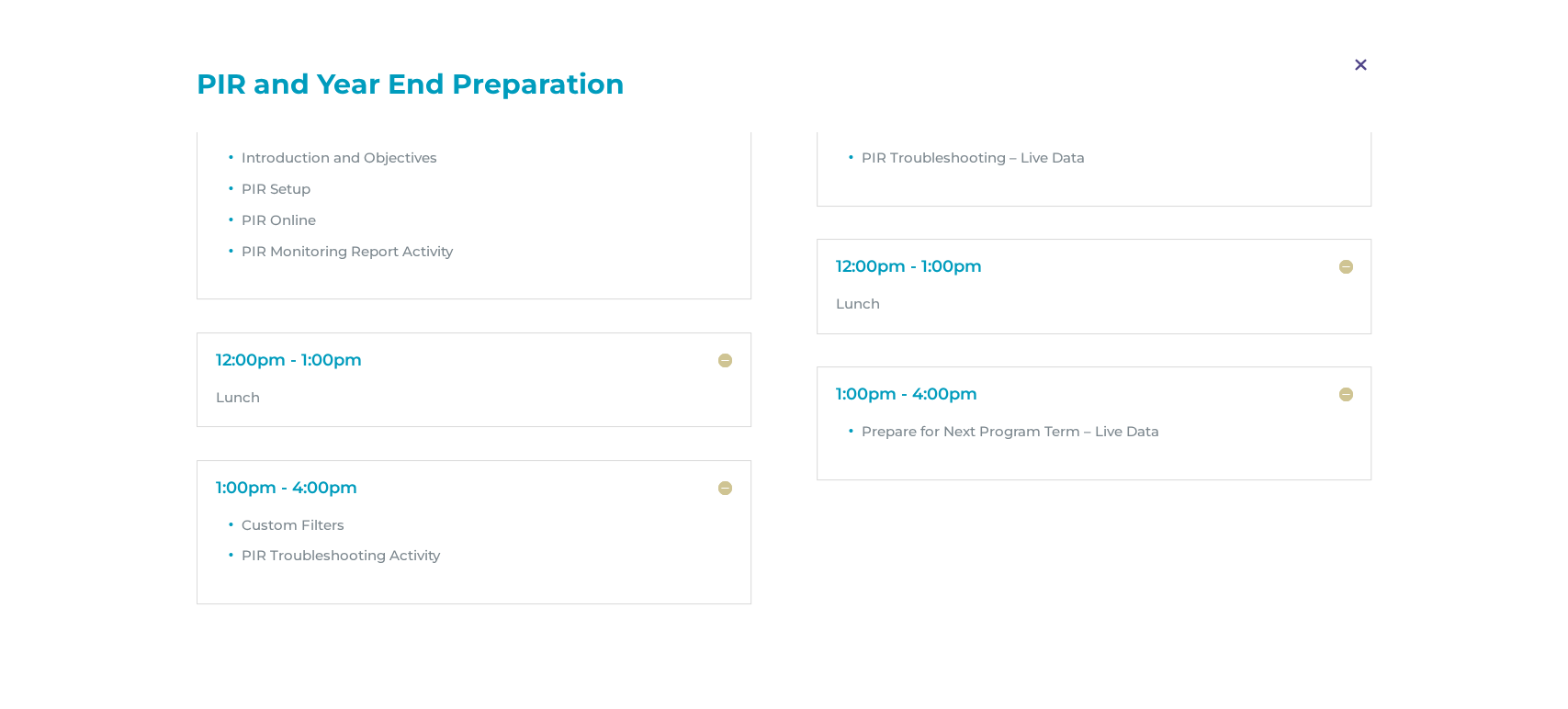 scroll, scrollTop: 0, scrollLeft: 0, axis: both 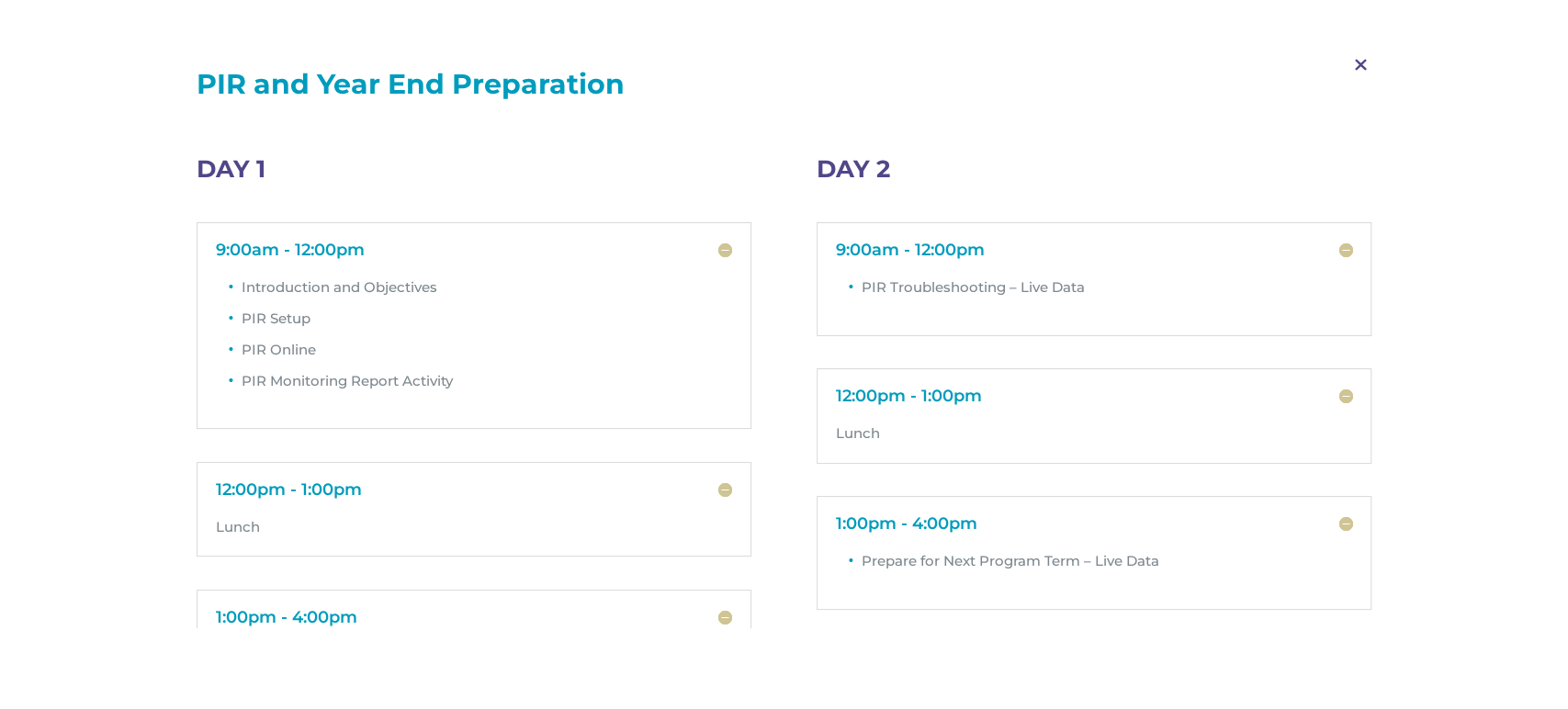 click on "M" at bounding box center (1360, 65) 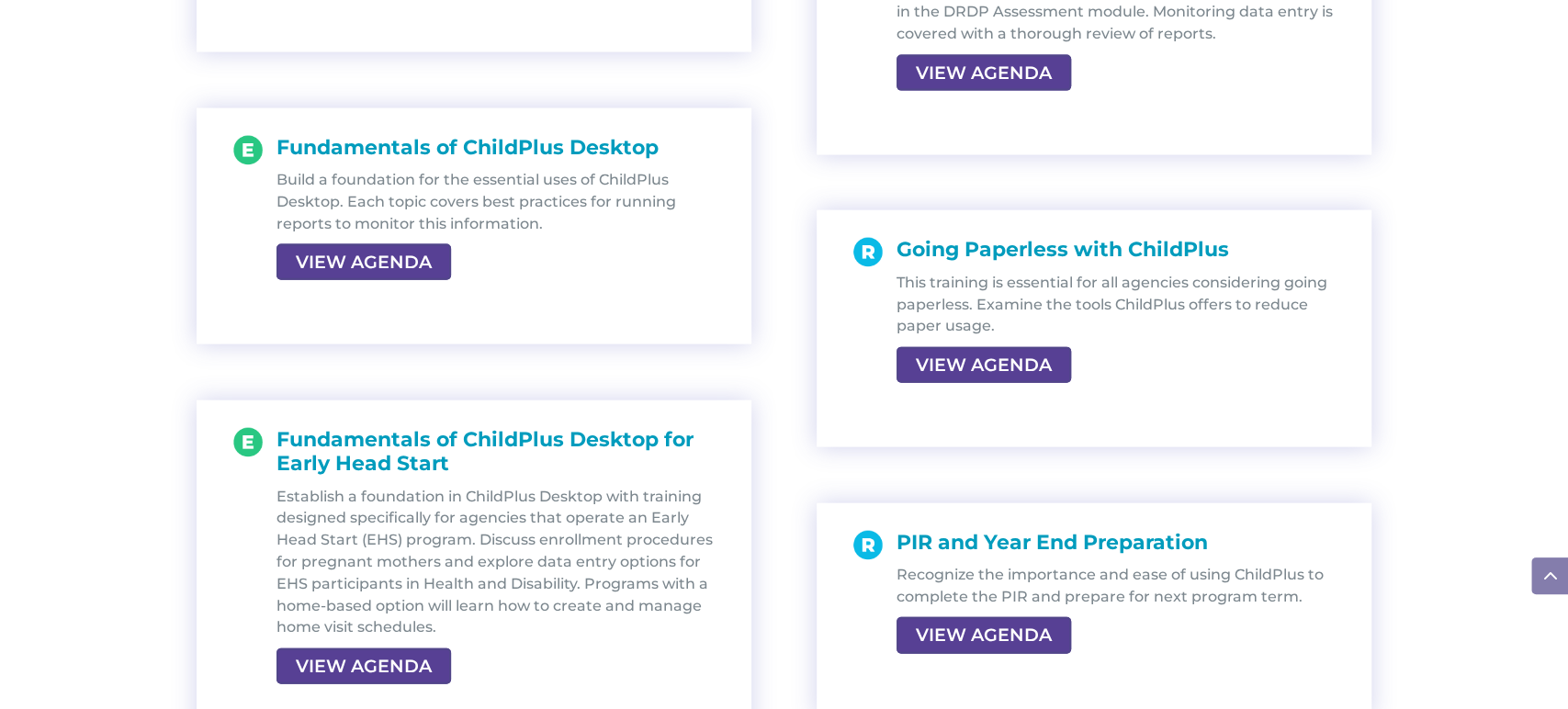 scroll, scrollTop: 2690, scrollLeft: 0, axis: vertical 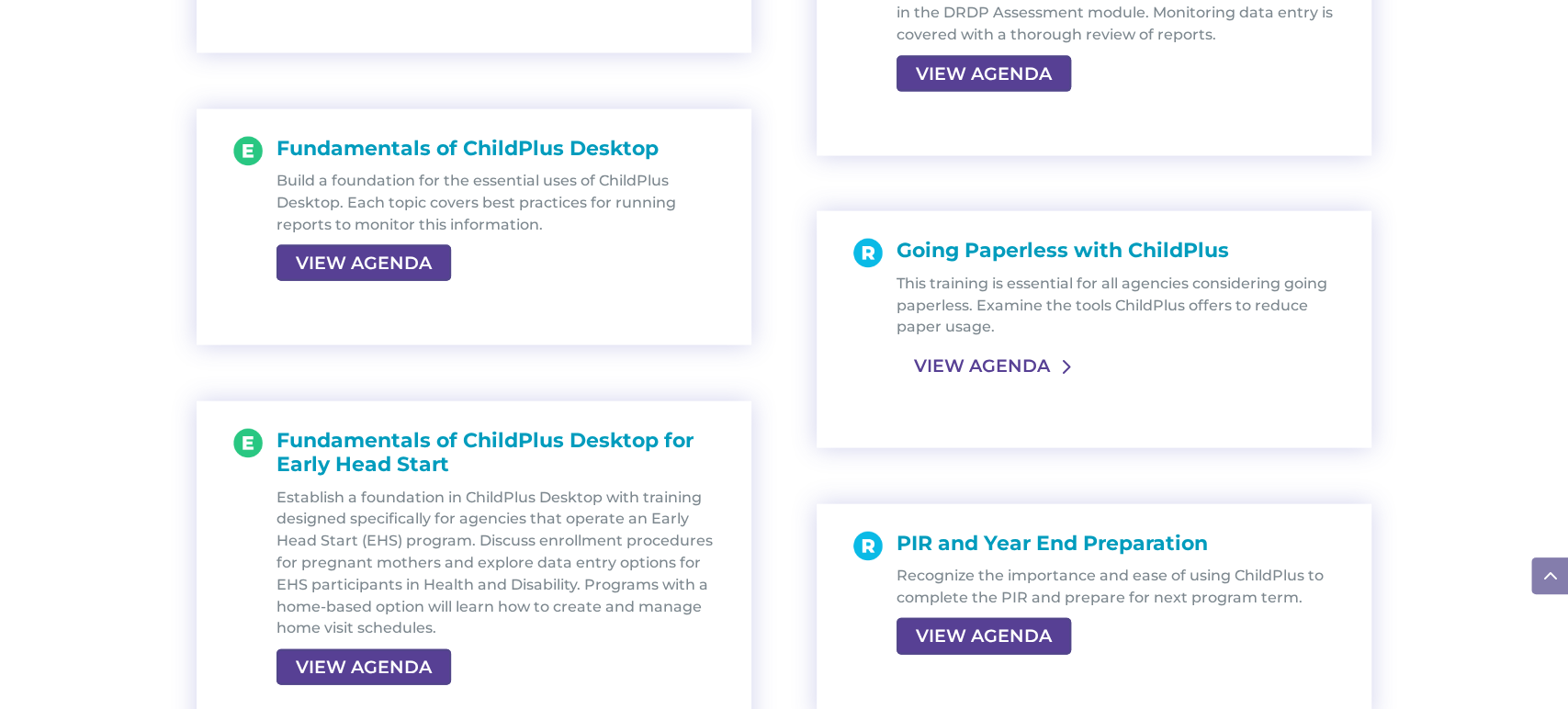 click on "VIEW AGENDA" at bounding box center [982, 366] 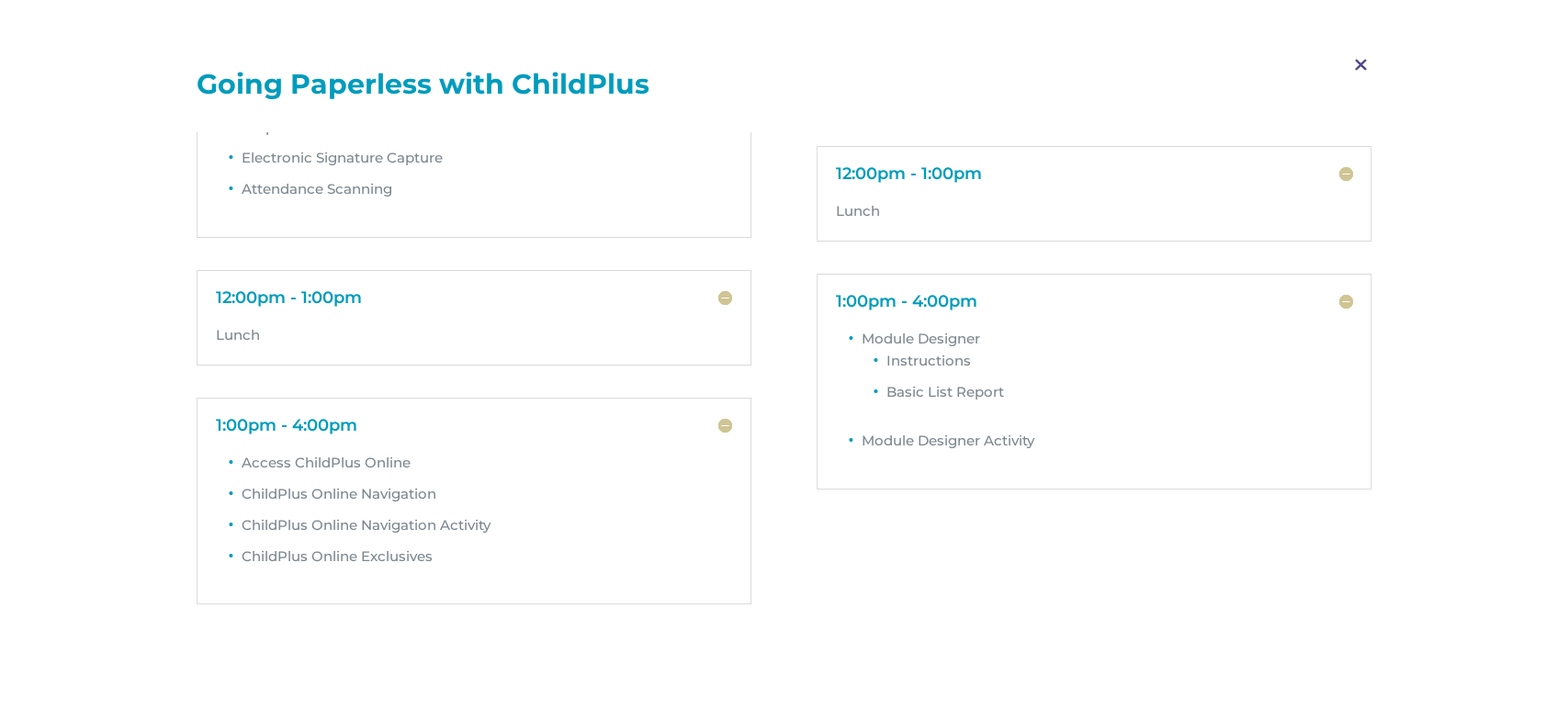 scroll, scrollTop: 0, scrollLeft: 0, axis: both 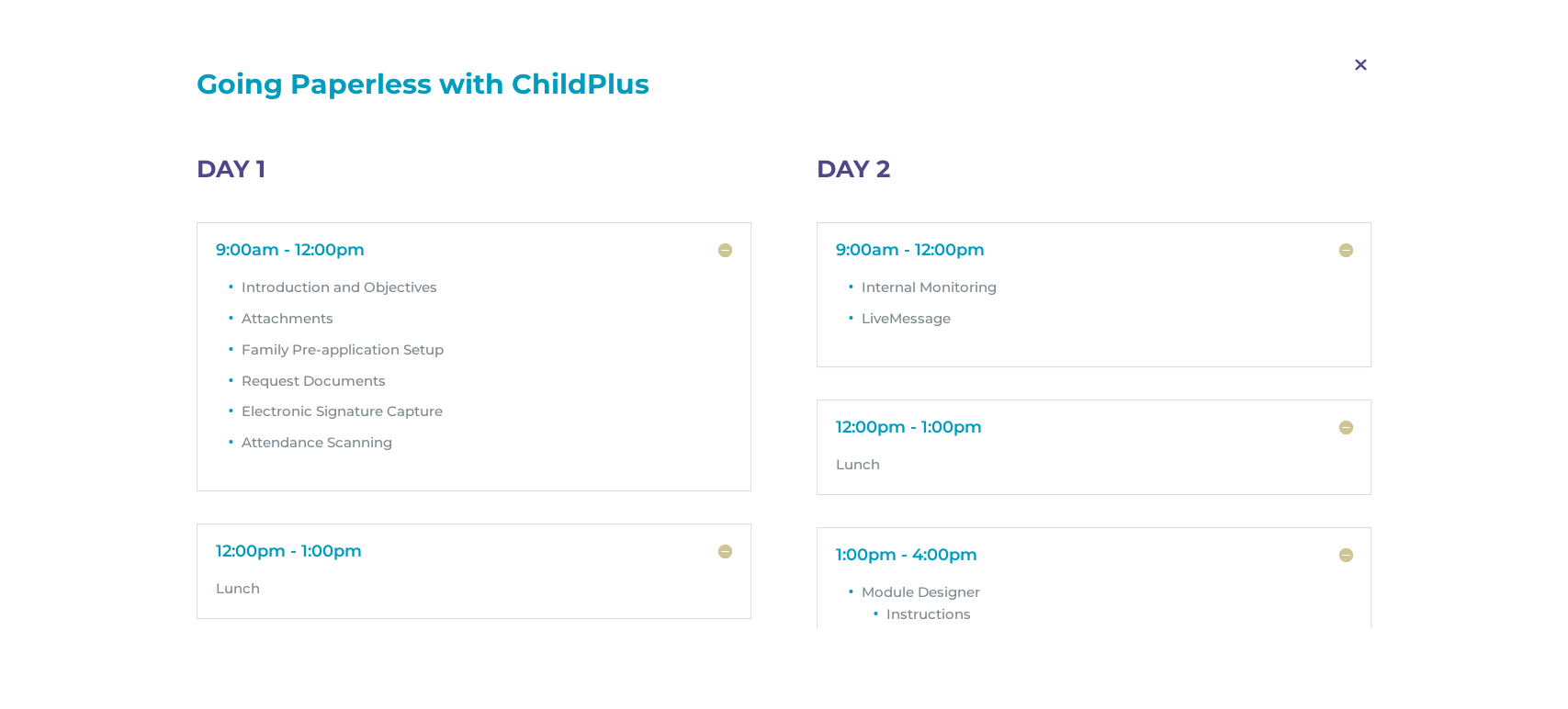 drag, startPoint x: 1368, startPoint y: 60, endPoint x: 1337, endPoint y: 67, distance: 31.780497 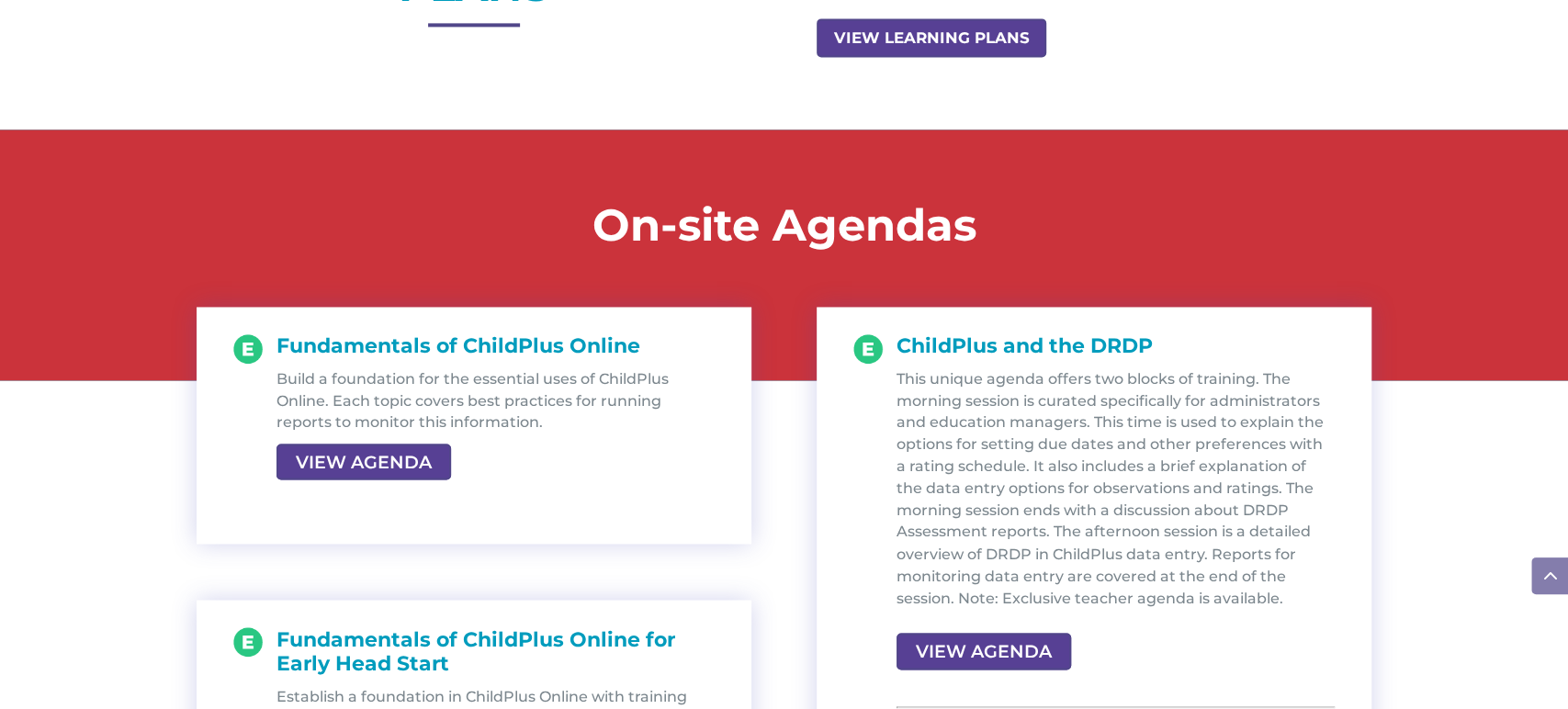 scroll, scrollTop: 1795, scrollLeft: 0, axis: vertical 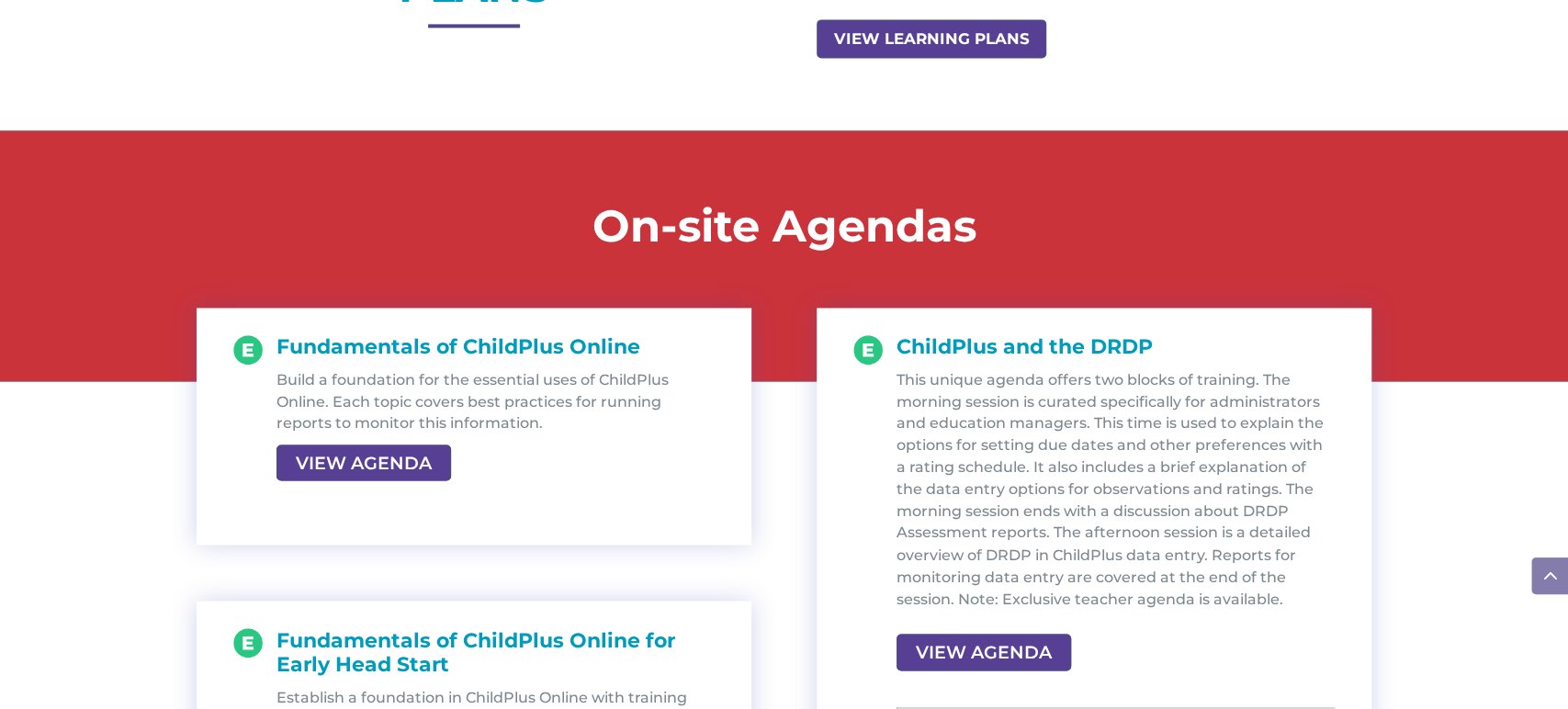 drag, startPoint x: 384, startPoint y: 469, endPoint x: 391, endPoint y: 461, distance: 10.6301458 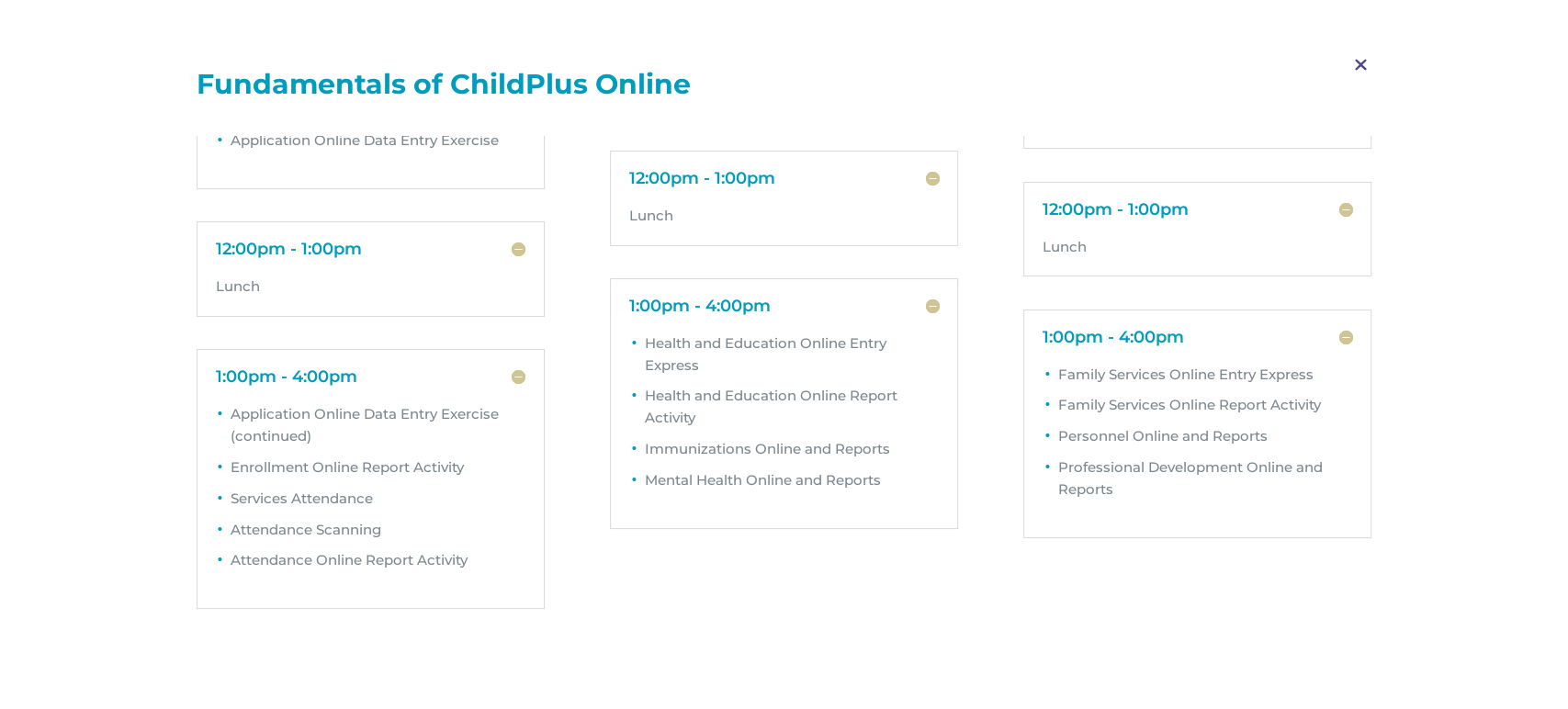 scroll, scrollTop: 0, scrollLeft: 0, axis: both 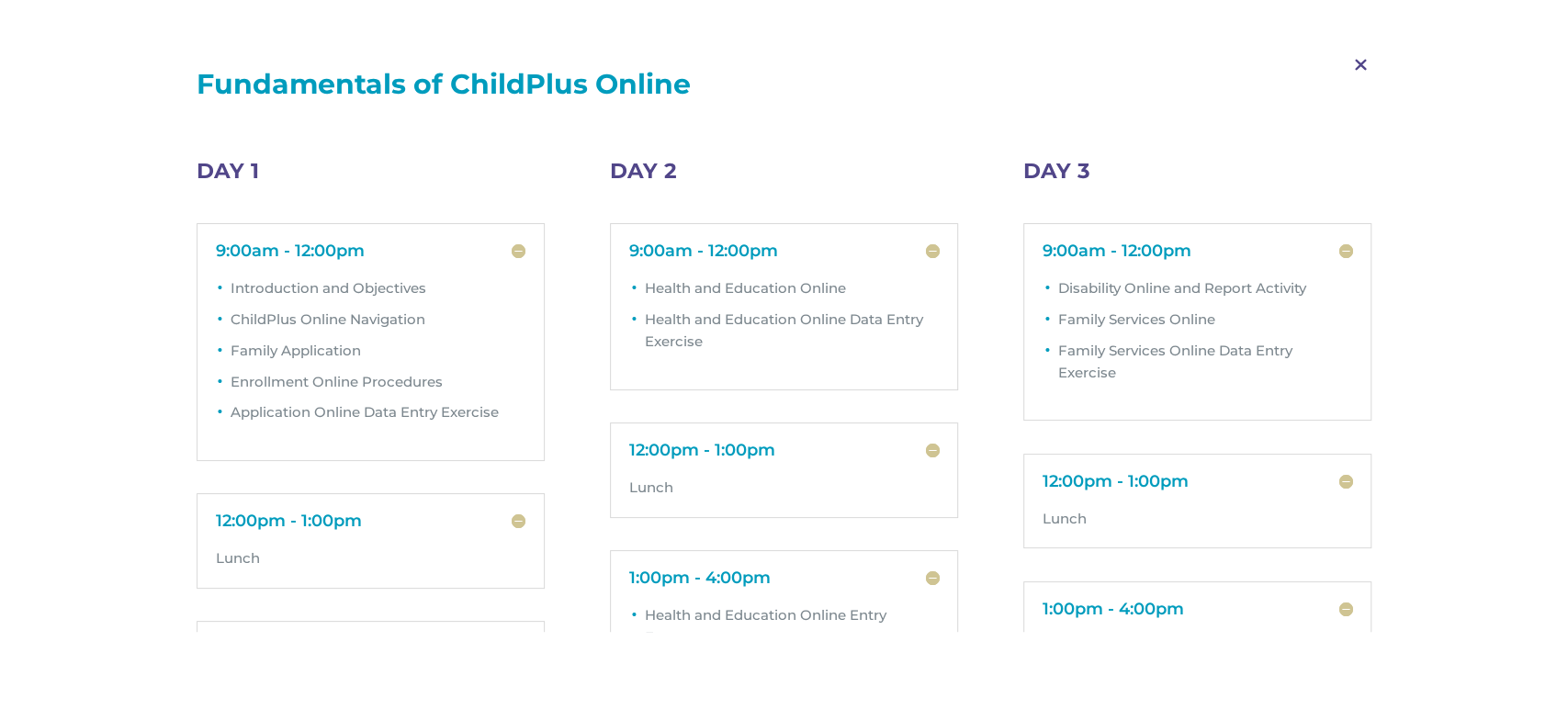 click on "M" at bounding box center [1360, 65] 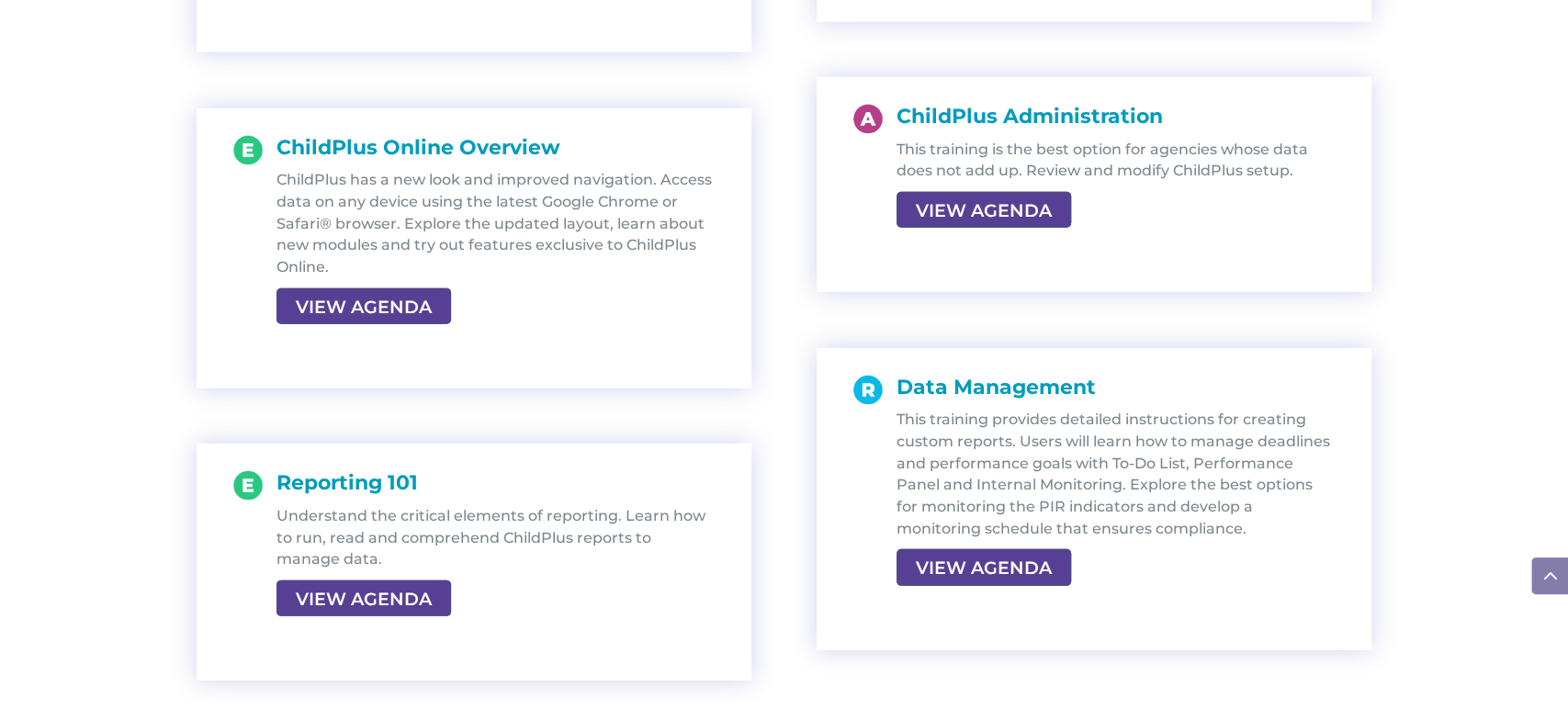 scroll, scrollTop: 3437, scrollLeft: 0, axis: vertical 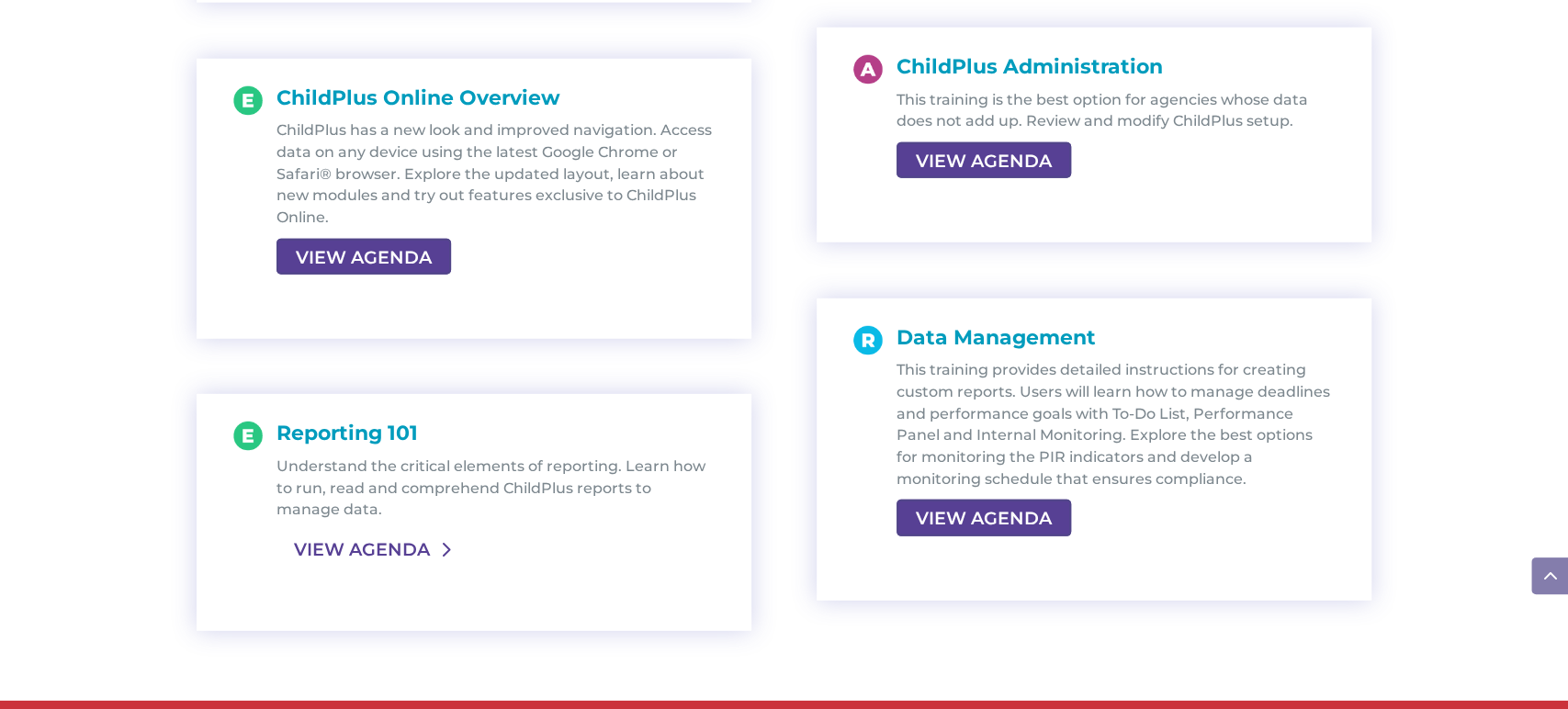 click on "VIEW AGENDA" at bounding box center [362, 549] 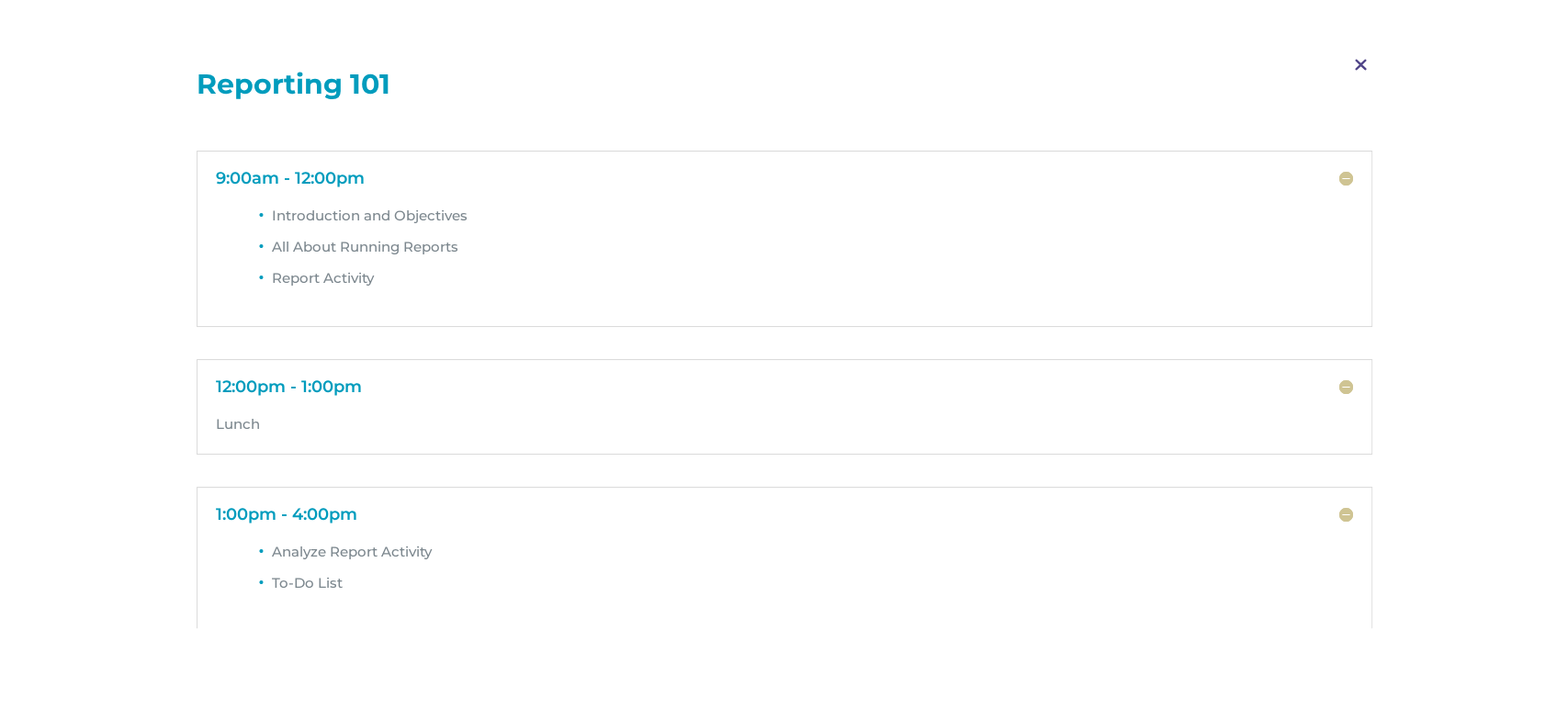 scroll, scrollTop: 98, scrollLeft: 0, axis: vertical 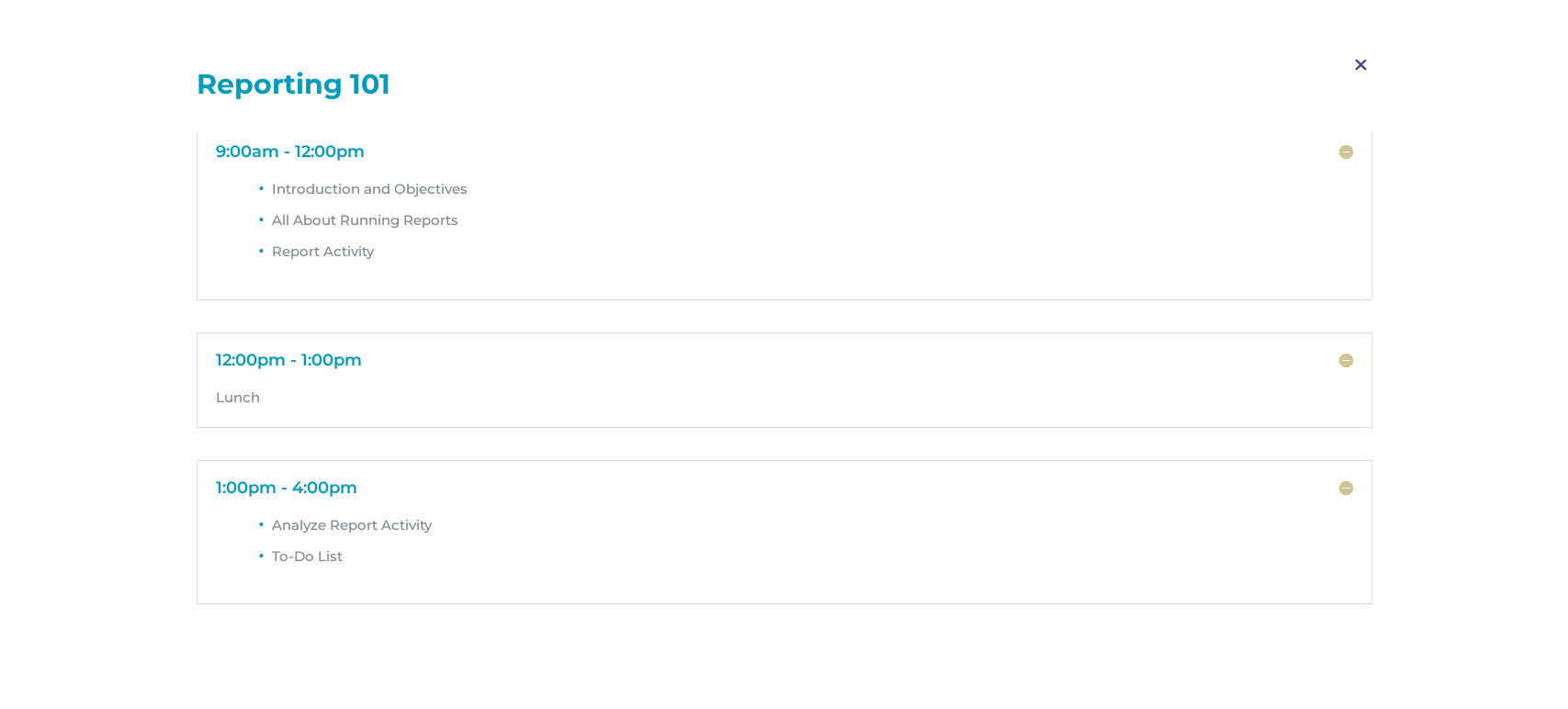 click on "M" at bounding box center (1360, 65) 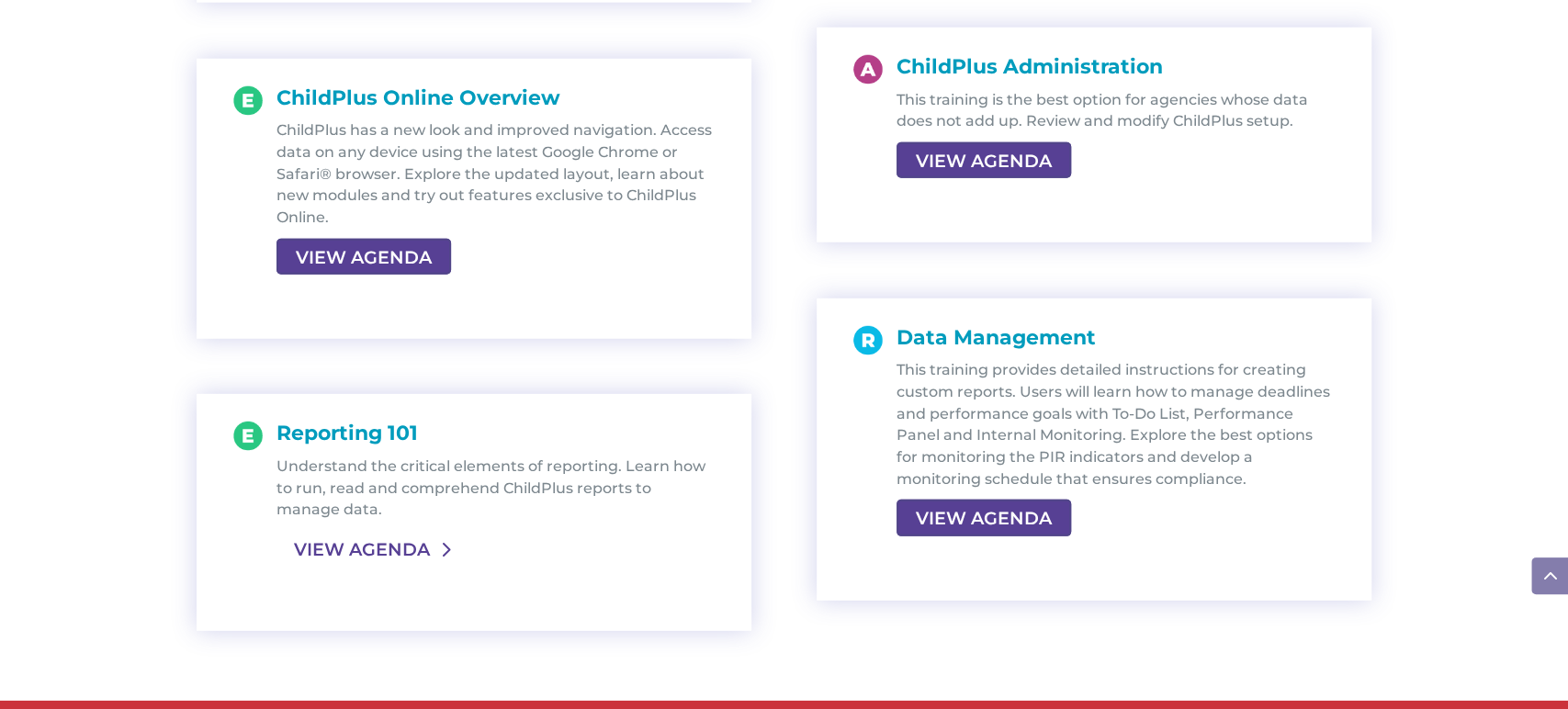 click on "VIEW AGENDA" at bounding box center [362, 549] 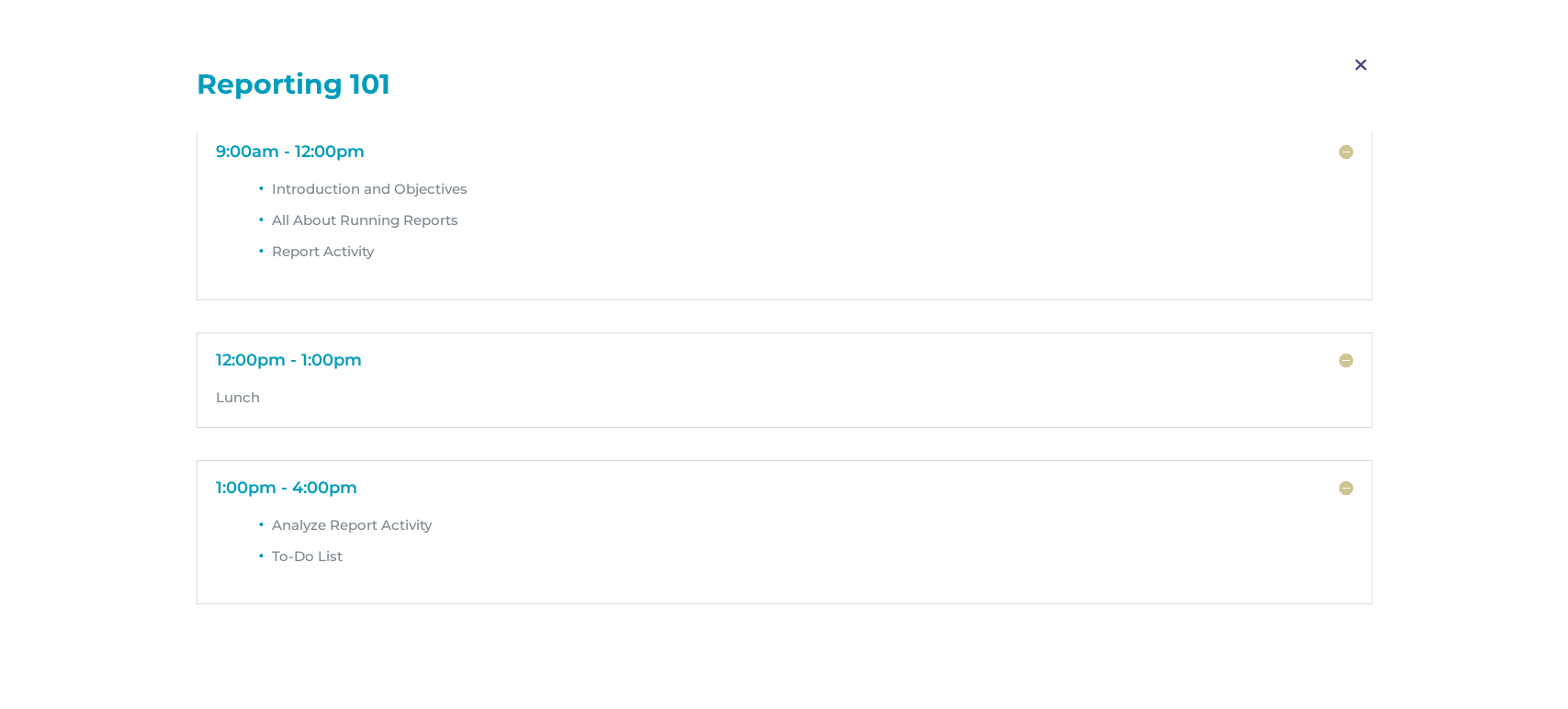 scroll, scrollTop: 0, scrollLeft: 0, axis: both 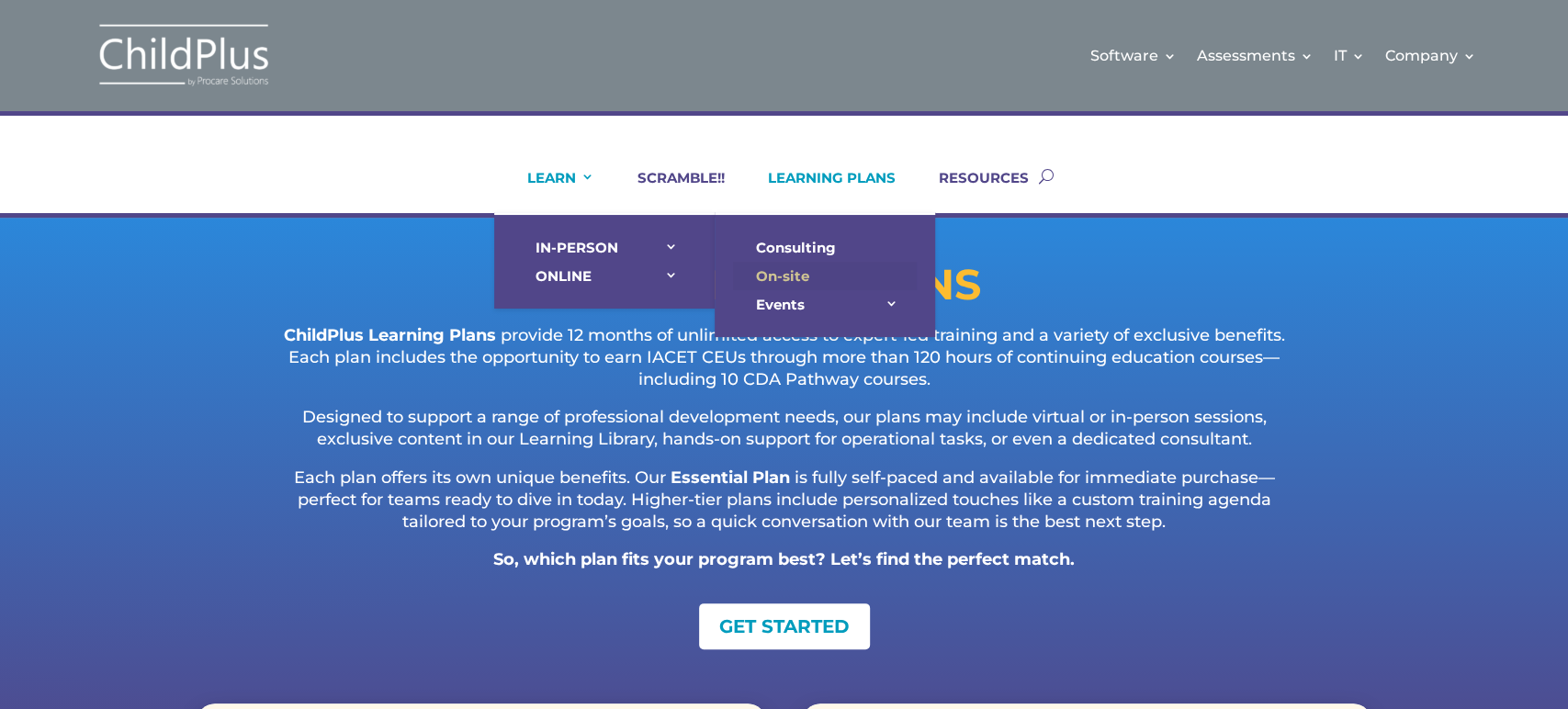 click on "On-site" at bounding box center (825, 276) 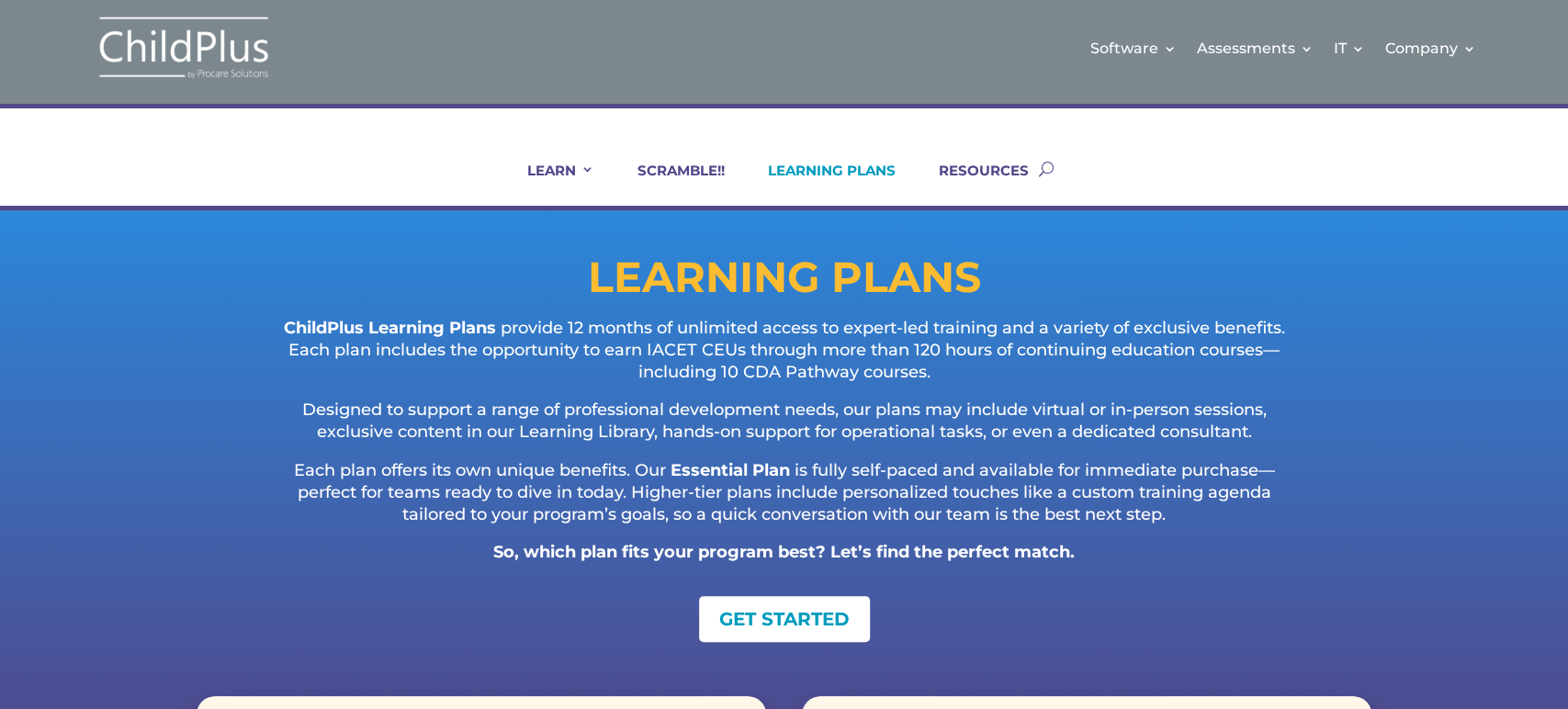 scroll, scrollTop: 2, scrollLeft: 0, axis: vertical 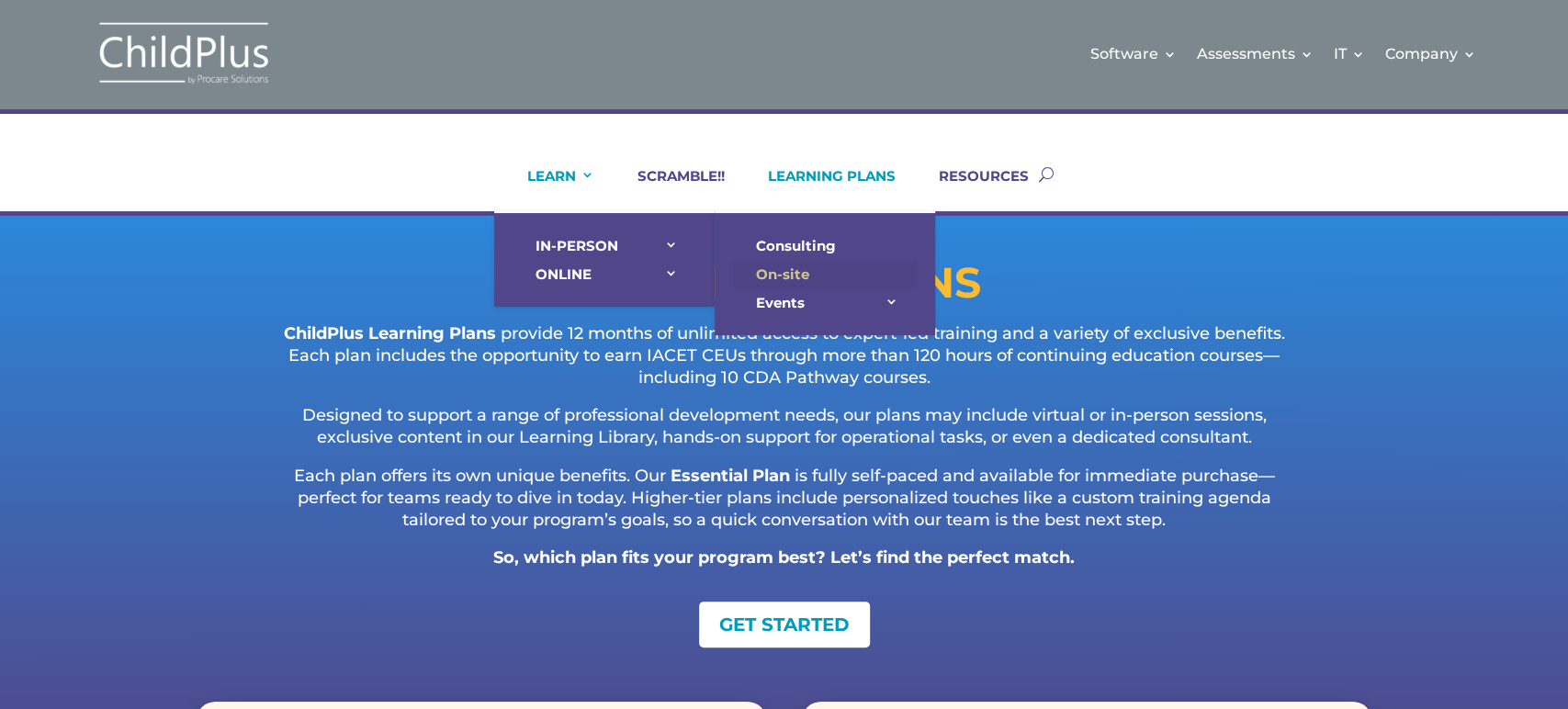 click on "On-site" at bounding box center [825, 274] 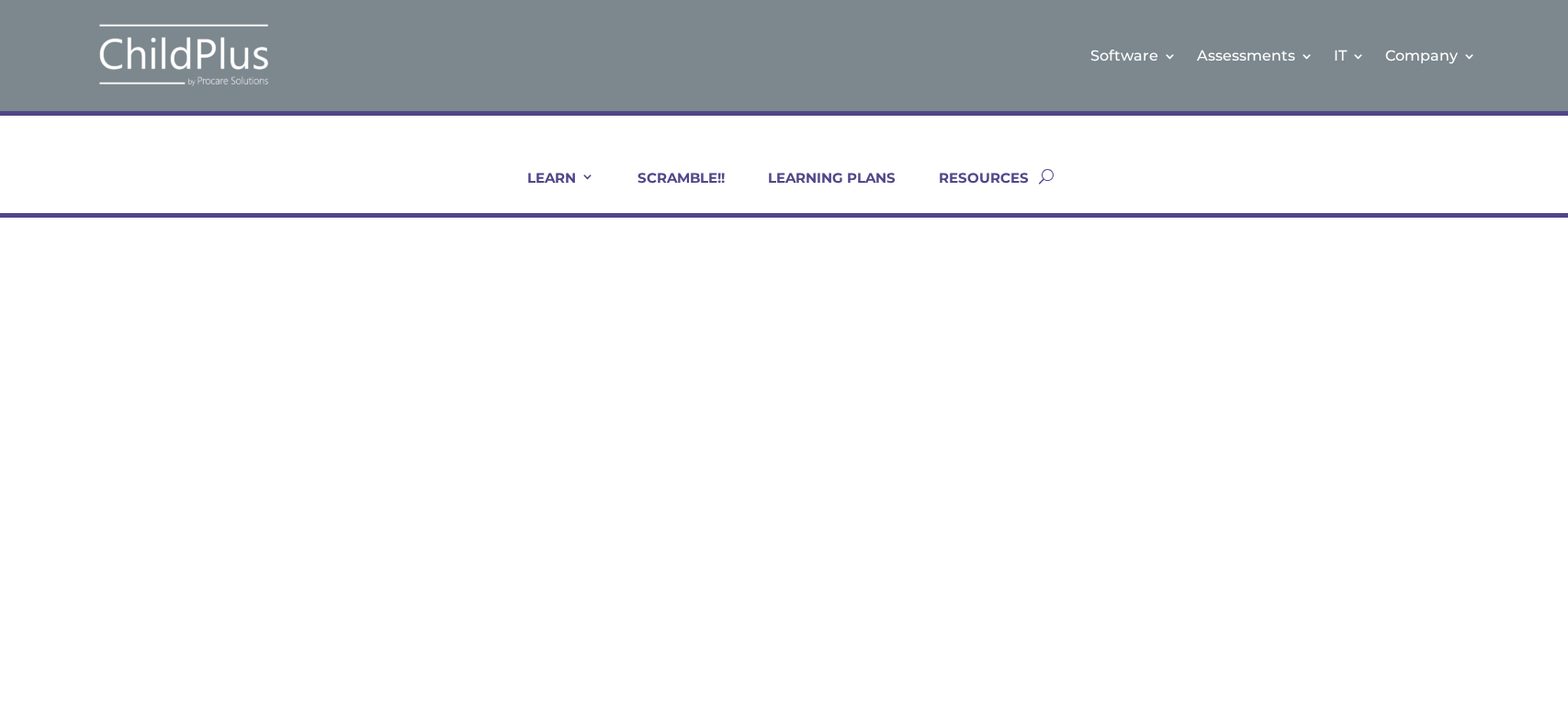 scroll, scrollTop: 0, scrollLeft: 0, axis: both 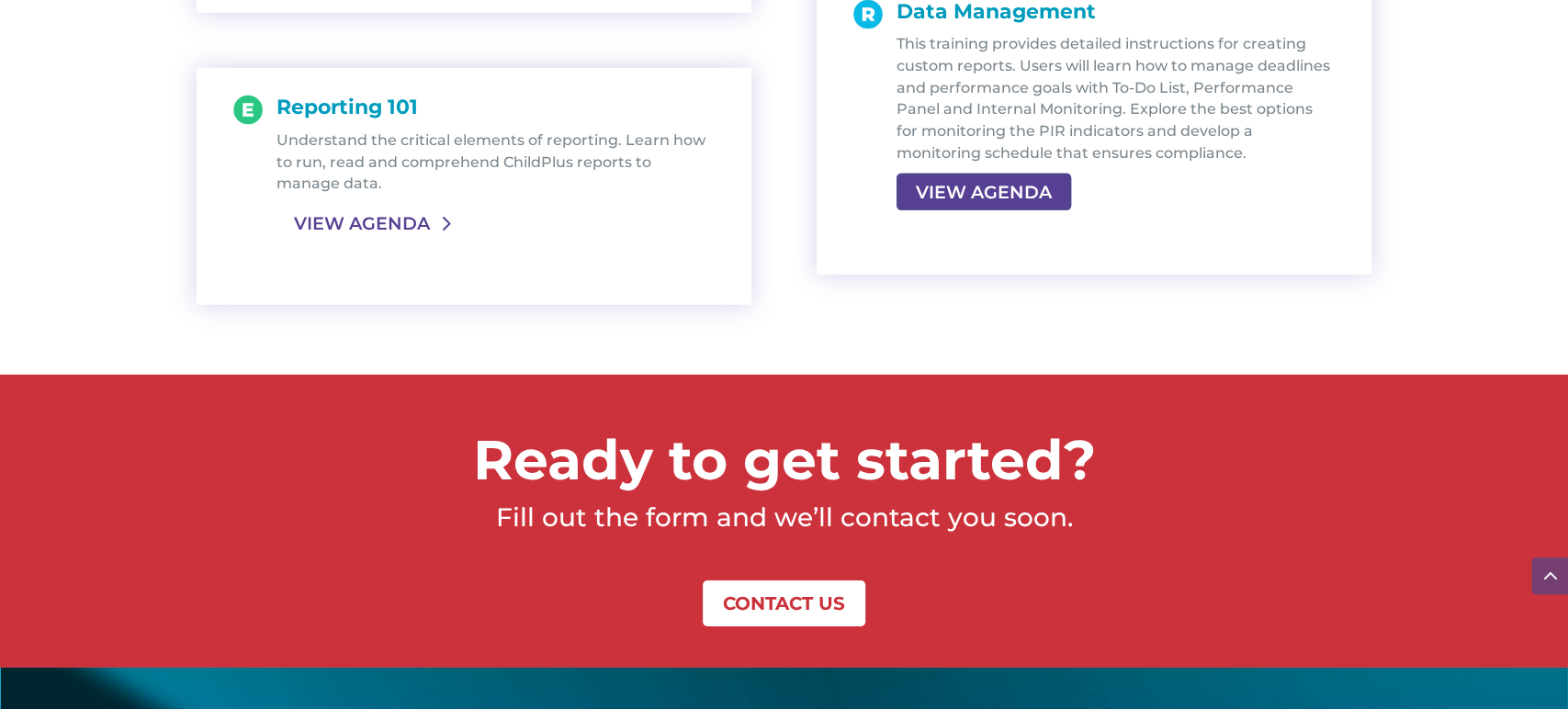 click on "VIEW AGENDA" at bounding box center [362, 223] 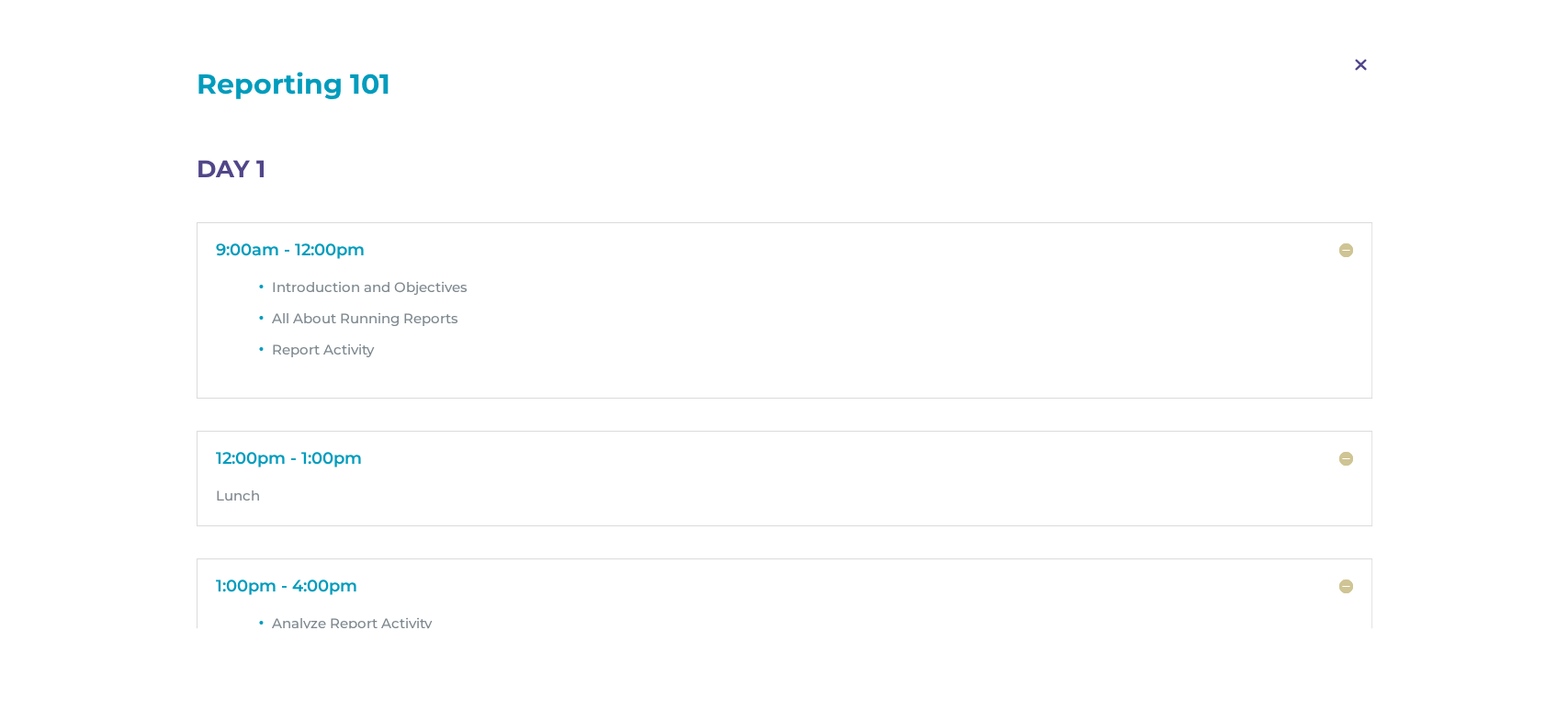 click on "M" at bounding box center (1360, 65) 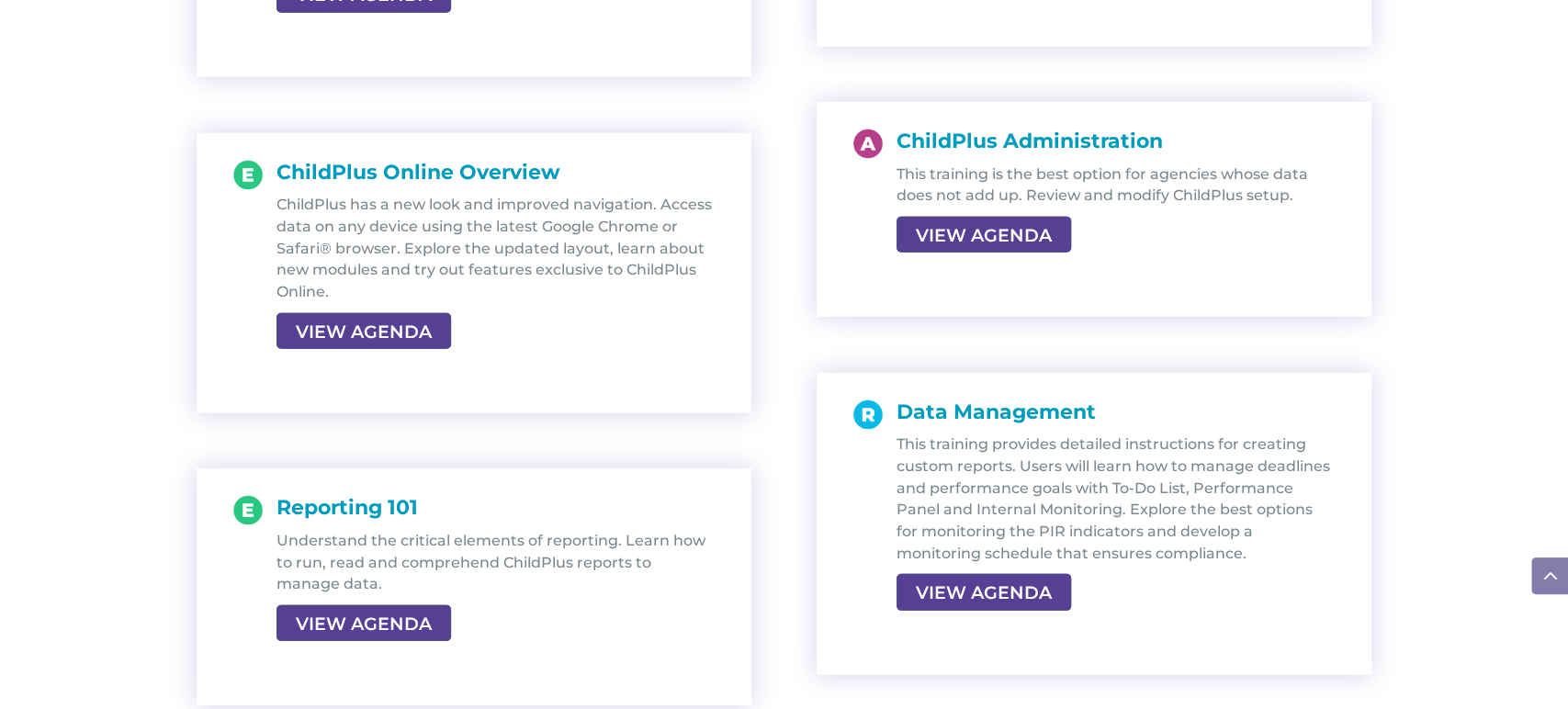scroll, scrollTop: 3277, scrollLeft: 0, axis: vertical 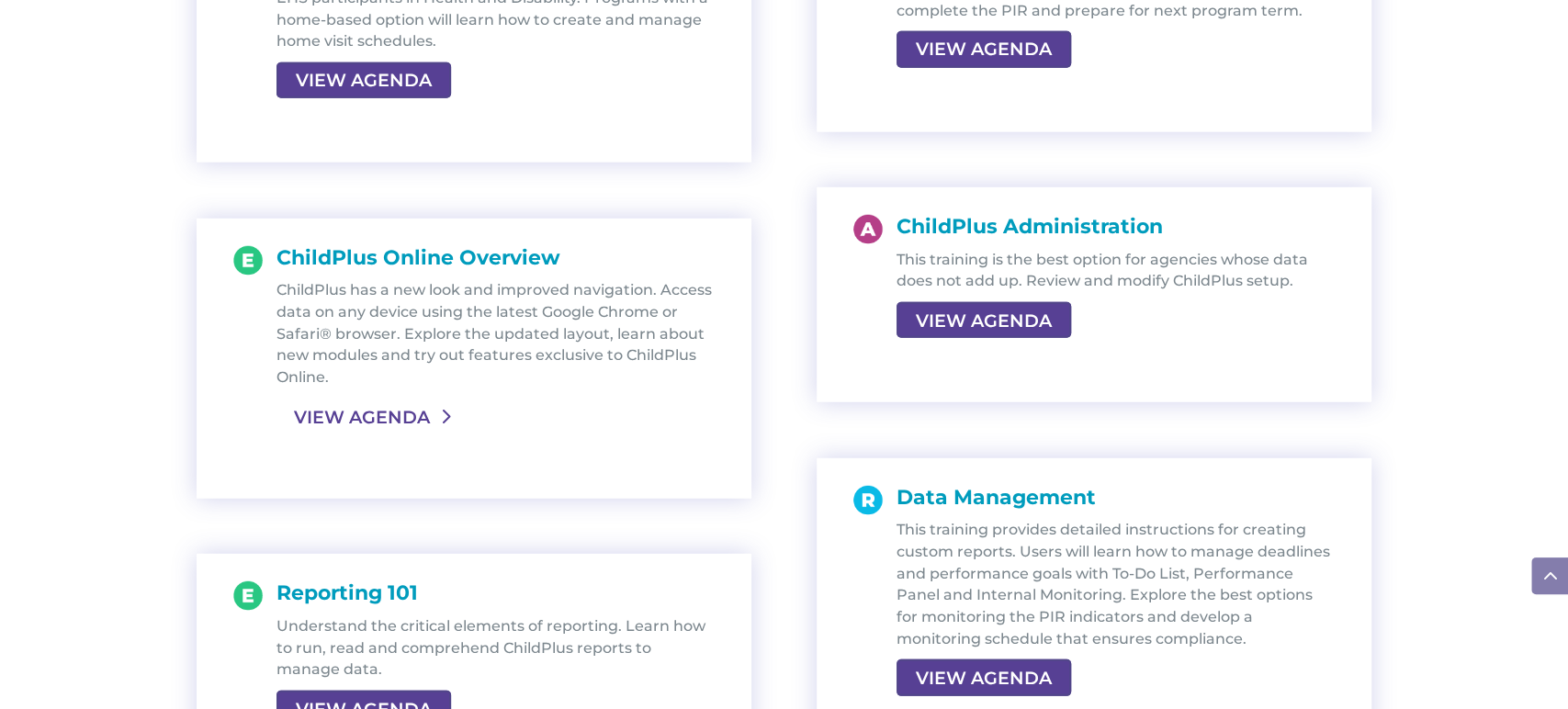 click on "VIEW AGENDA" at bounding box center (362, 417) 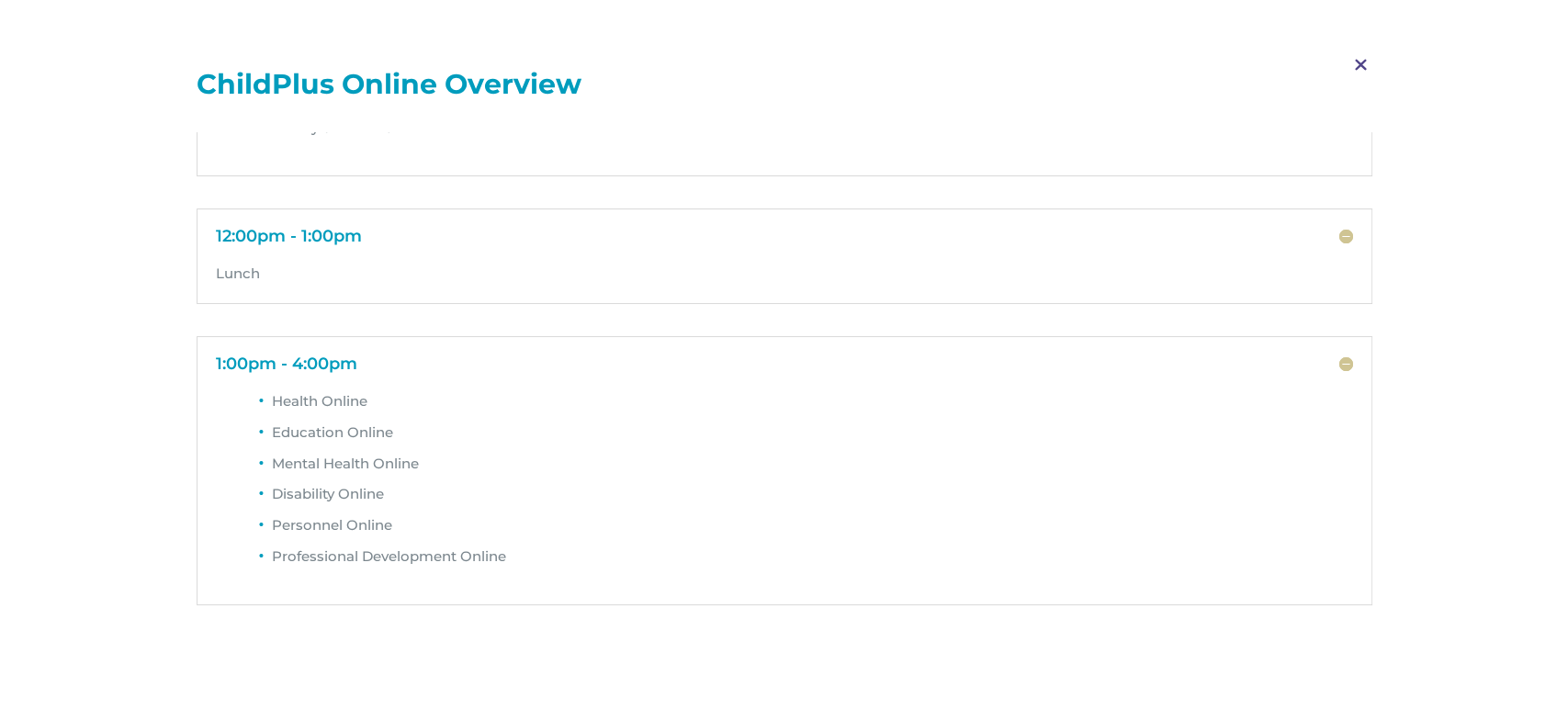 scroll, scrollTop: 0, scrollLeft: 0, axis: both 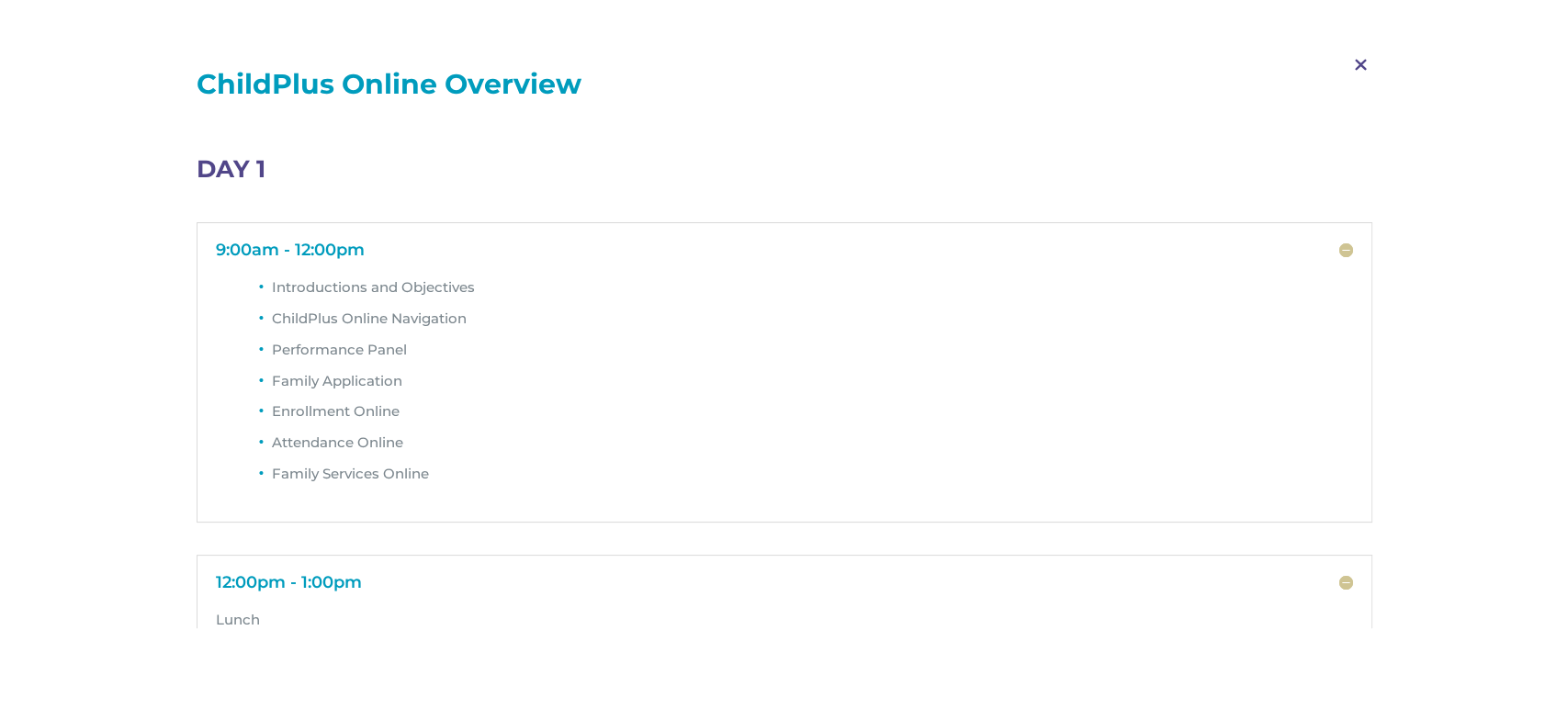 click on "M" at bounding box center [1360, 65] 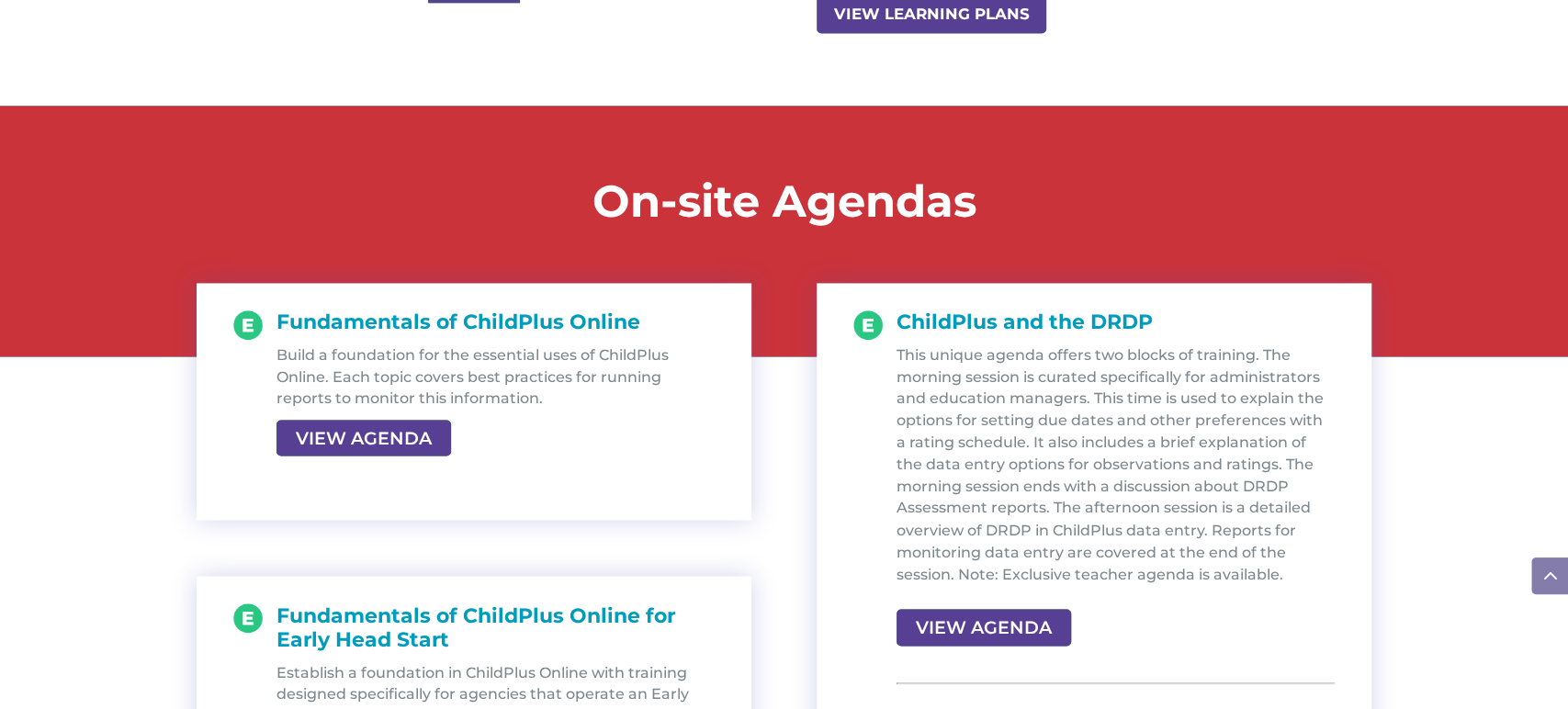 scroll, scrollTop: 1815, scrollLeft: 0, axis: vertical 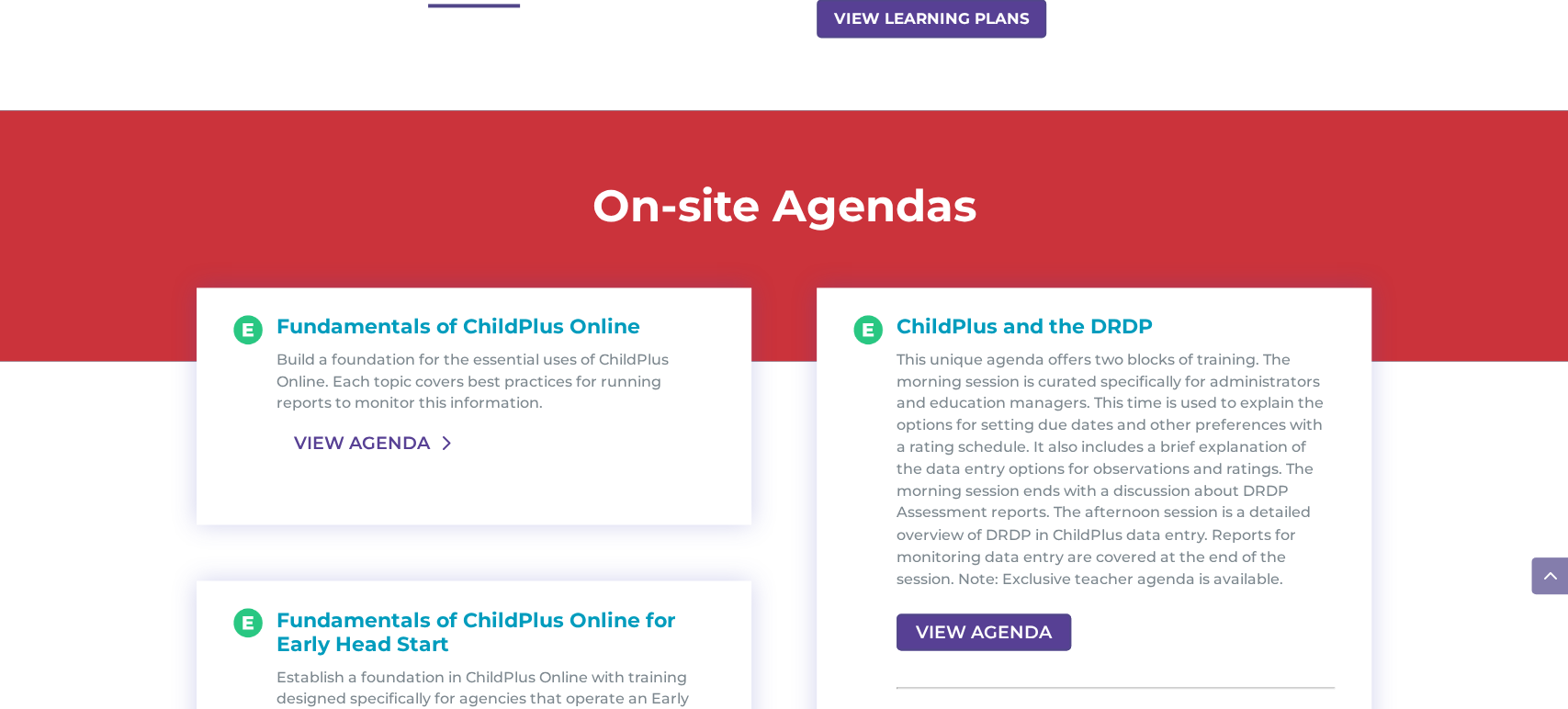 click on "VIEW AGENDA" at bounding box center [362, 443] 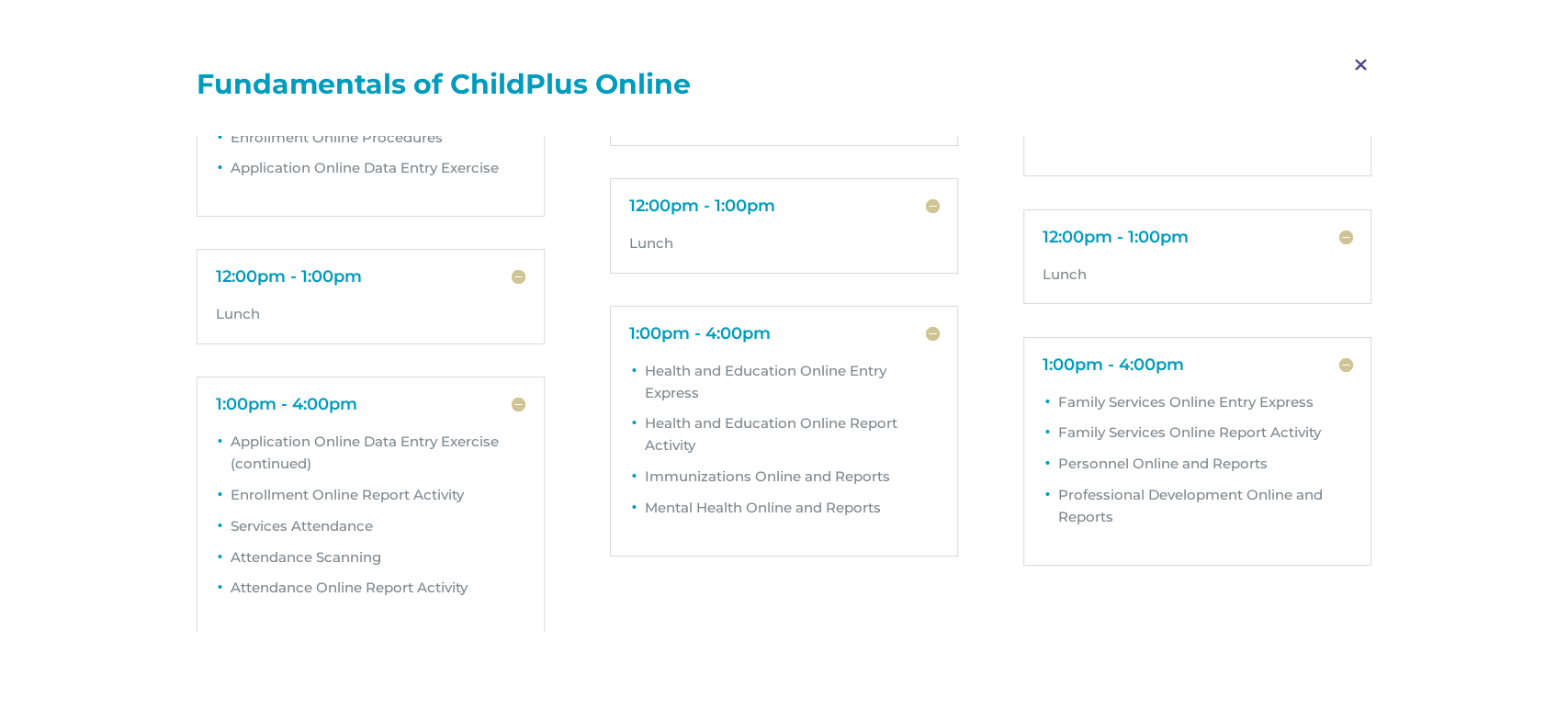 scroll, scrollTop: 245, scrollLeft: 0, axis: vertical 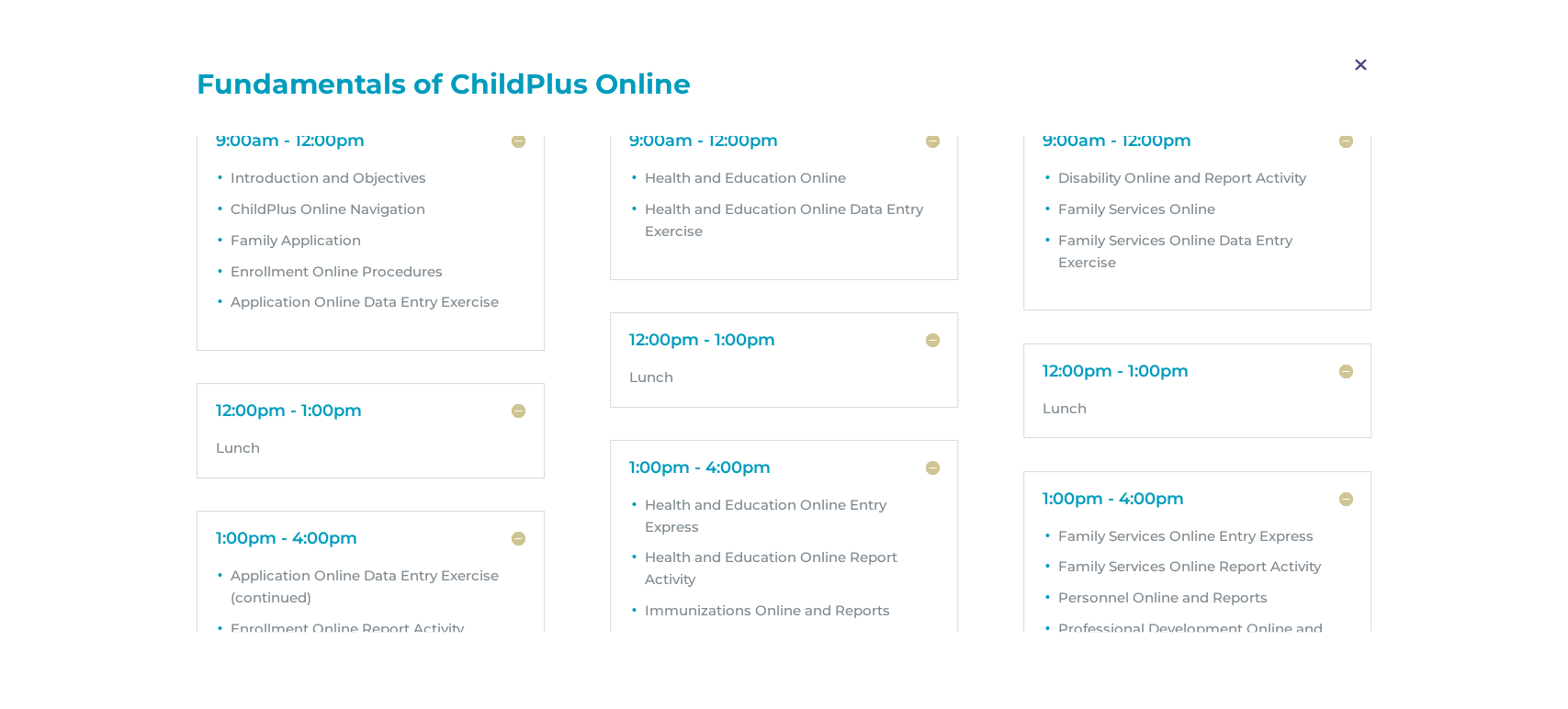 click on "M" at bounding box center [1360, 65] 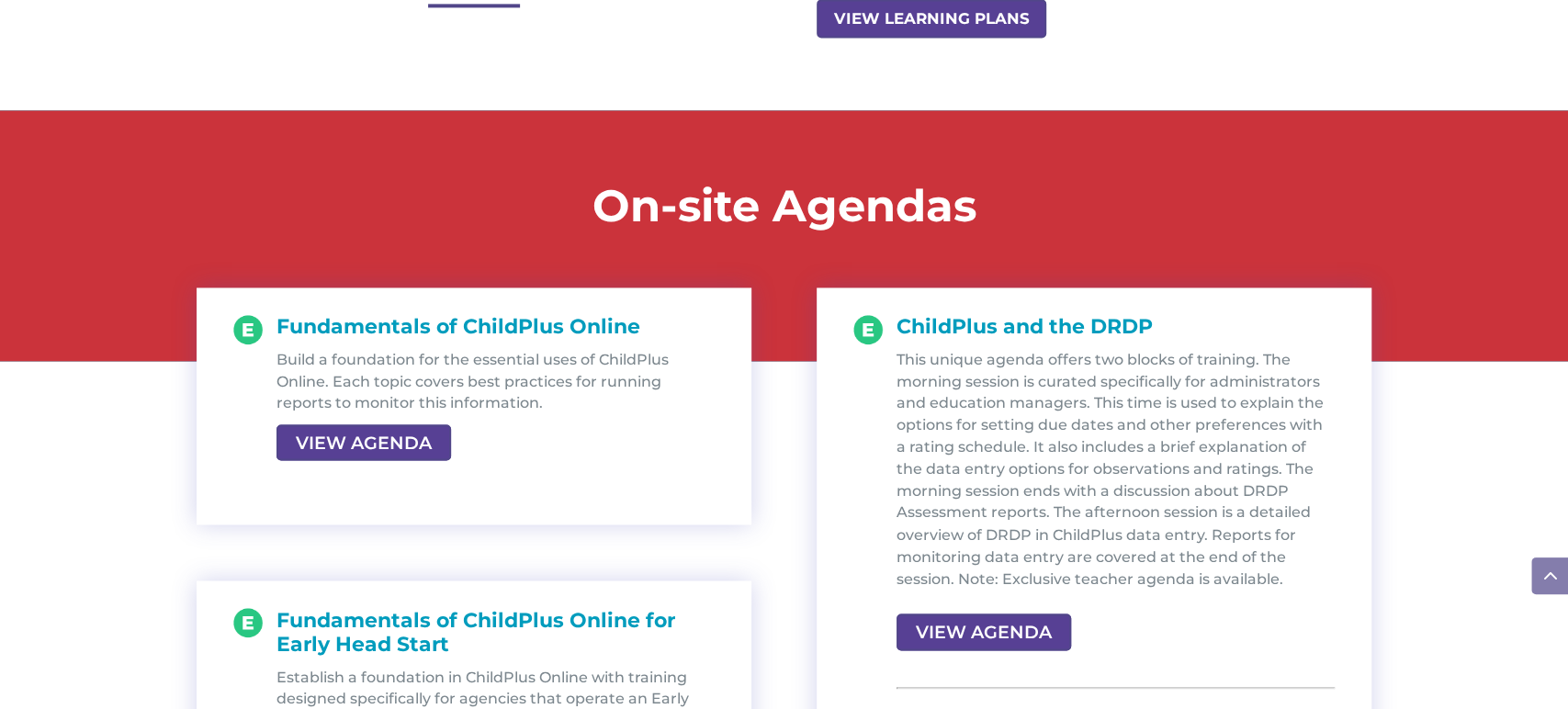 scroll, scrollTop: 106, scrollLeft: 0, axis: vertical 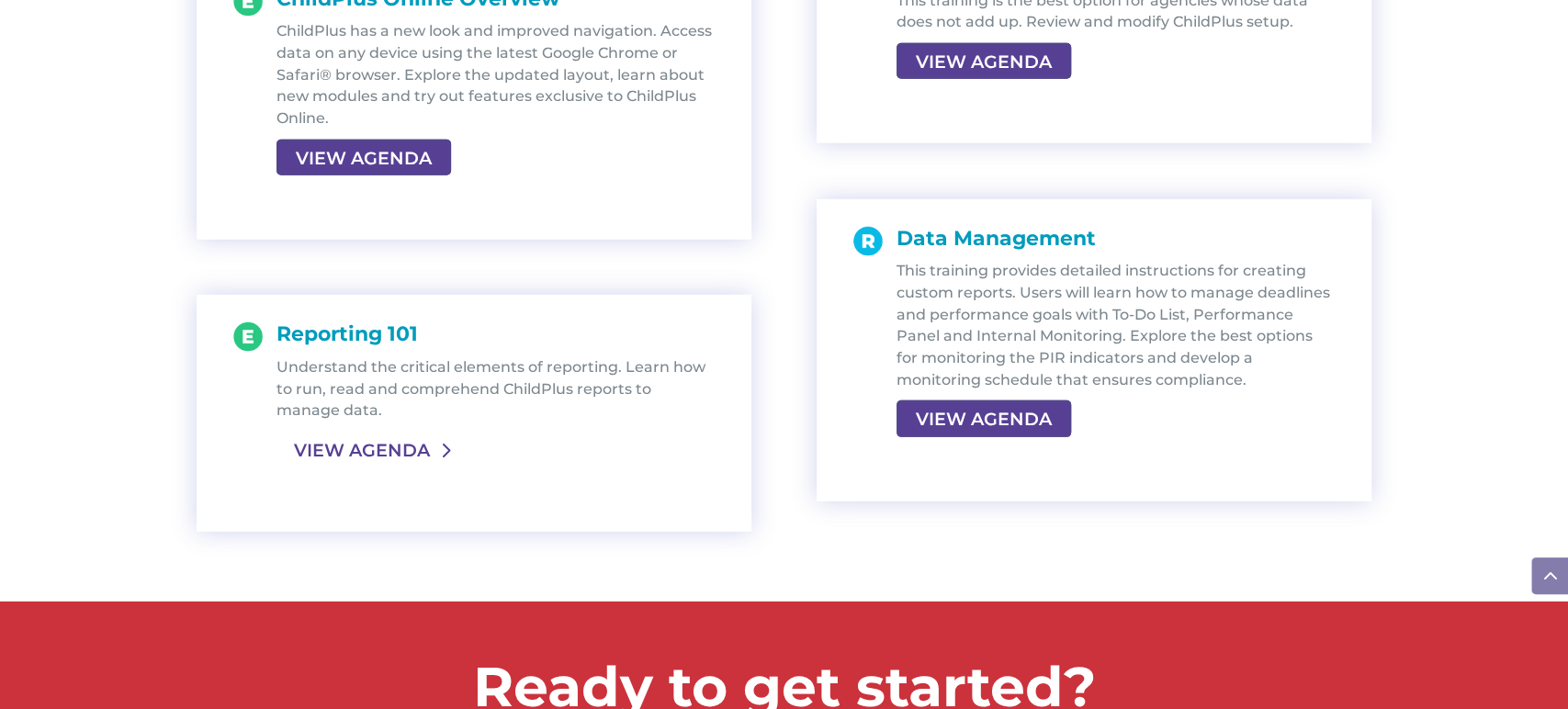 click on "VIEW AGENDA" at bounding box center (362, 450) 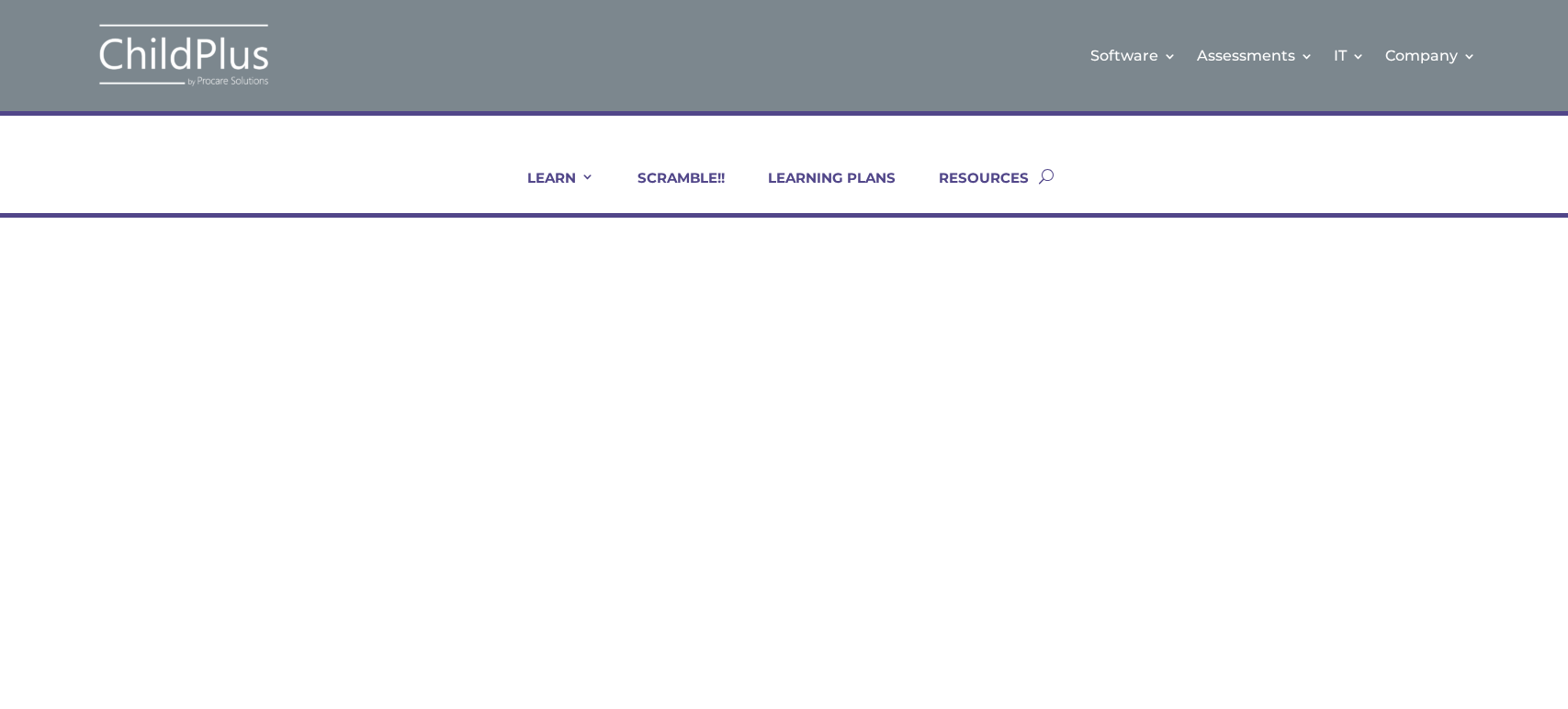 scroll, scrollTop: 0, scrollLeft: 0, axis: both 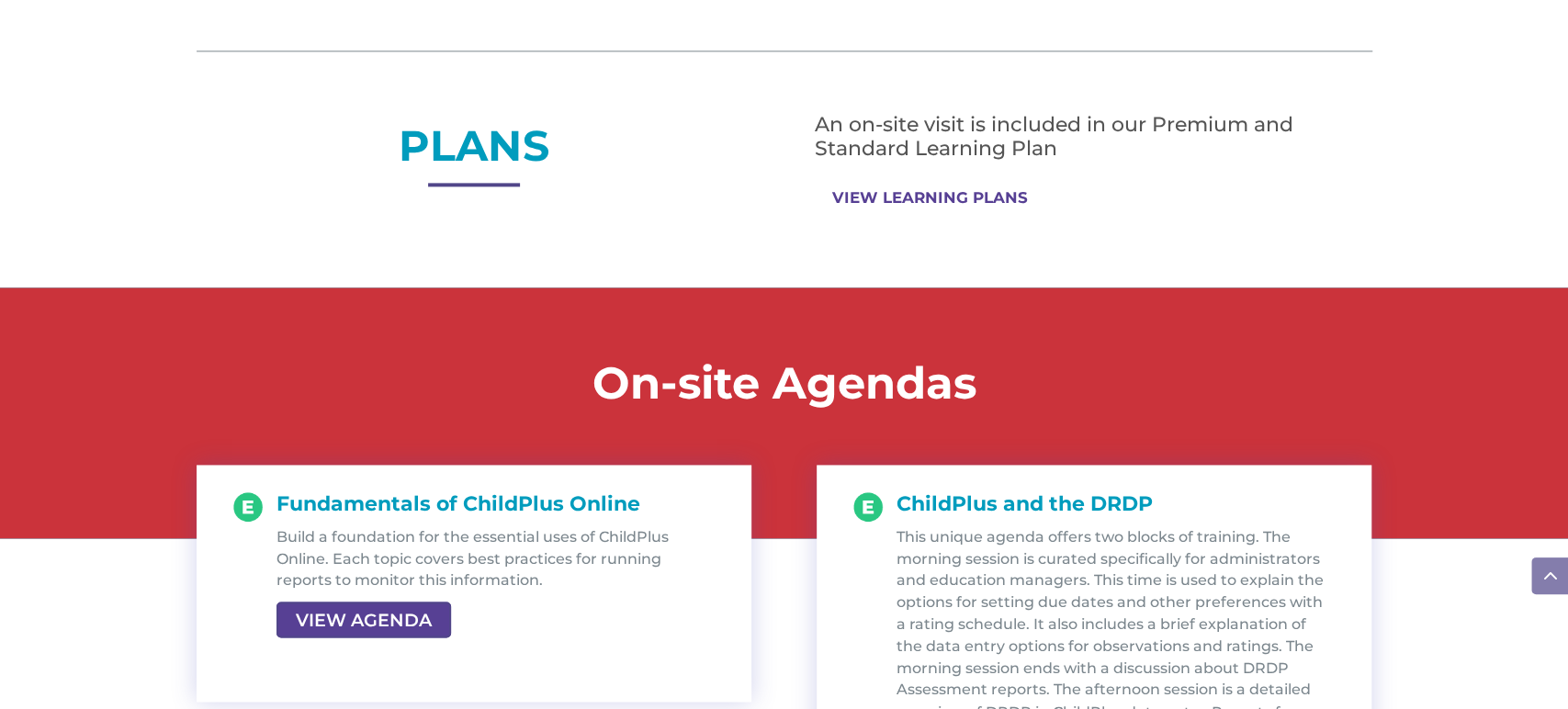 click on "VIEW LEARNING PLANS" at bounding box center [930, 197] 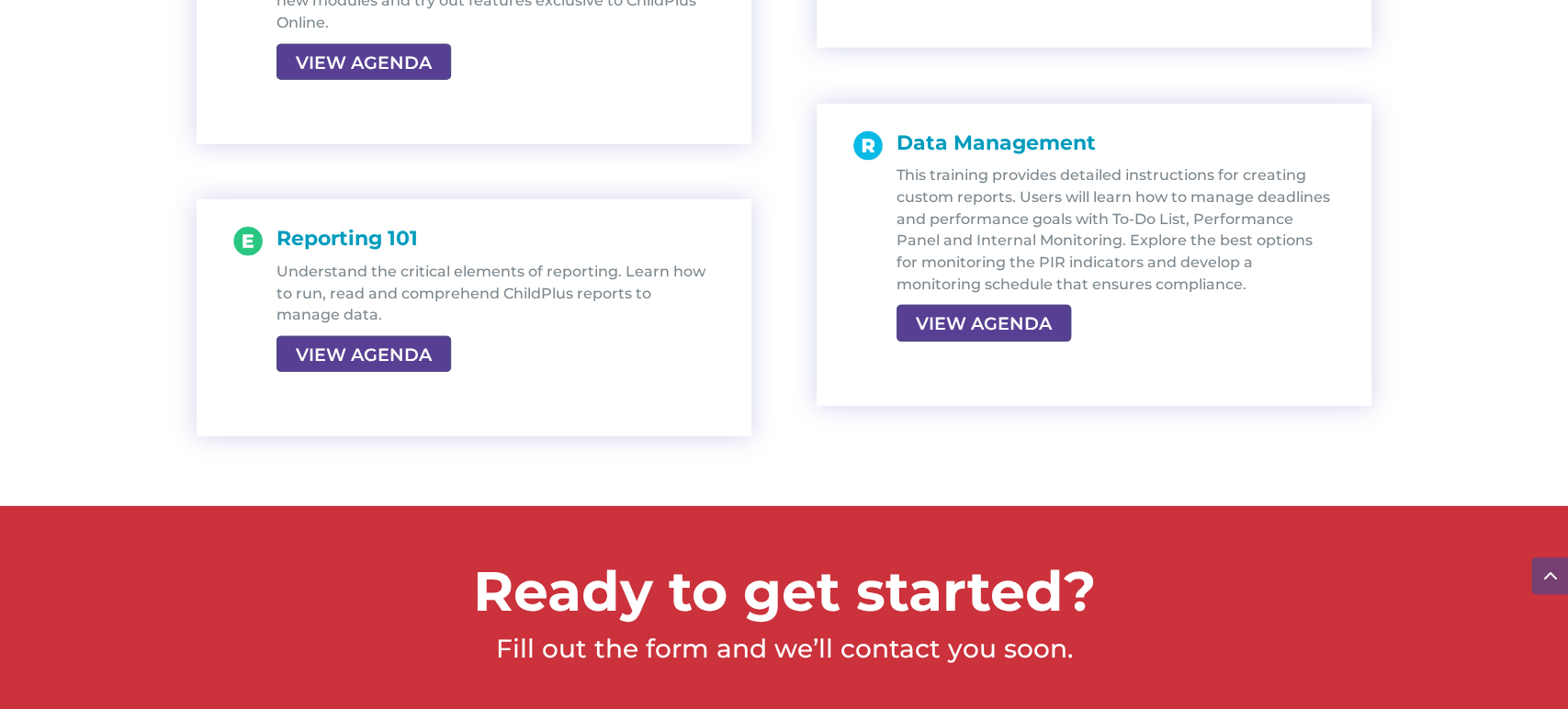 scroll, scrollTop: 3630, scrollLeft: 0, axis: vertical 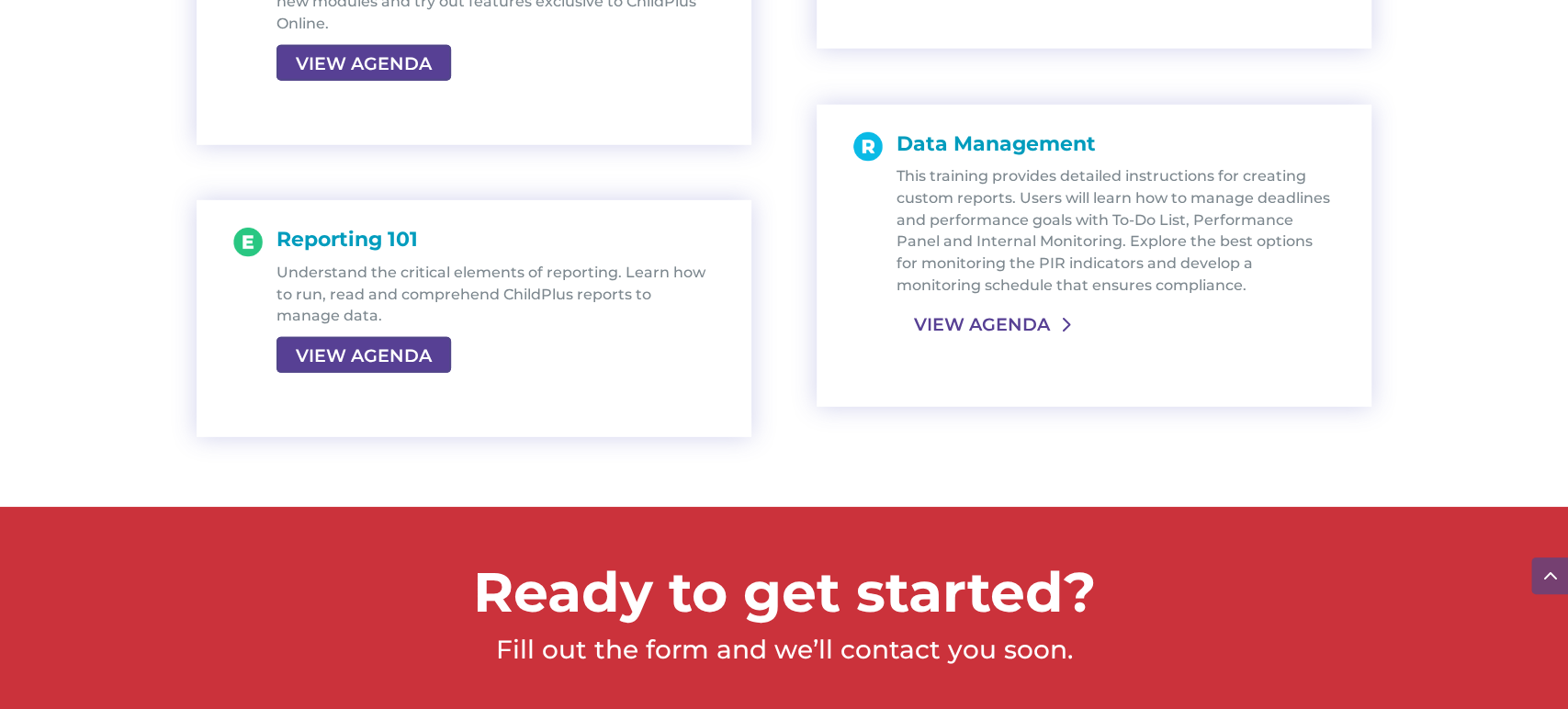 click on "VIEW AGENDA" at bounding box center (982, 324) 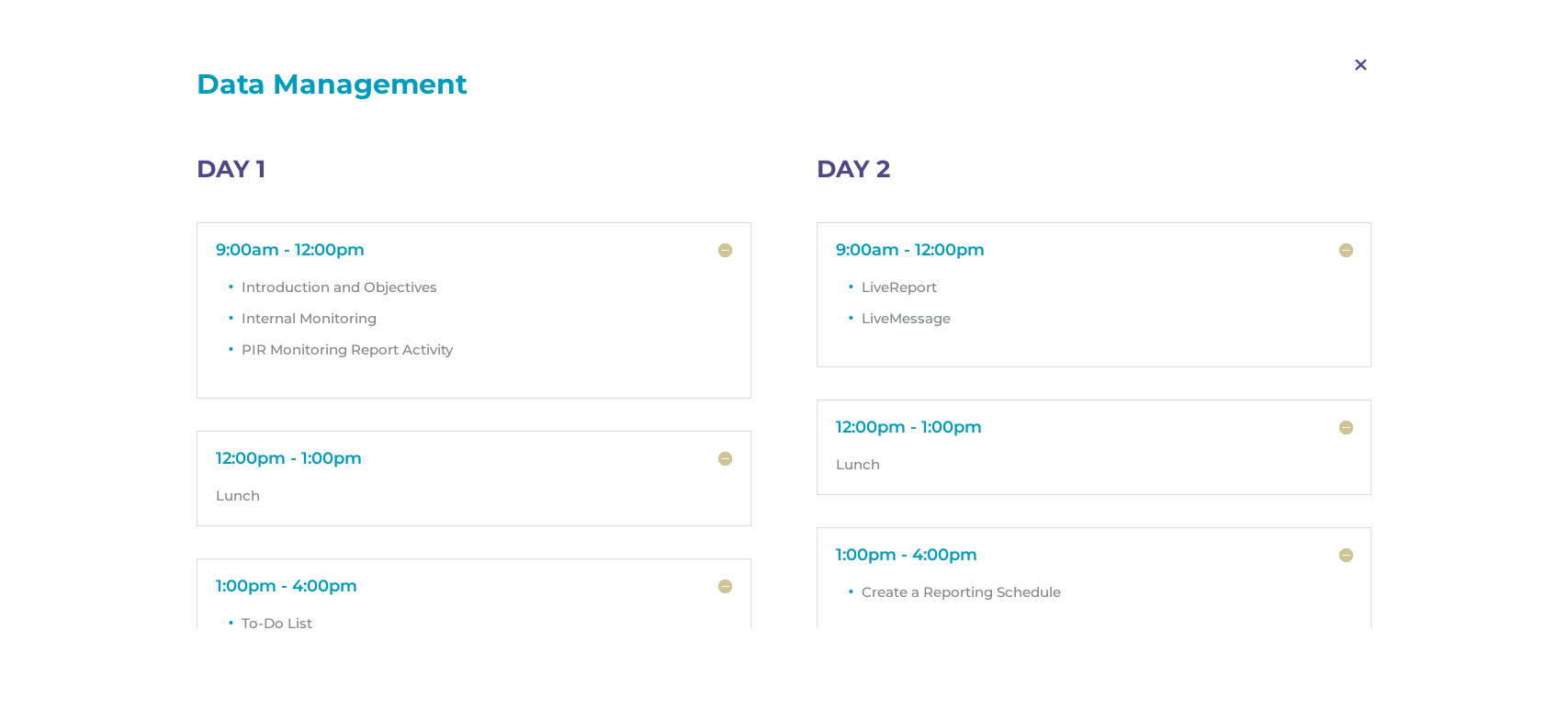 click on "M" at bounding box center (1360, 65) 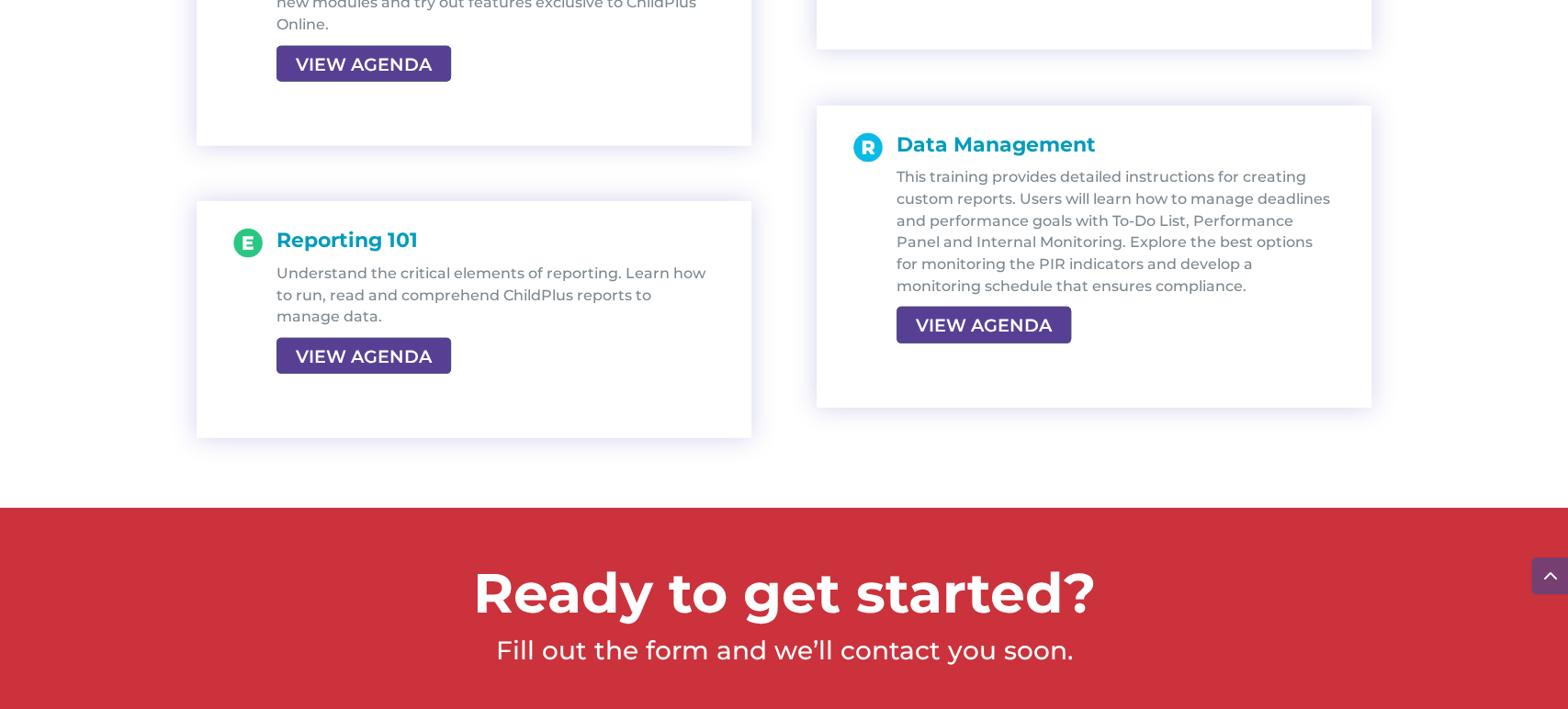 scroll, scrollTop: 3636, scrollLeft: 0, axis: vertical 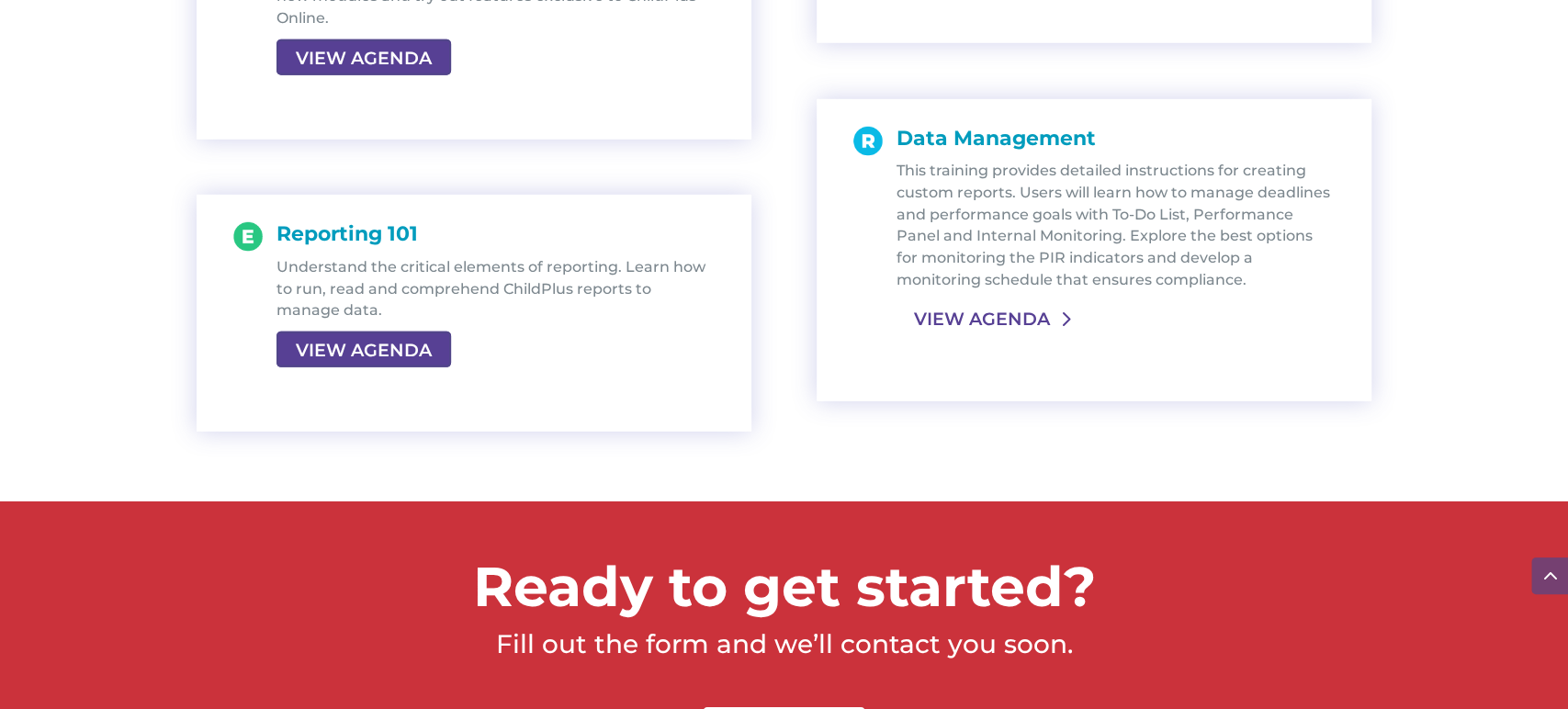 click on "VIEW AGENDA" at bounding box center (982, 319) 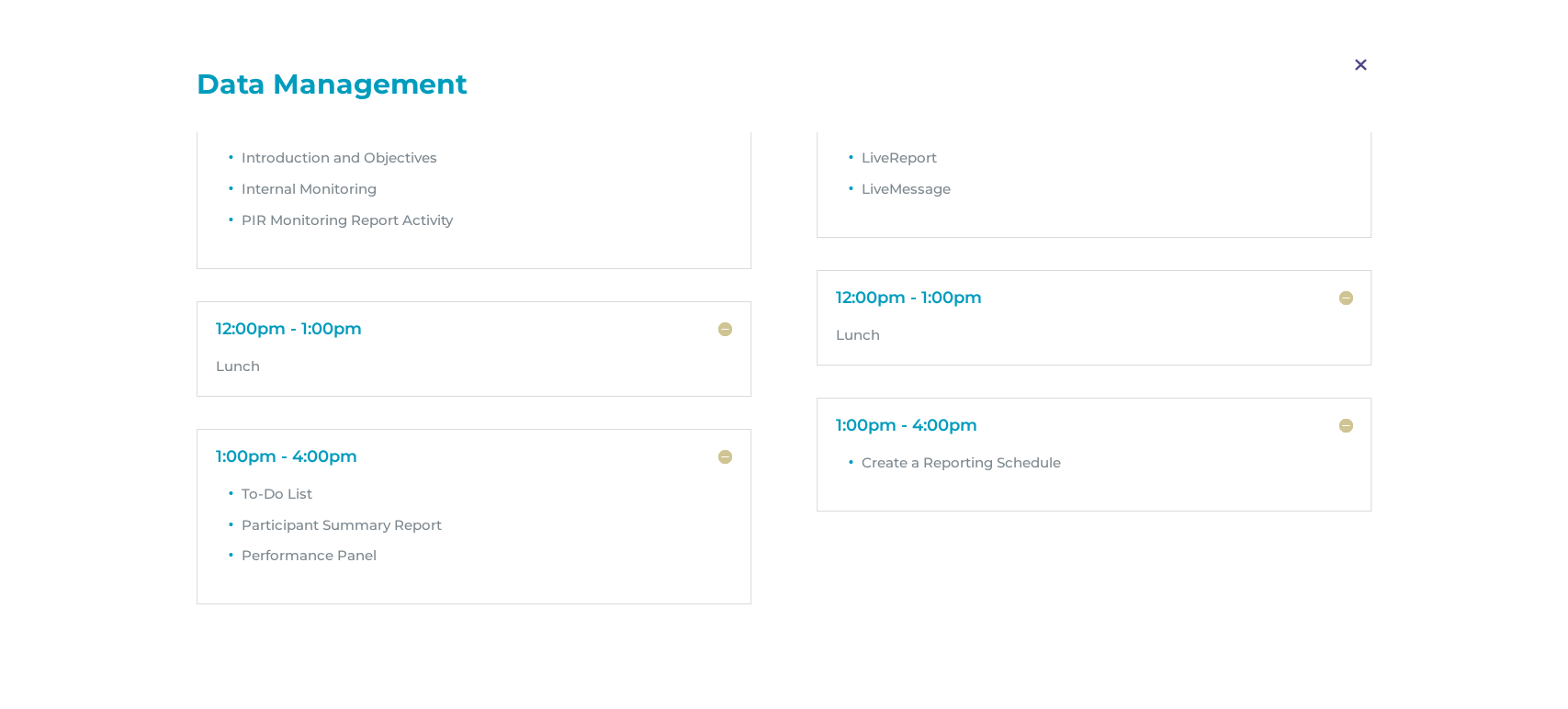 scroll, scrollTop: 0, scrollLeft: 0, axis: both 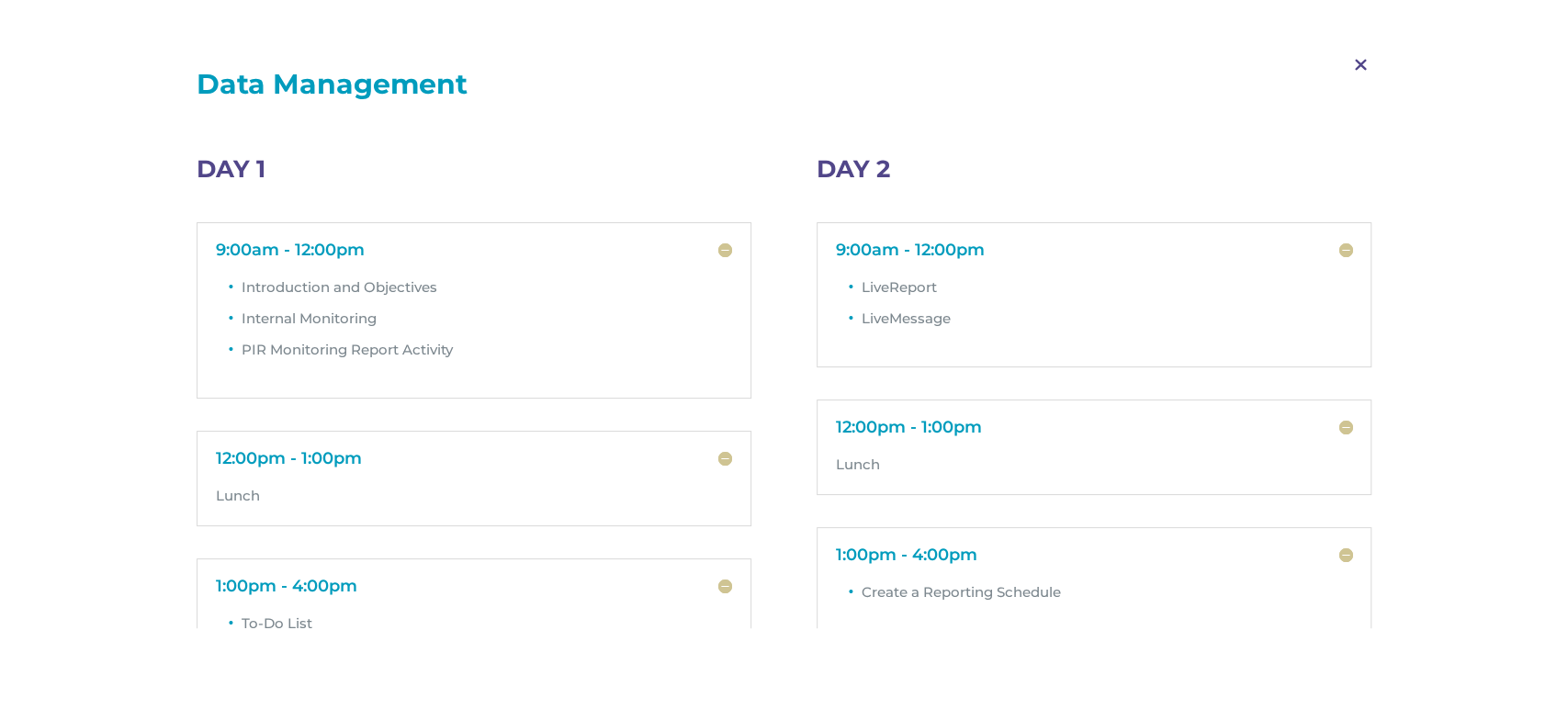 click on "M" at bounding box center [1360, 65] 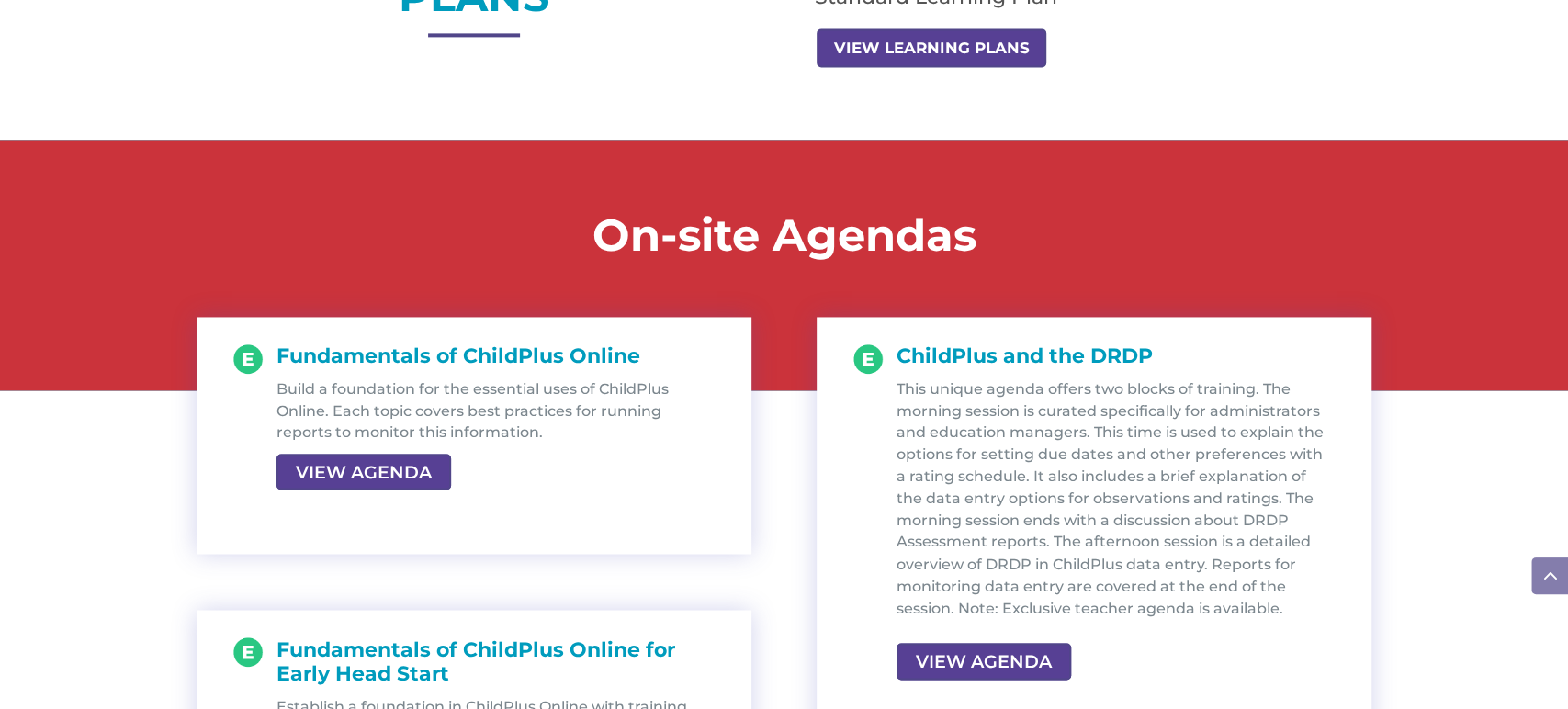 scroll, scrollTop: 1777, scrollLeft: 0, axis: vertical 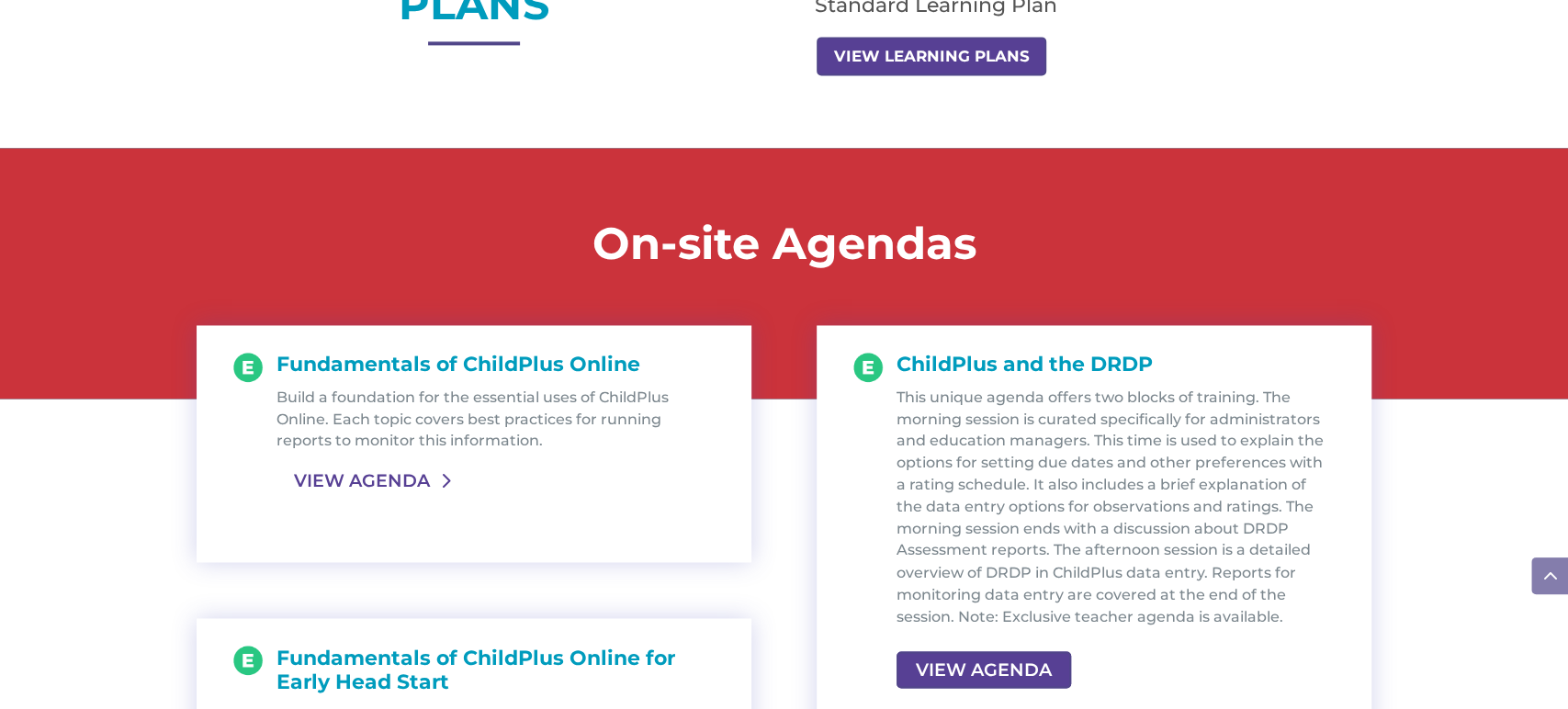 click on "VIEW AGENDA" at bounding box center [362, 480] 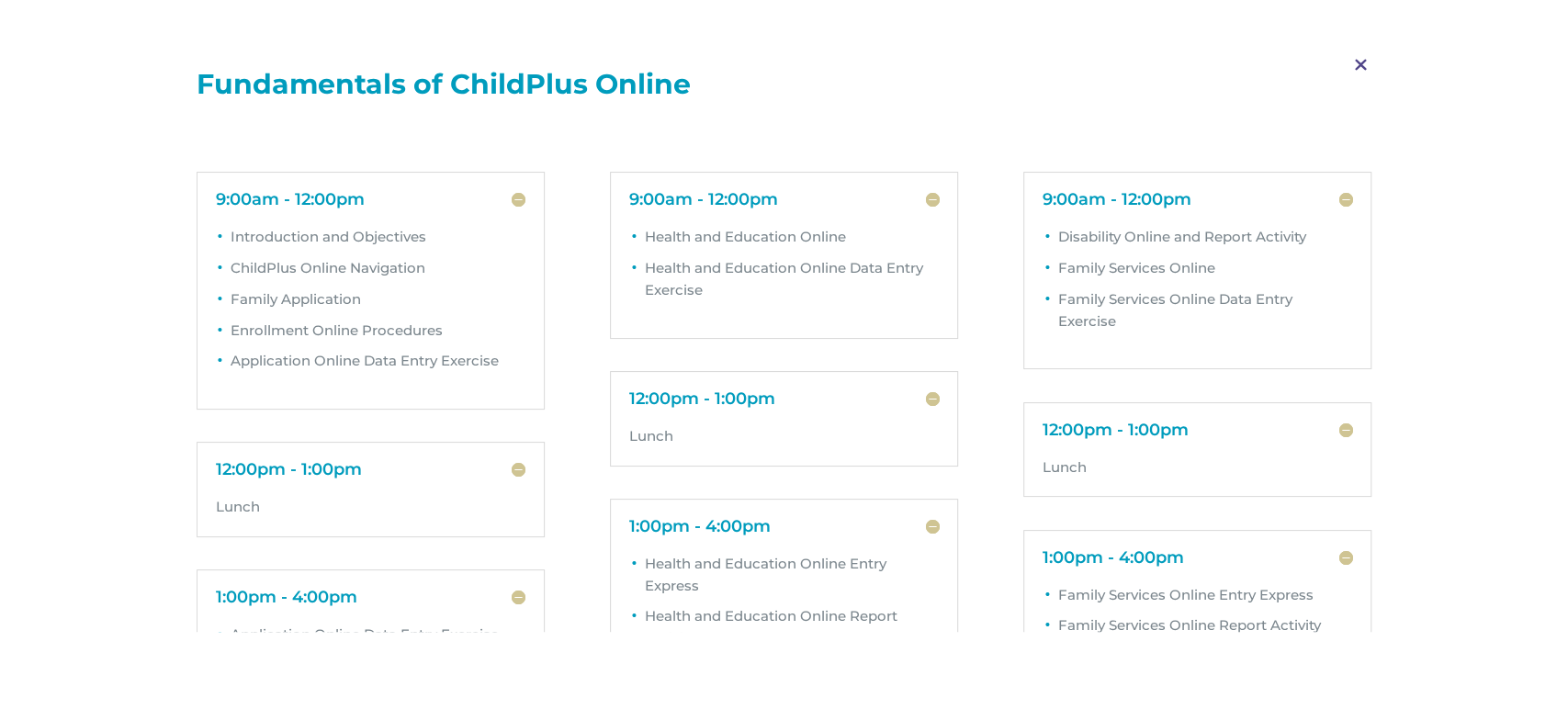 scroll, scrollTop: 0, scrollLeft: 0, axis: both 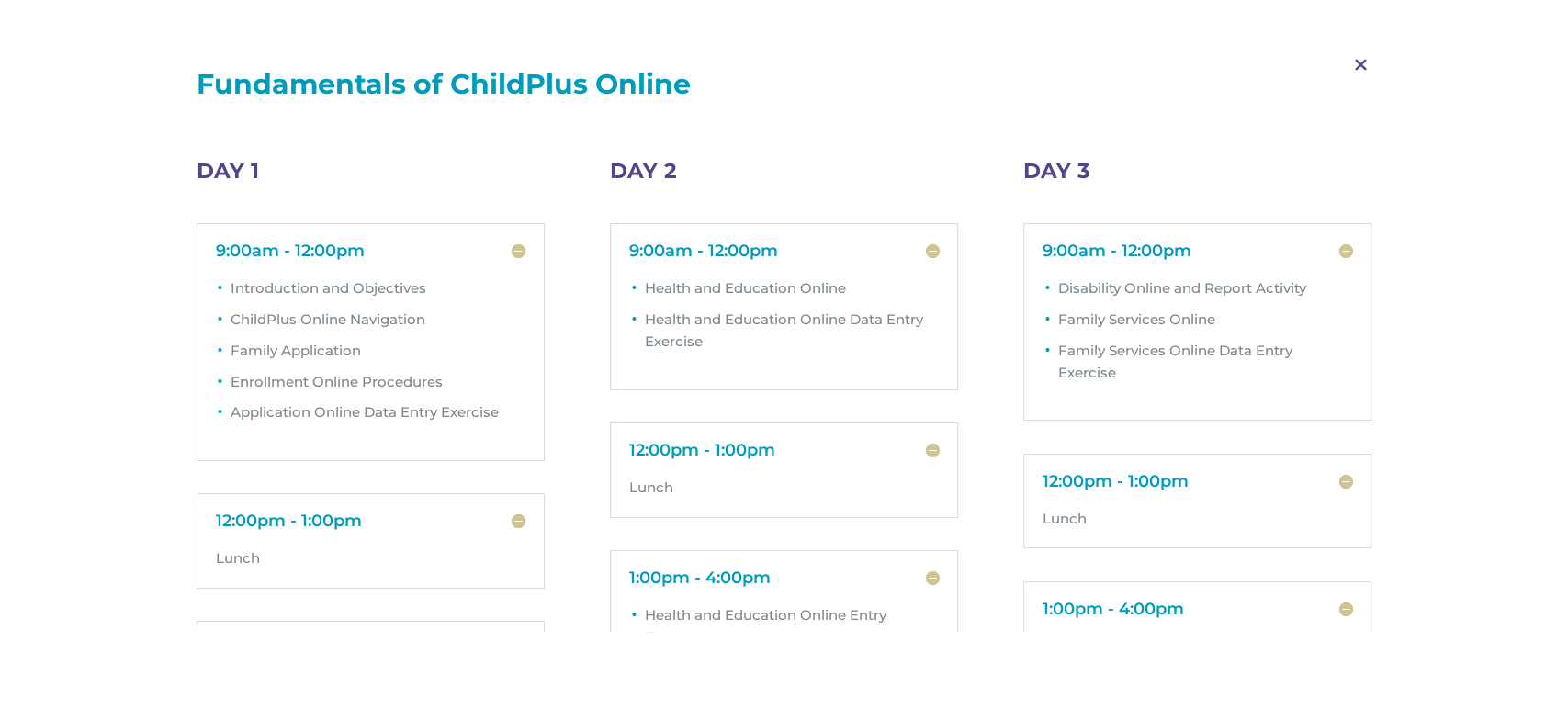 click on "M" at bounding box center [1360, 65] 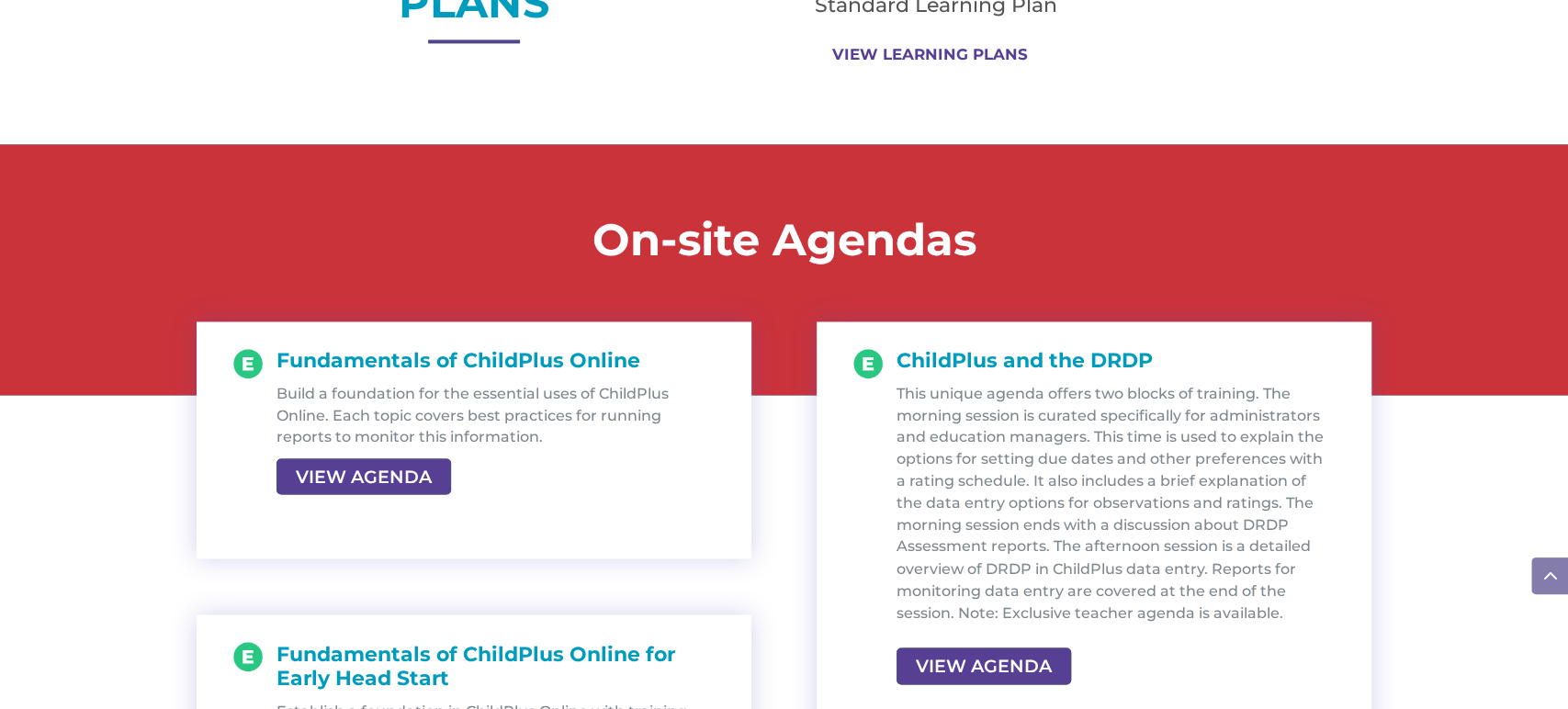scroll, scrollTop: 1775, scrollLeft: 0, axis: vertical 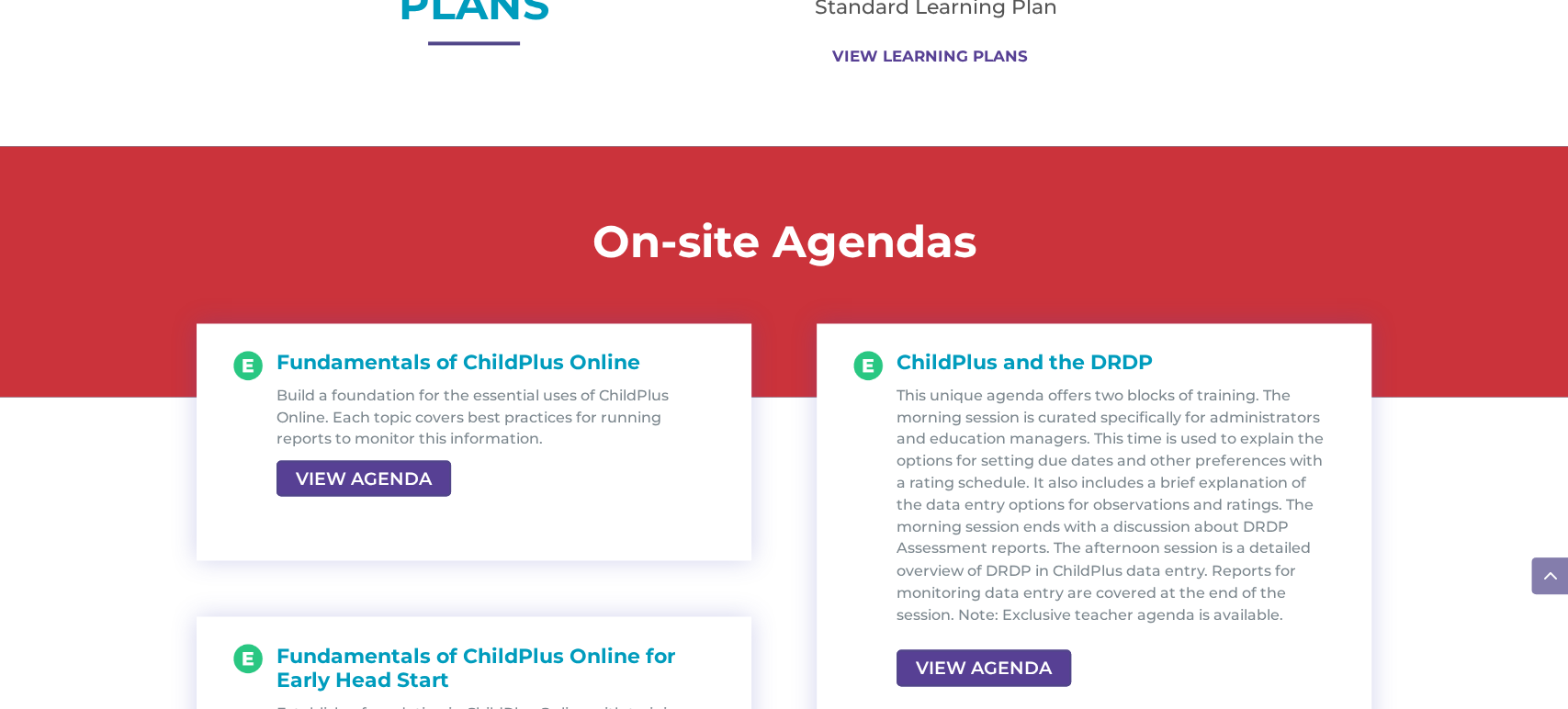 click on "VIEW LEARNING PLANS" at bounding box center [930, 56] 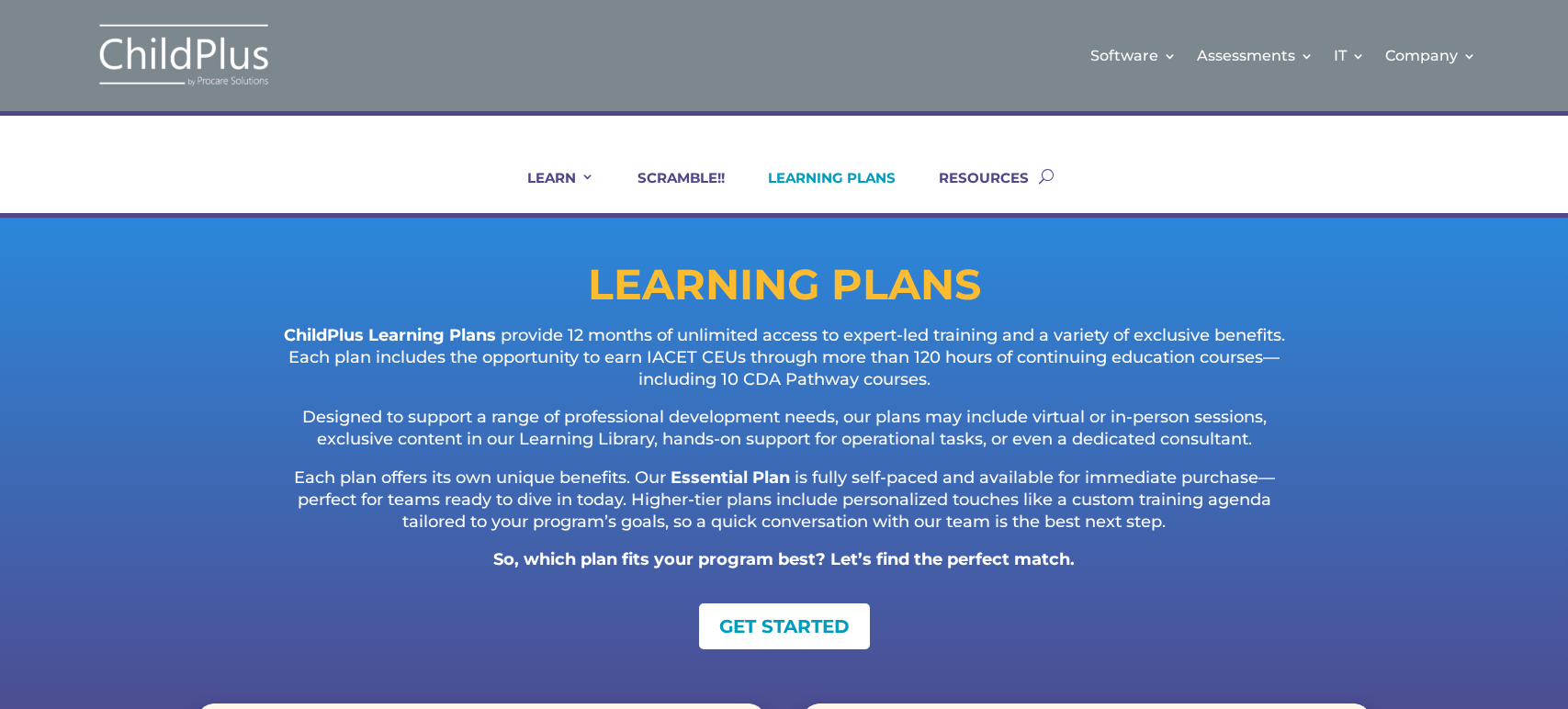 scroll, scrollTop: 0, scrollLeft: 0, axis: both 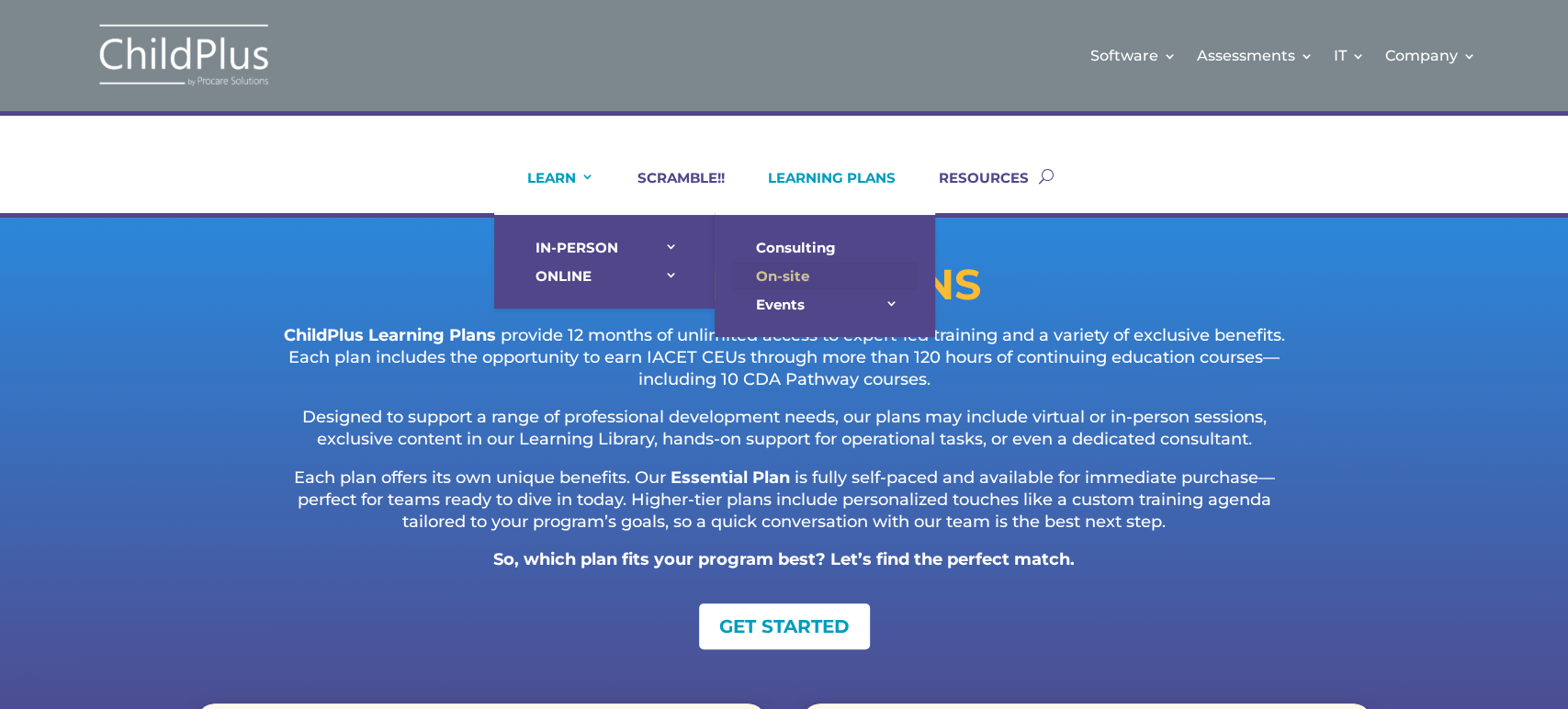 click on "On-site" at bounding box center (825, 276) 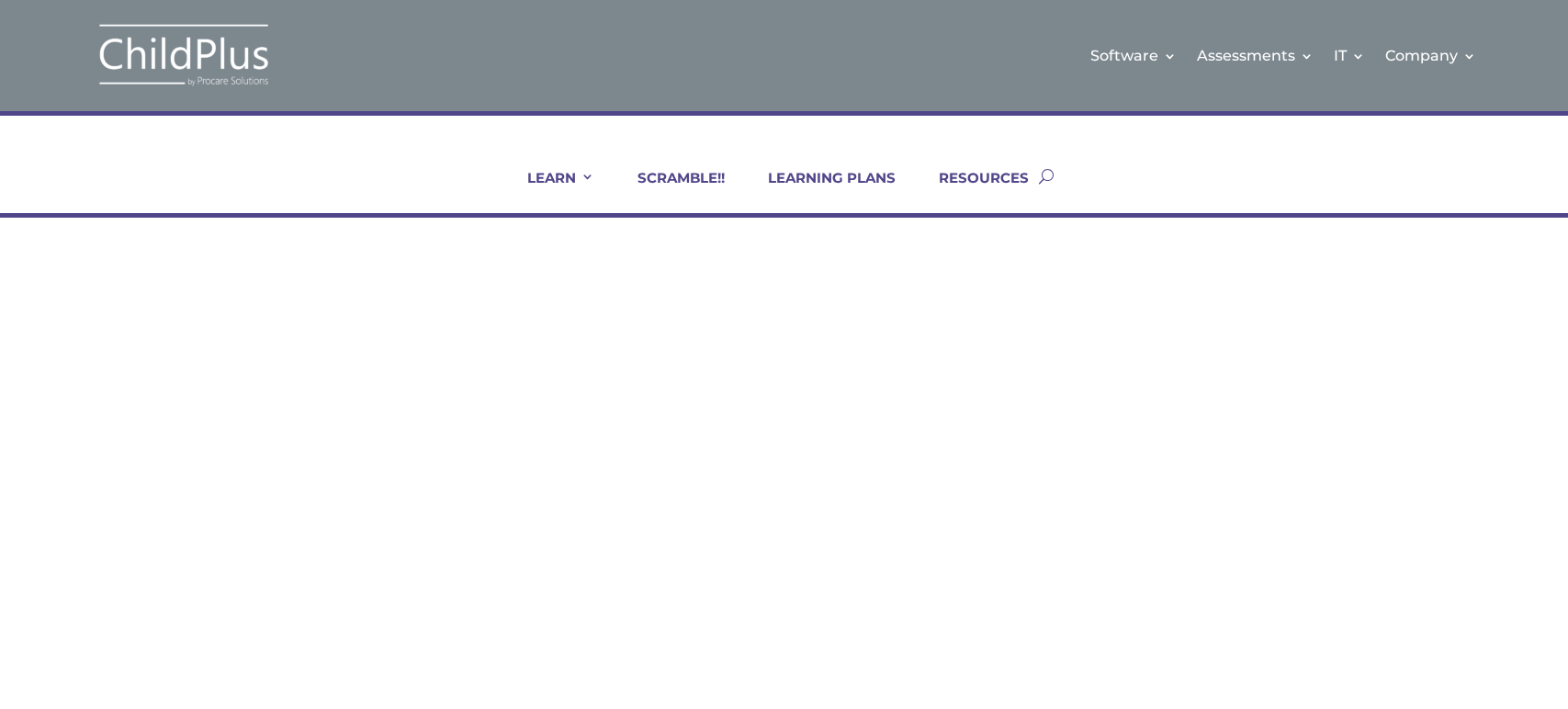scroll, scrollTop: 0, scrollLeft: 0, axis: both 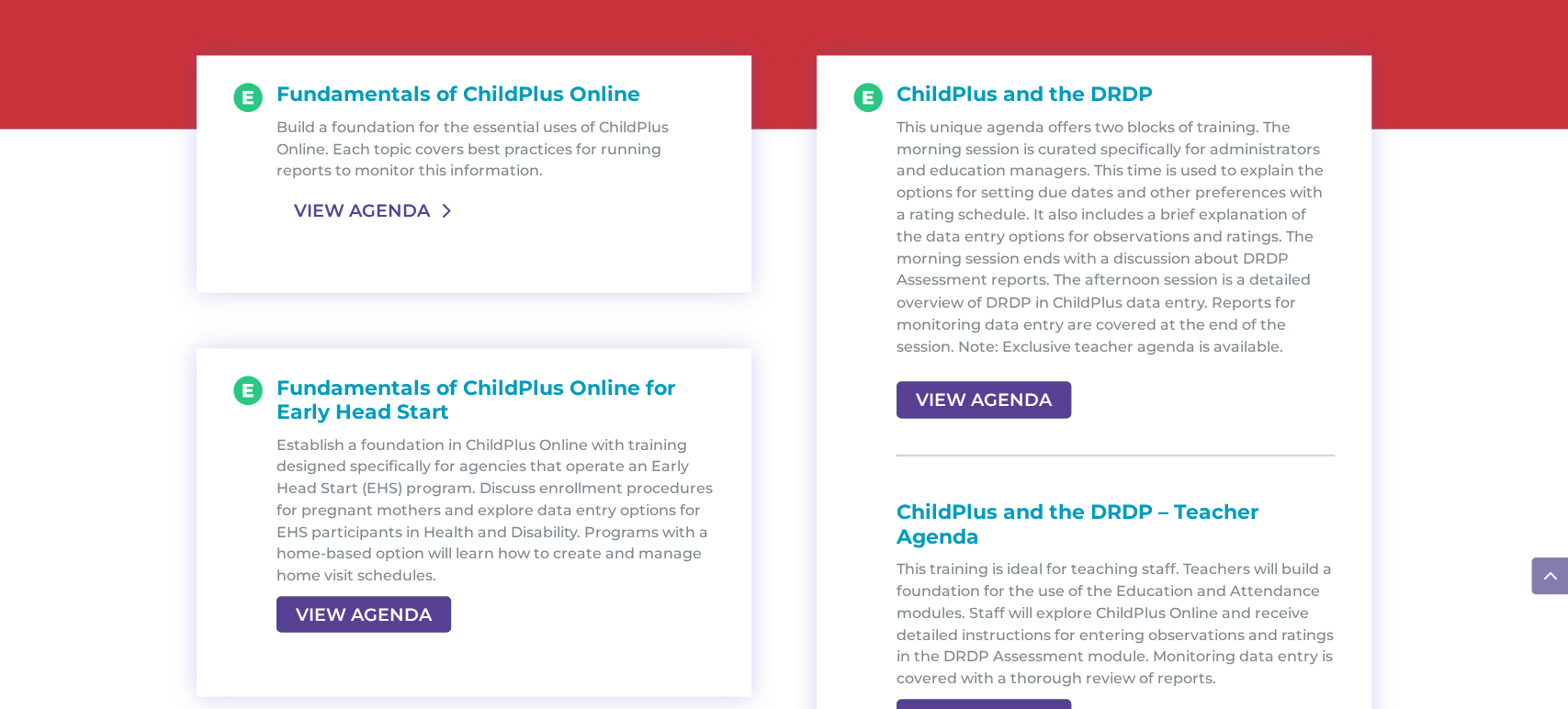 click on "VIEW AGENDA" at bounding box center [362, 210] 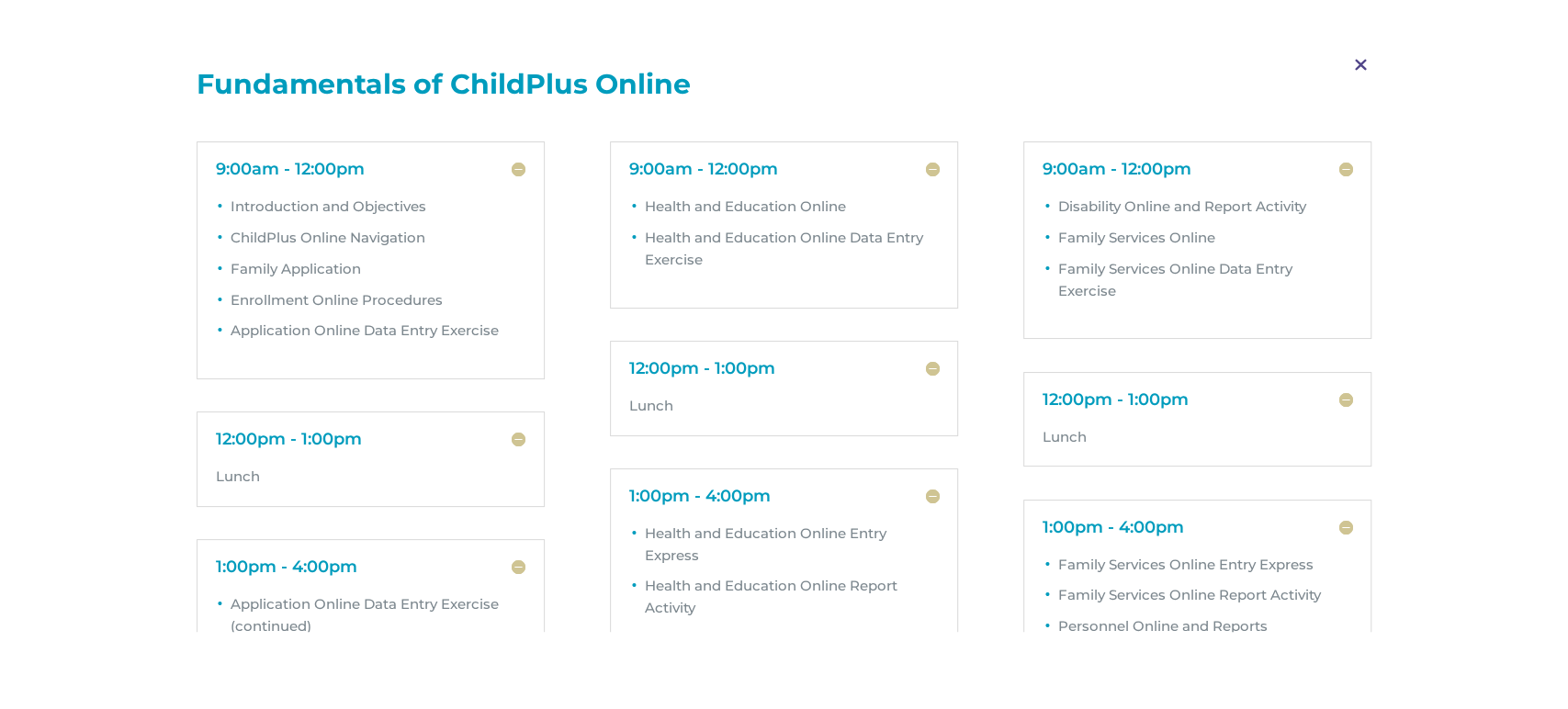 scroll, scrollTop: 0, scrollLeft: 0, axis: both 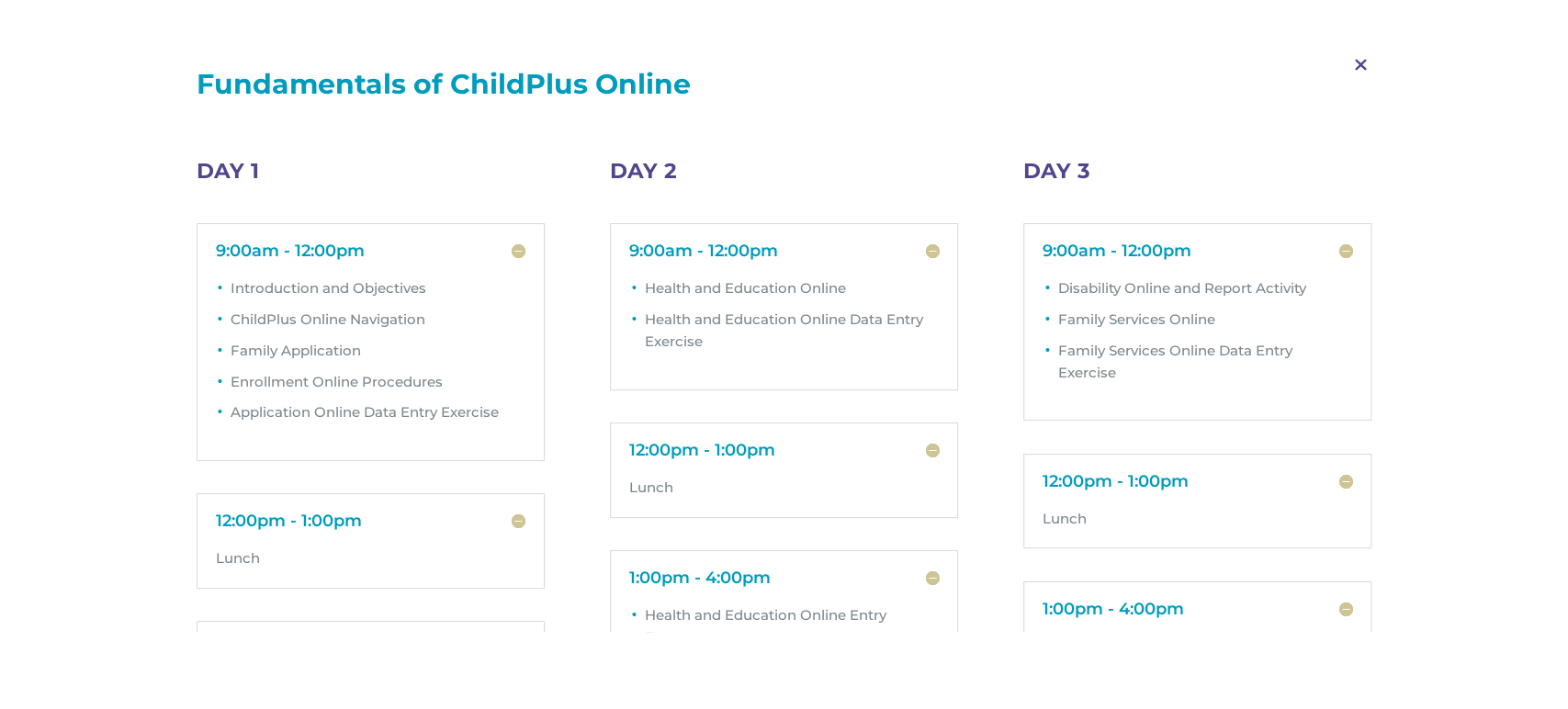 click on "M" at bounding box center [1360, 65] 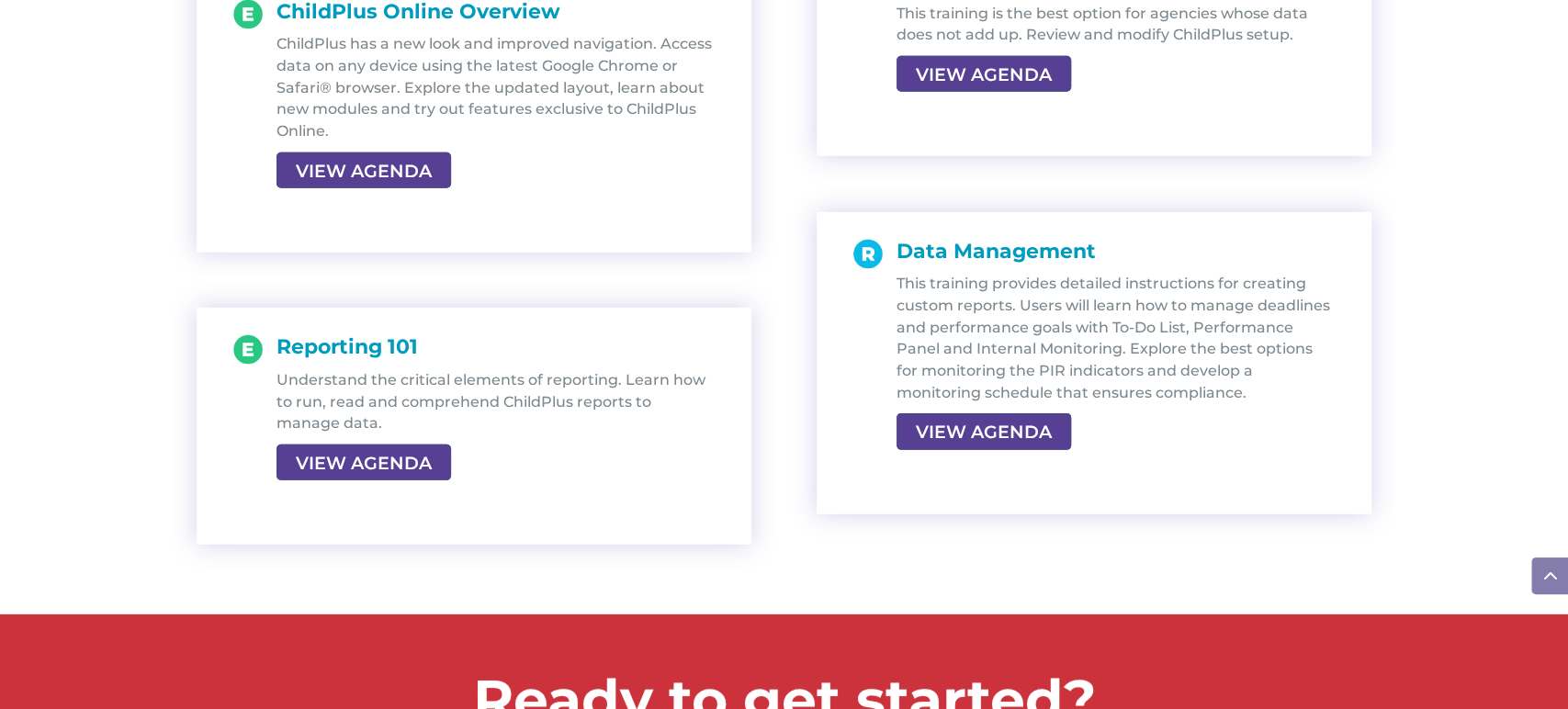 scroll, scrollTop: 3522, scrollLeft: 0, axis: vertical 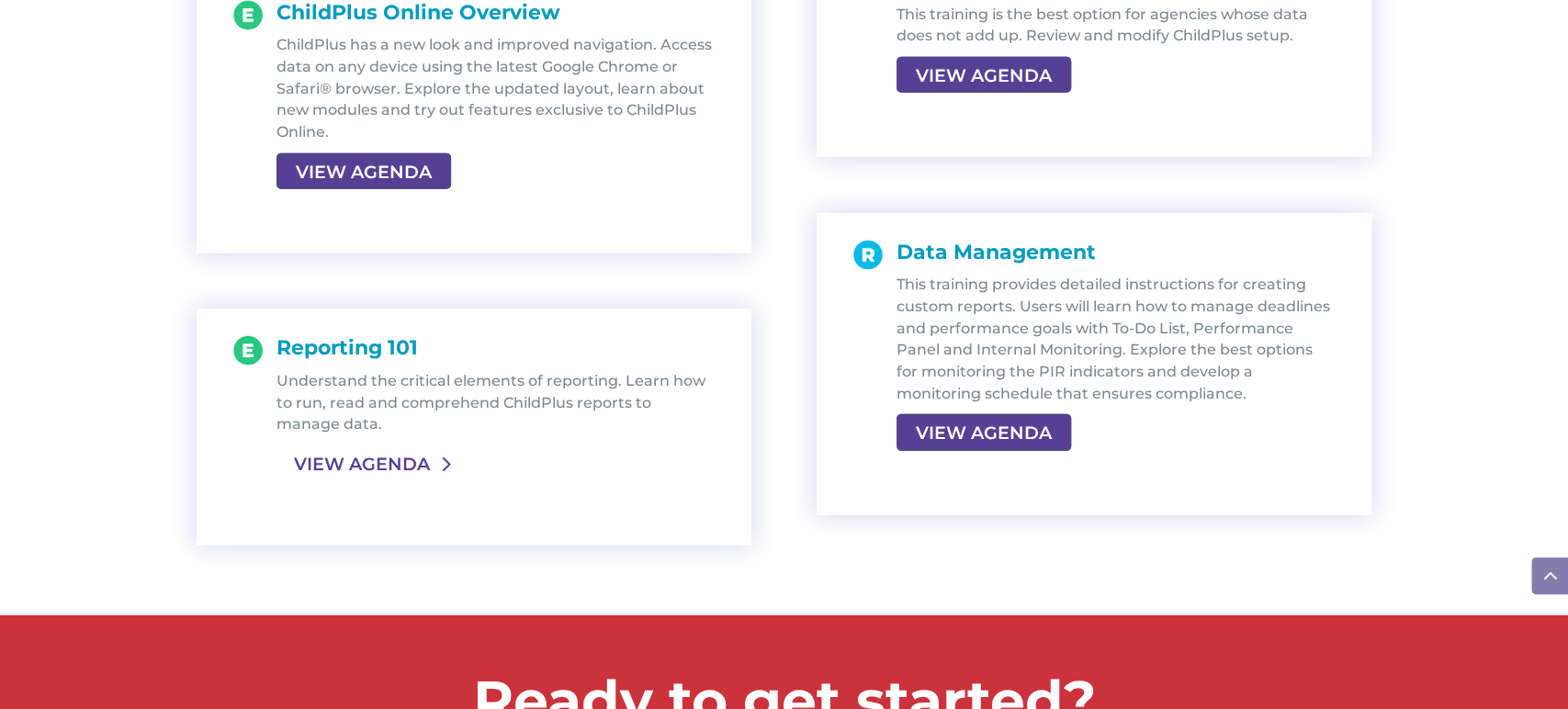 click on "VIEW AGENDA" at bounding box center (362, 464) 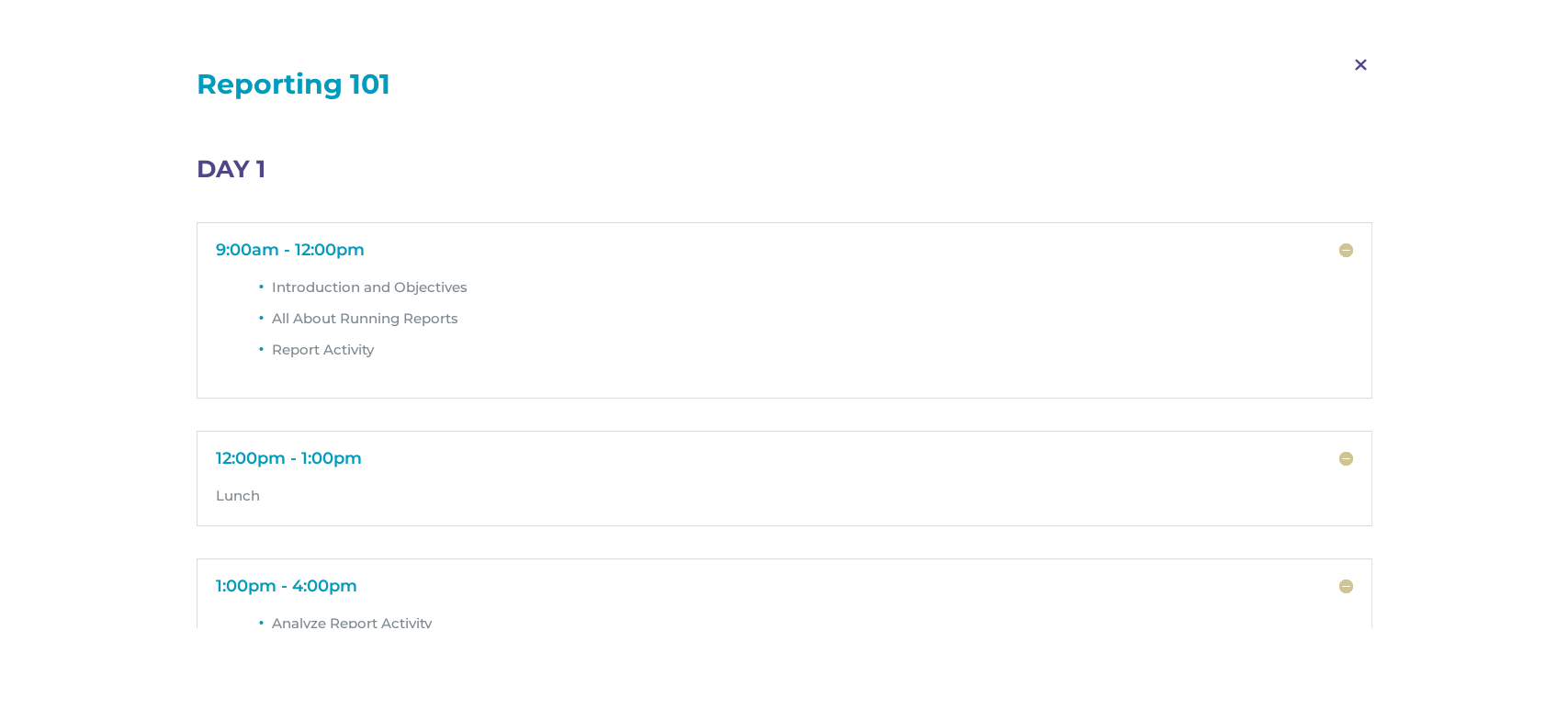 click on "M" at bounding box center [1360, 65] 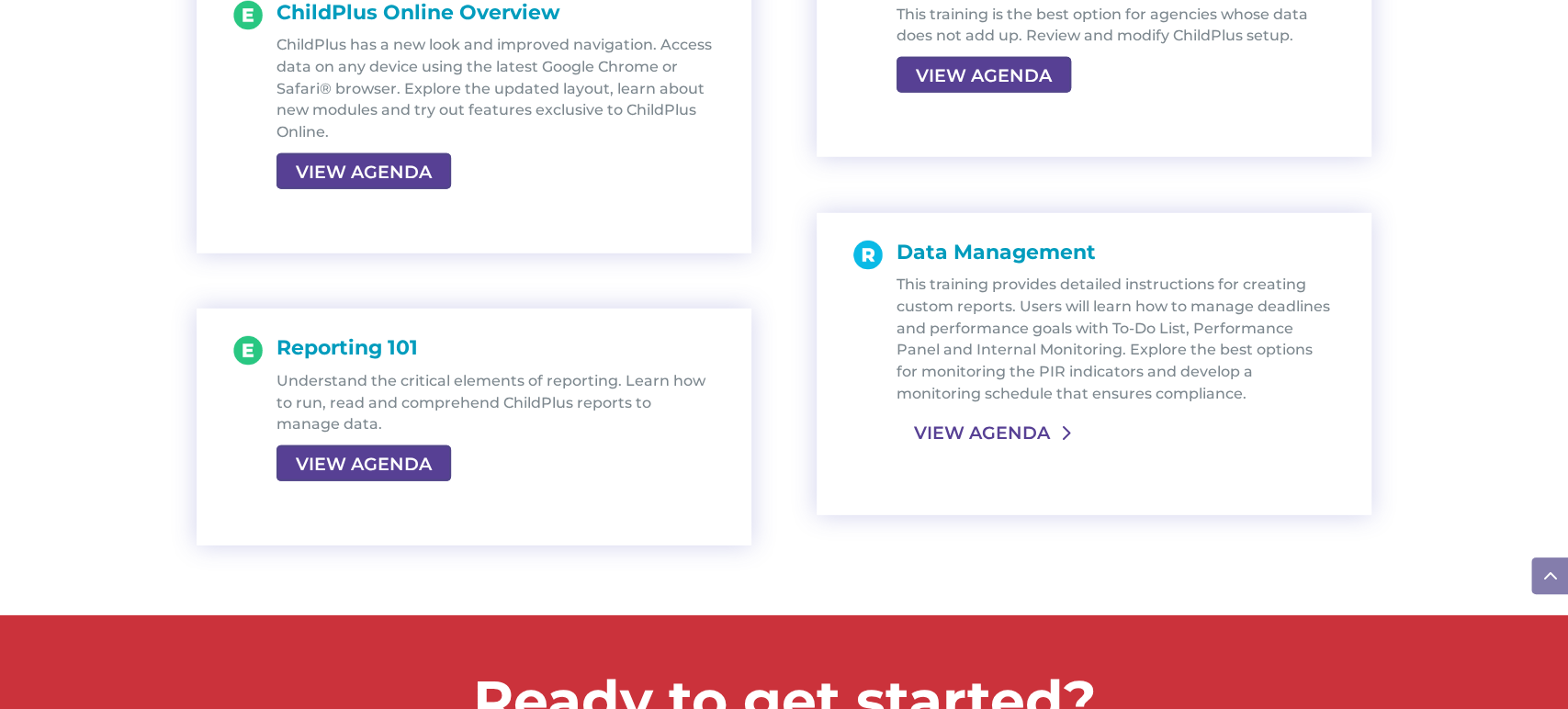 click on "VIEW AGENDA" at bounding box center (982, 433) 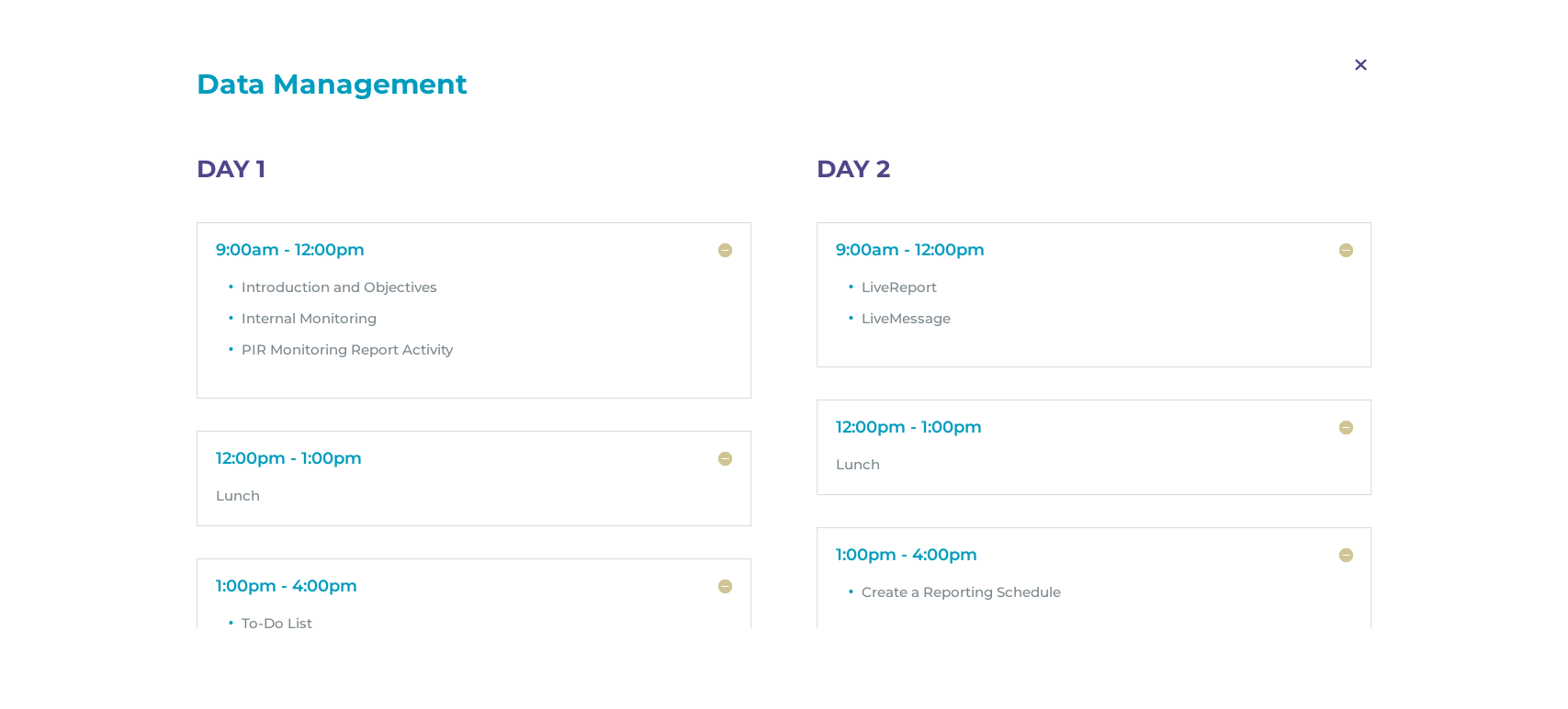 click on "M" at bounding box center (1360, 65) 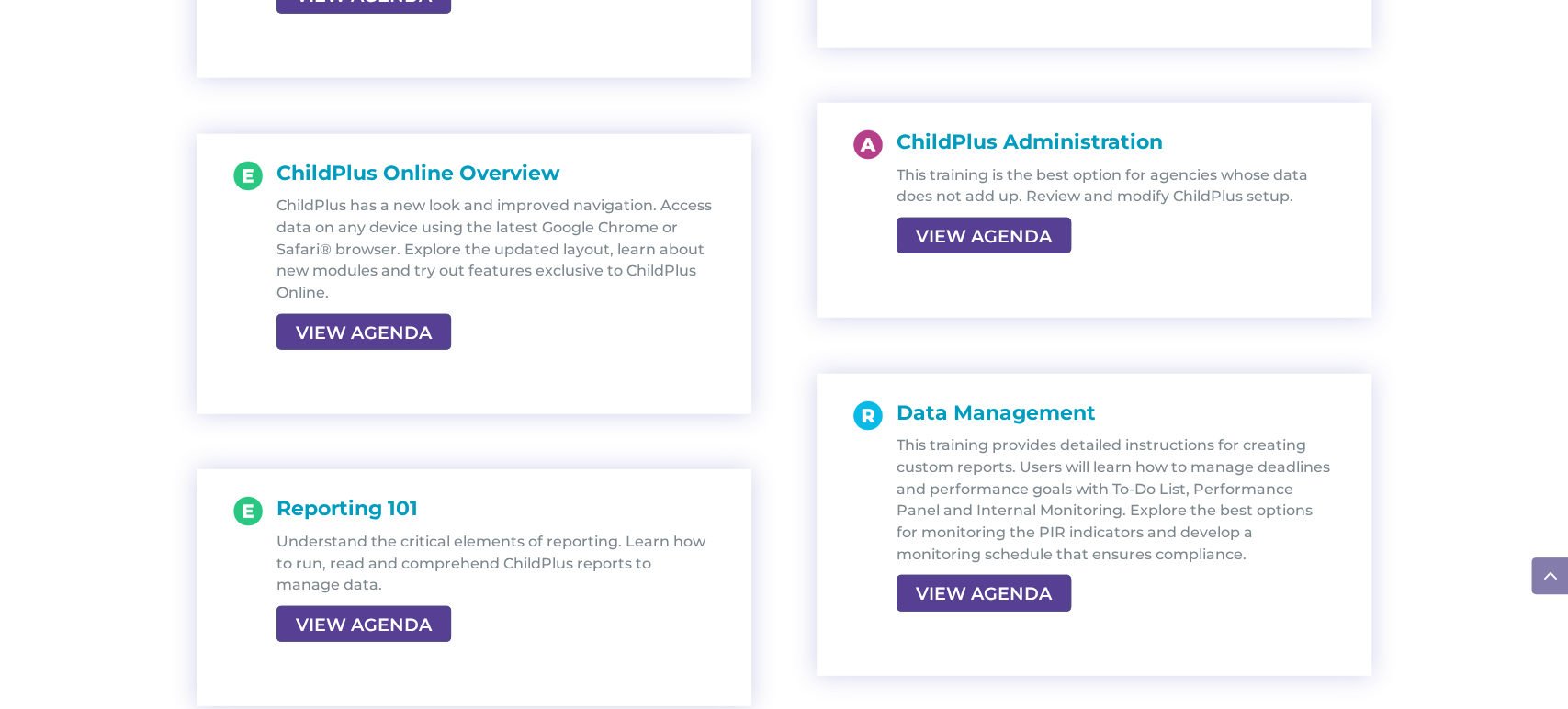 scroll, scrollTop: 3360, scrollLeft: 0, axis: vertical 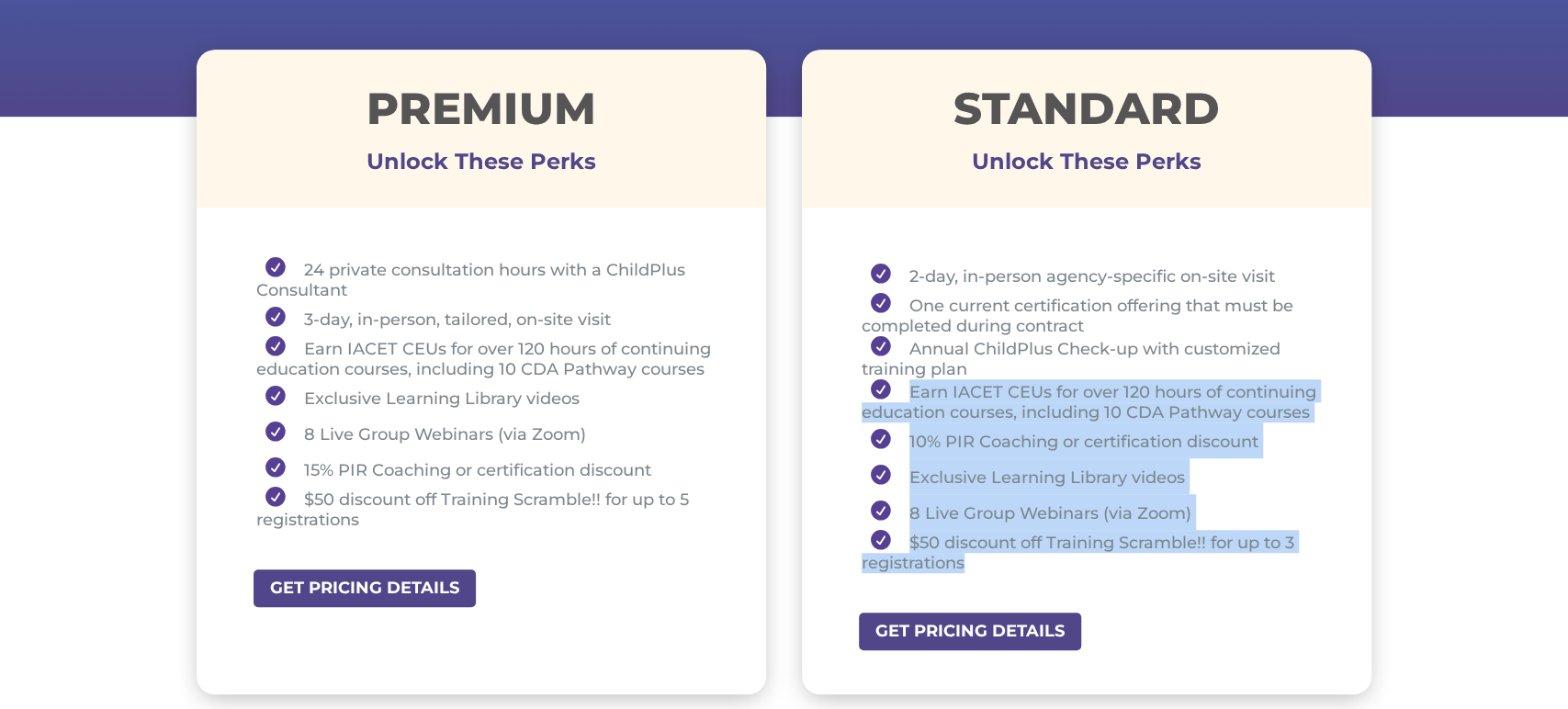 drag, startPoint x: 906, startPoint y: 388, endPoint x: 1220, endPoint y: 568, distance: 361.9337 